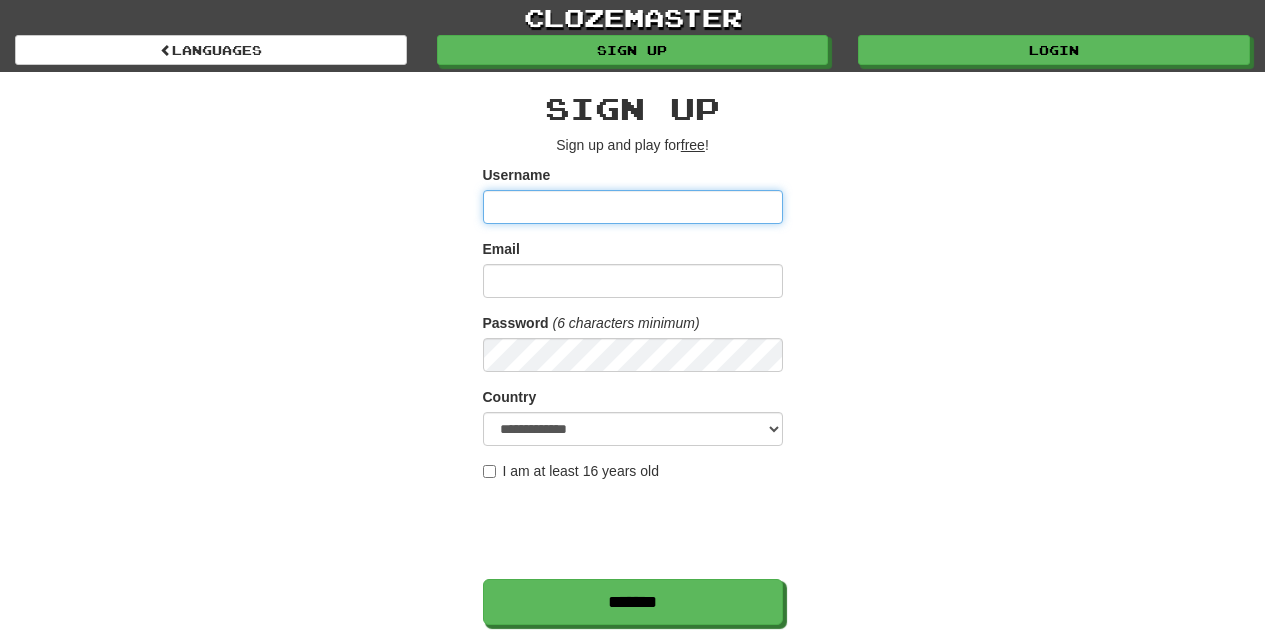scroll, scrollTop: 0, scrollLeft: 0, axis: both 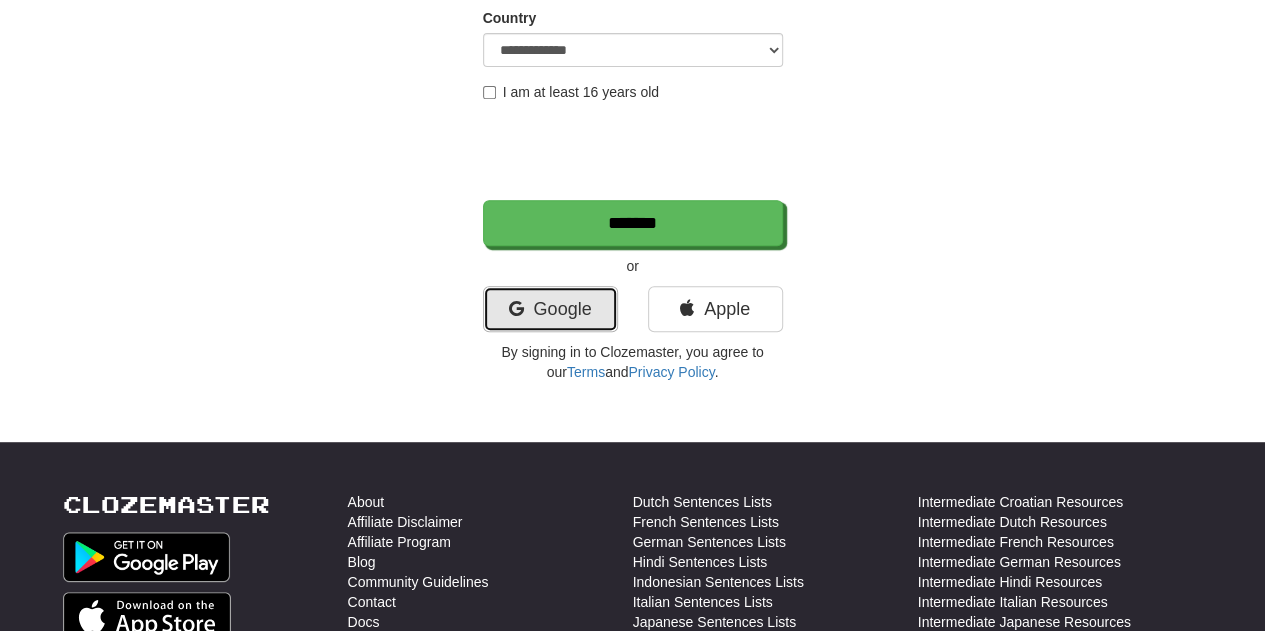 click on "Google" at bounding box center [550, 309] 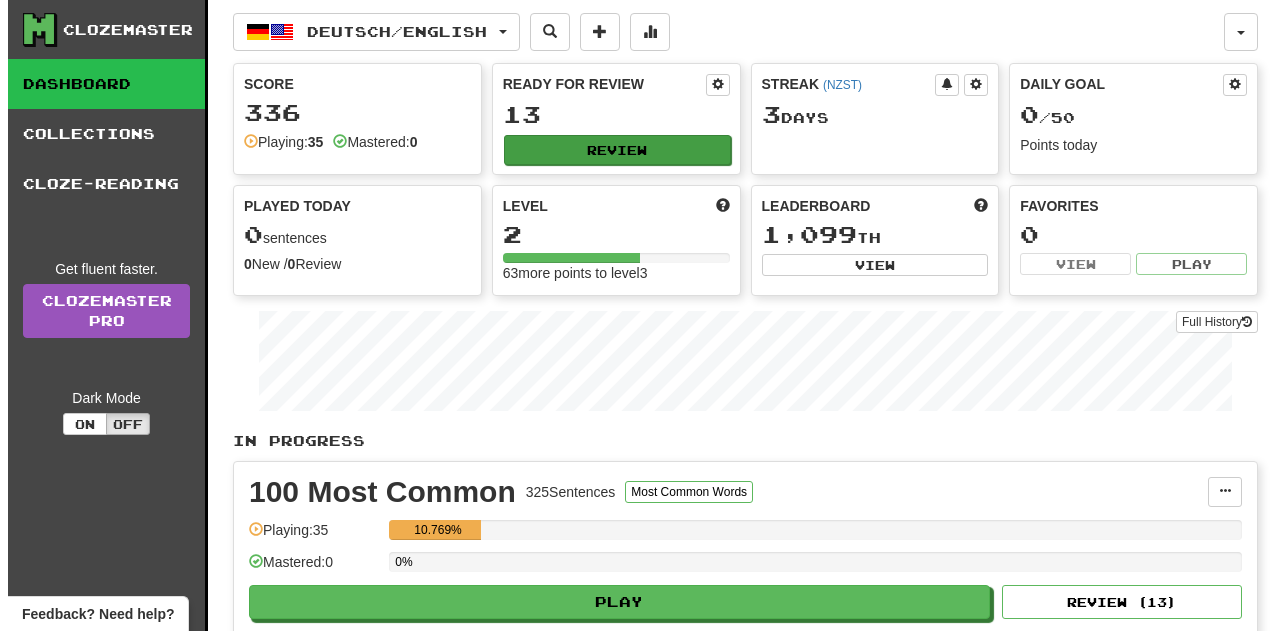 scroll, scrollTop: 0, scrollLeft: 0, axis: both 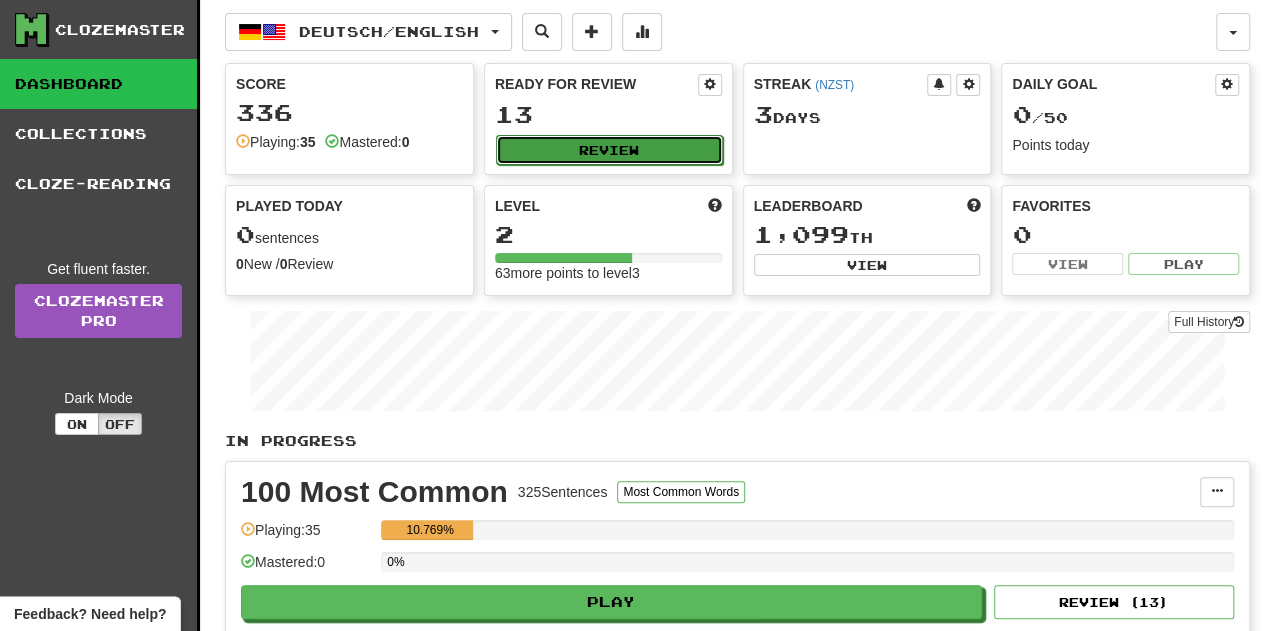 click on "Review" at bounding box center (609, 150) 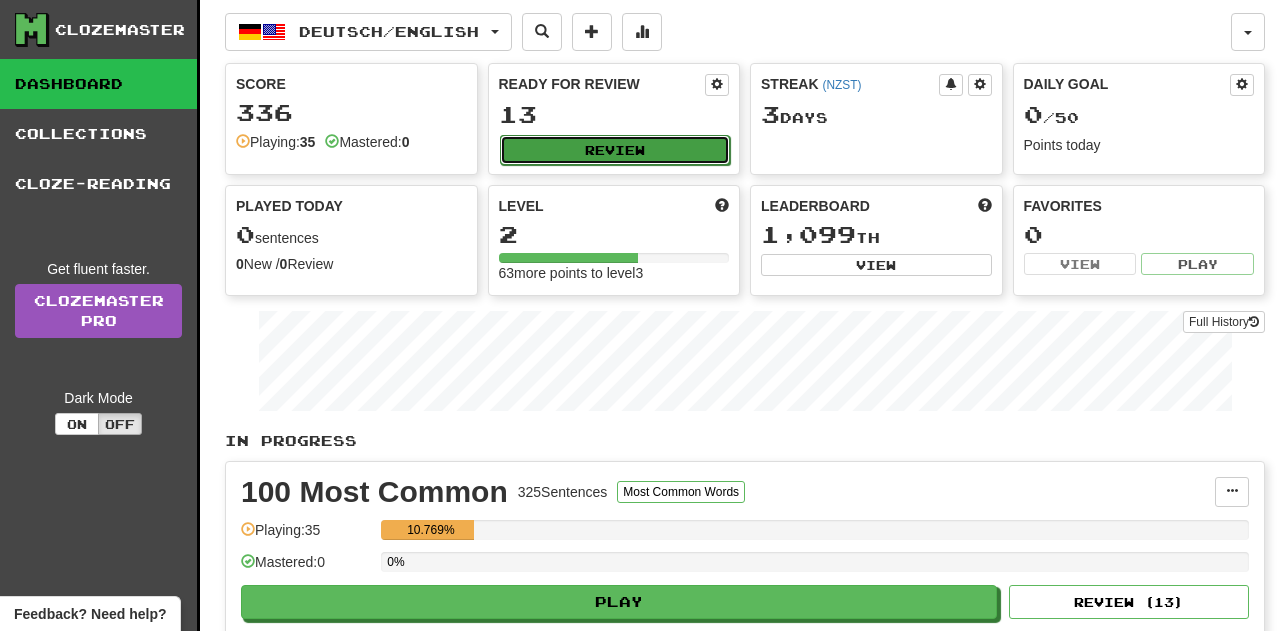 select on "**" 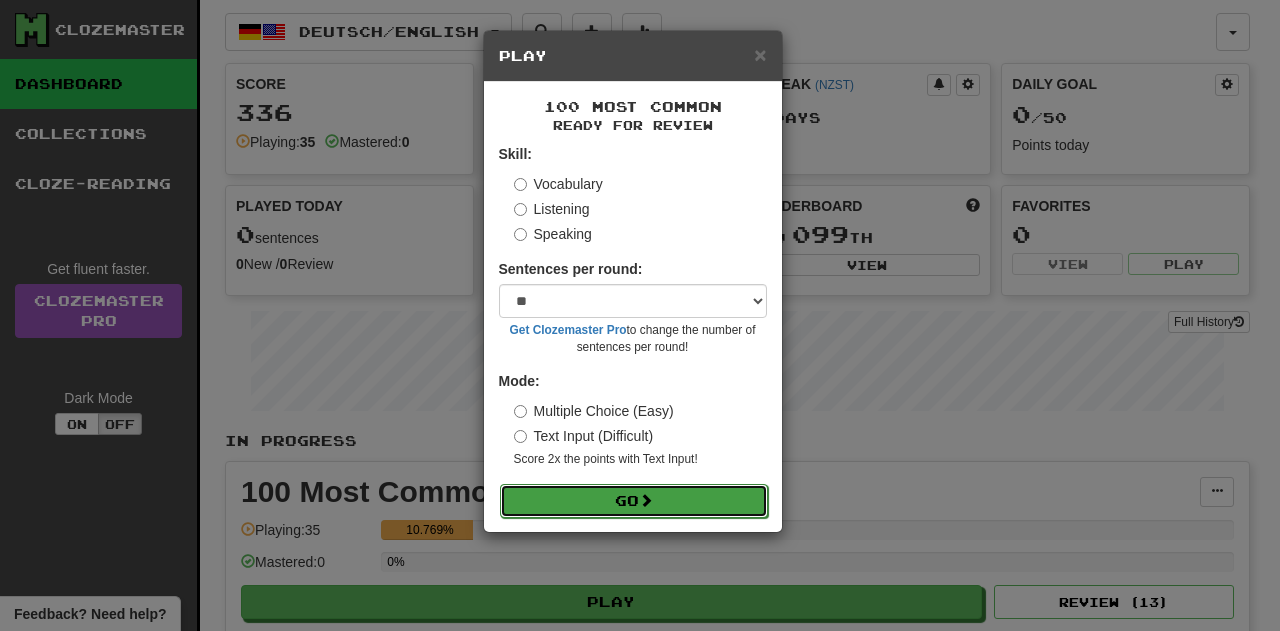 click on "Go" at bounding box center (634, 501) 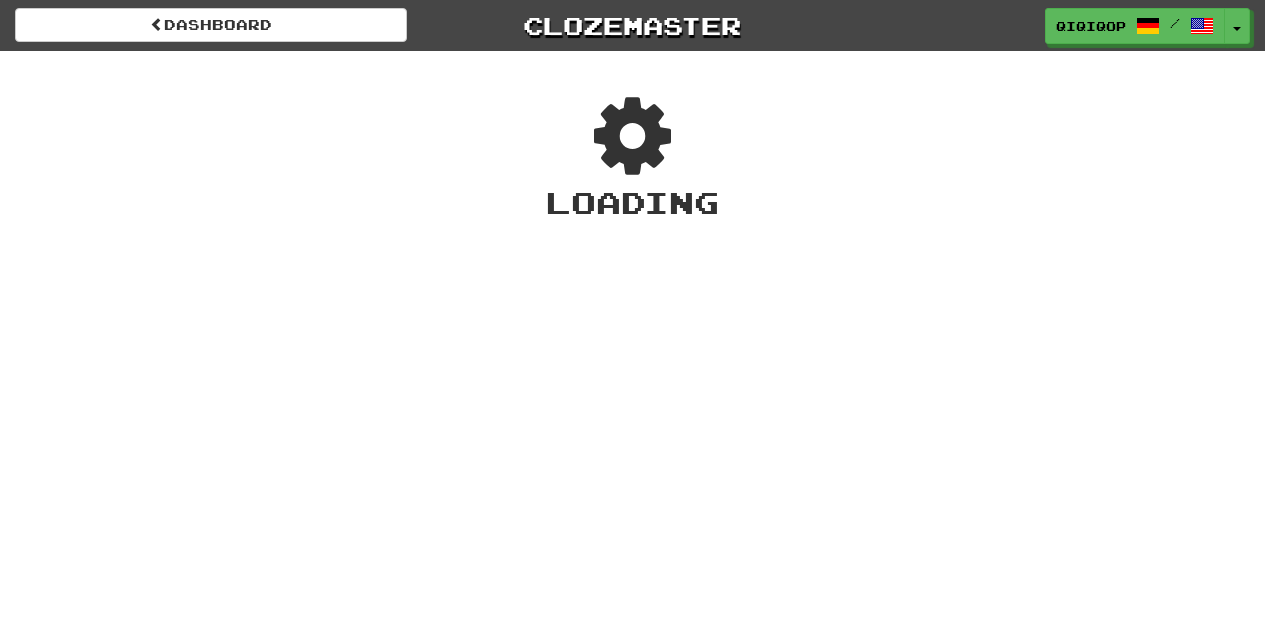 scroll, scrollTop: 0, scrollLeft: 0, axis: both 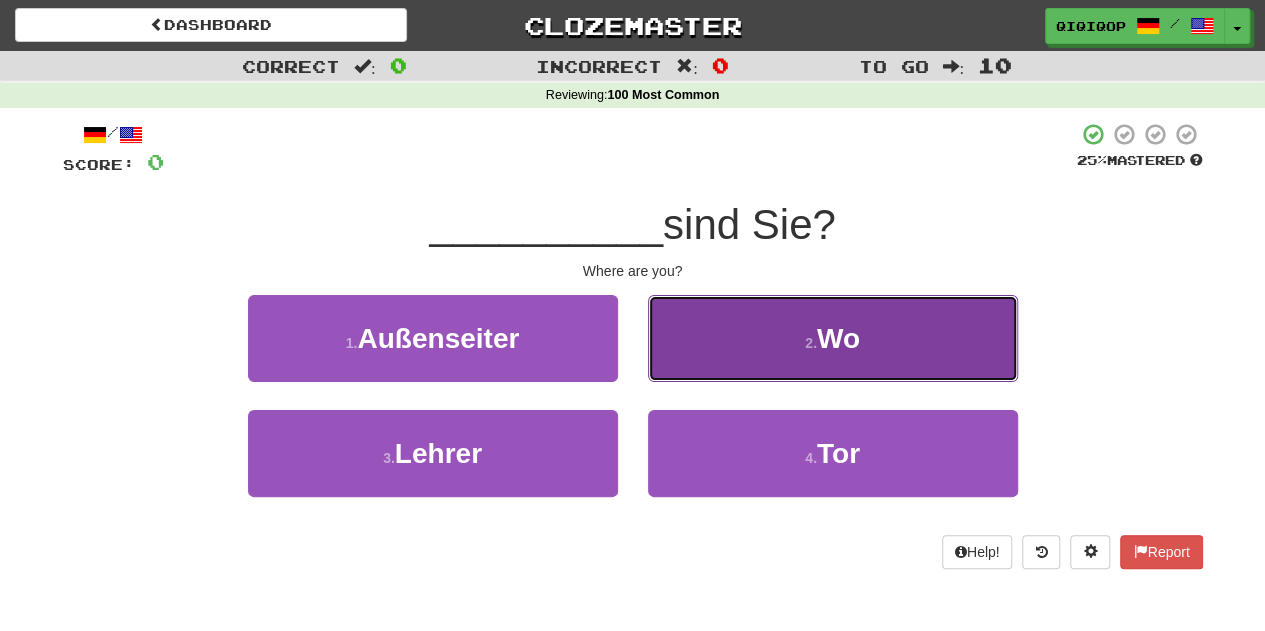 click on "2 .  Wo" at bounding box center [833, 338] 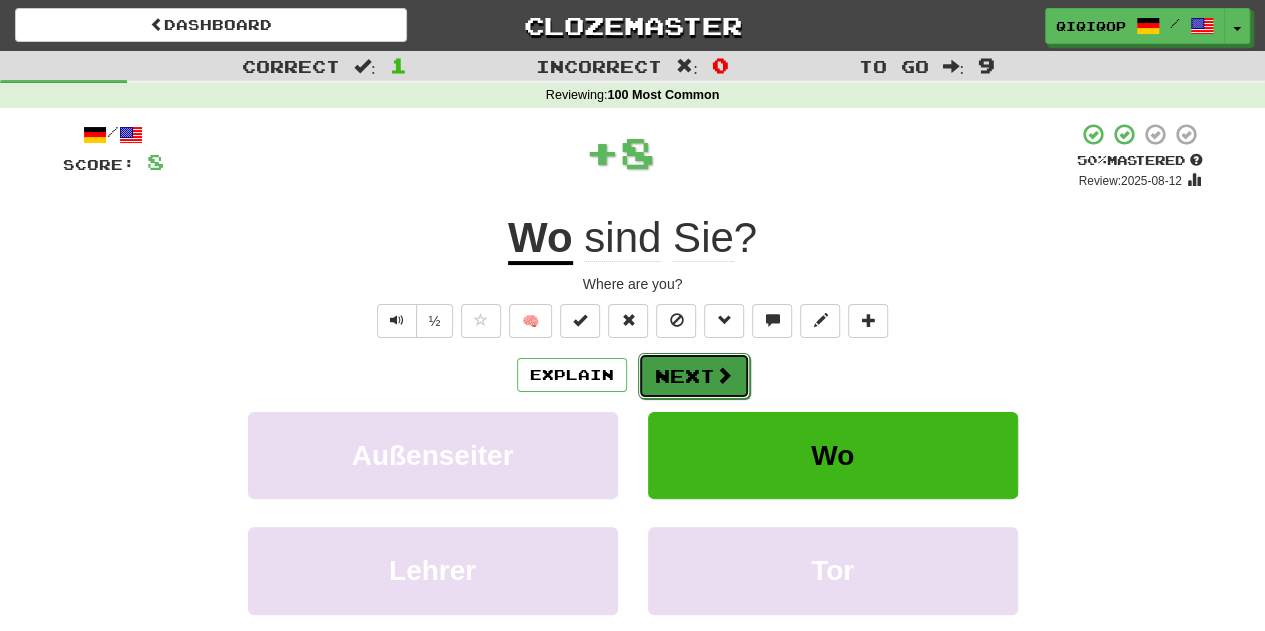 click on "Next" at bounding box center [694, 376] 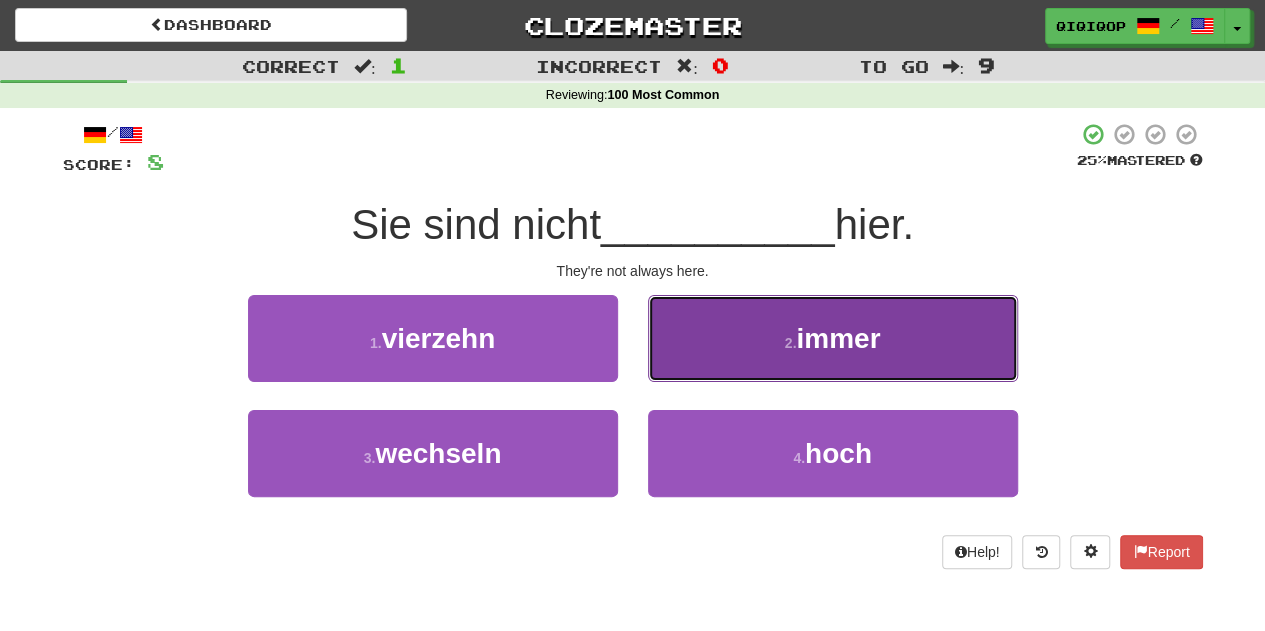 click on "2 .  immer" at bounding box center [833, 338] 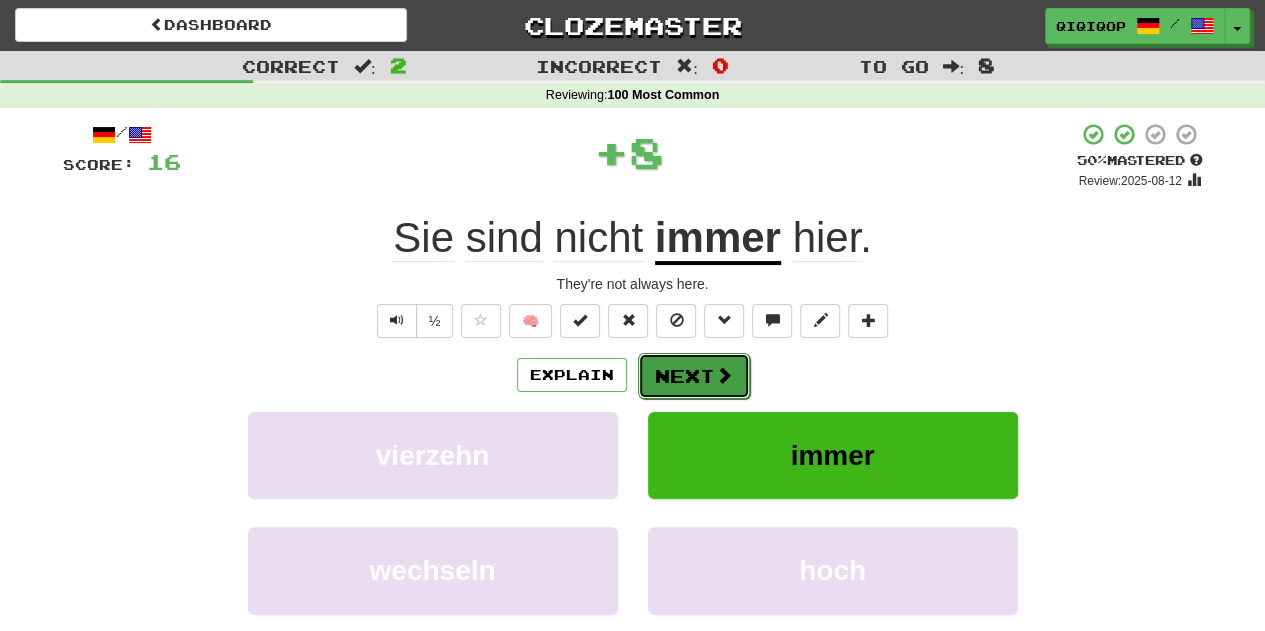 click on "Next" at bounding box center [694, 376] 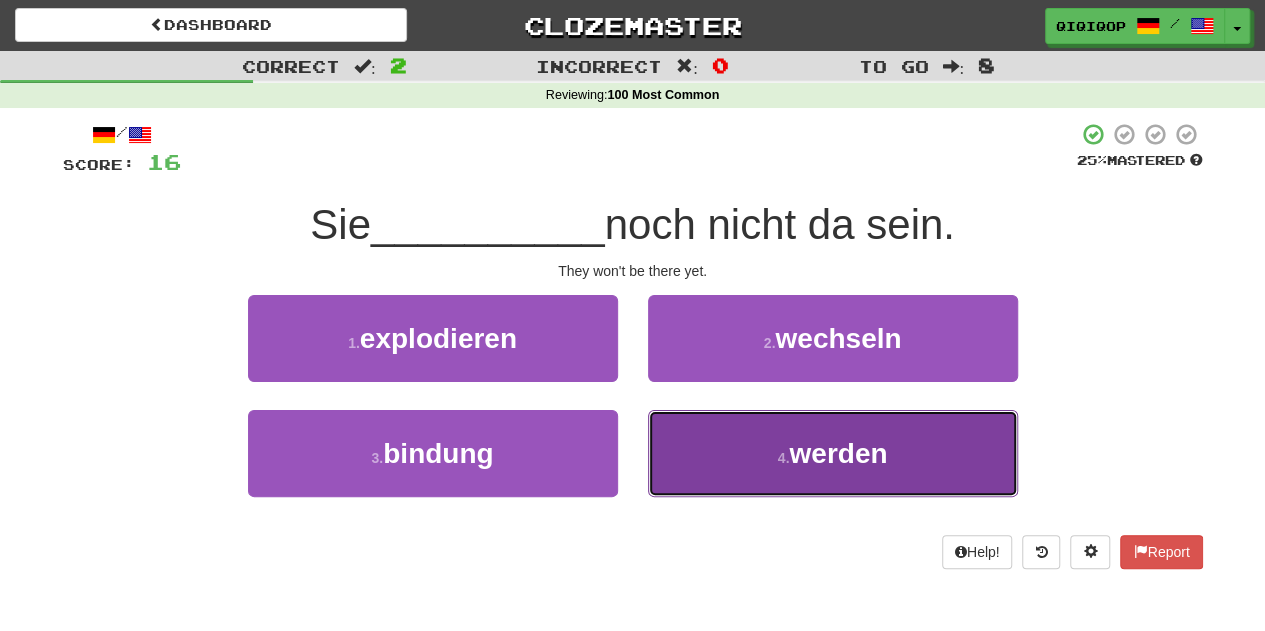 click on "4 .  werden" at bounding box center [833, 453] 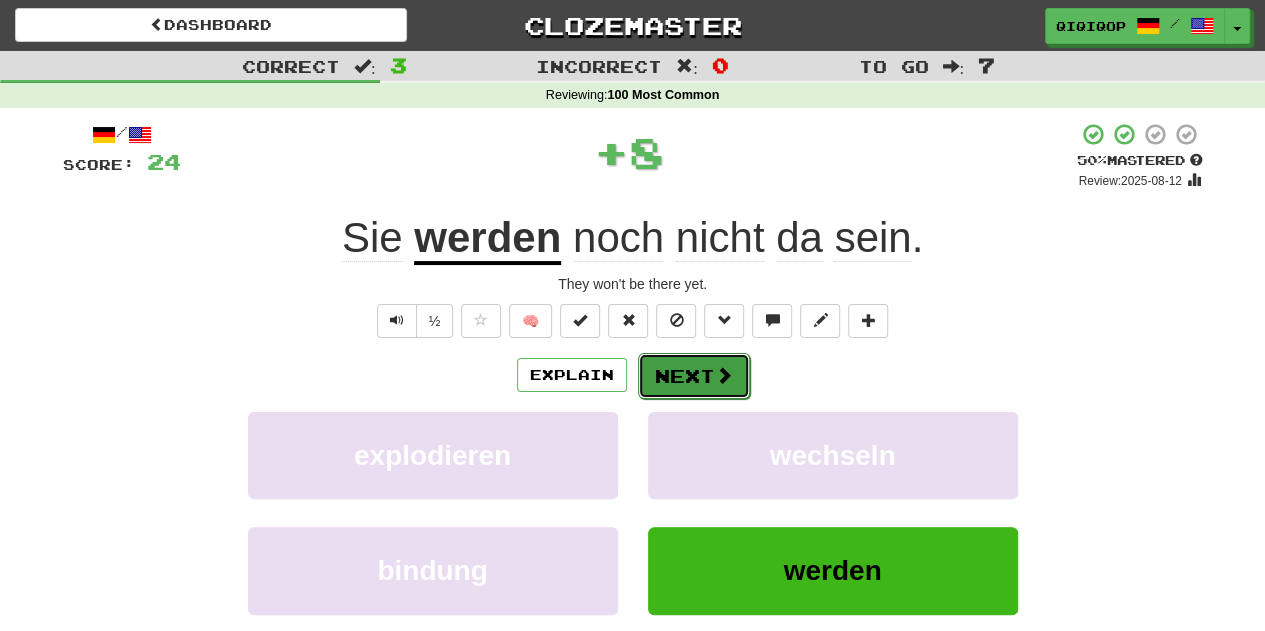 click on "Next" at bounding box center (694, 376) 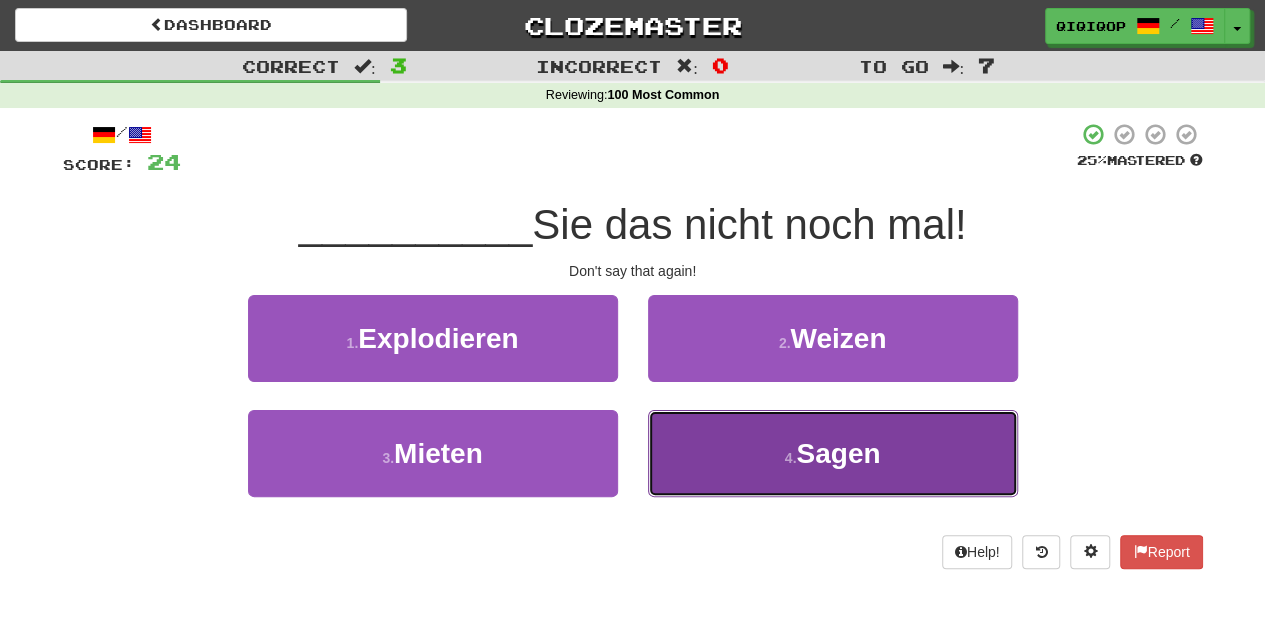 click on "4 .  Sagen" at bounding box center (833, 453) 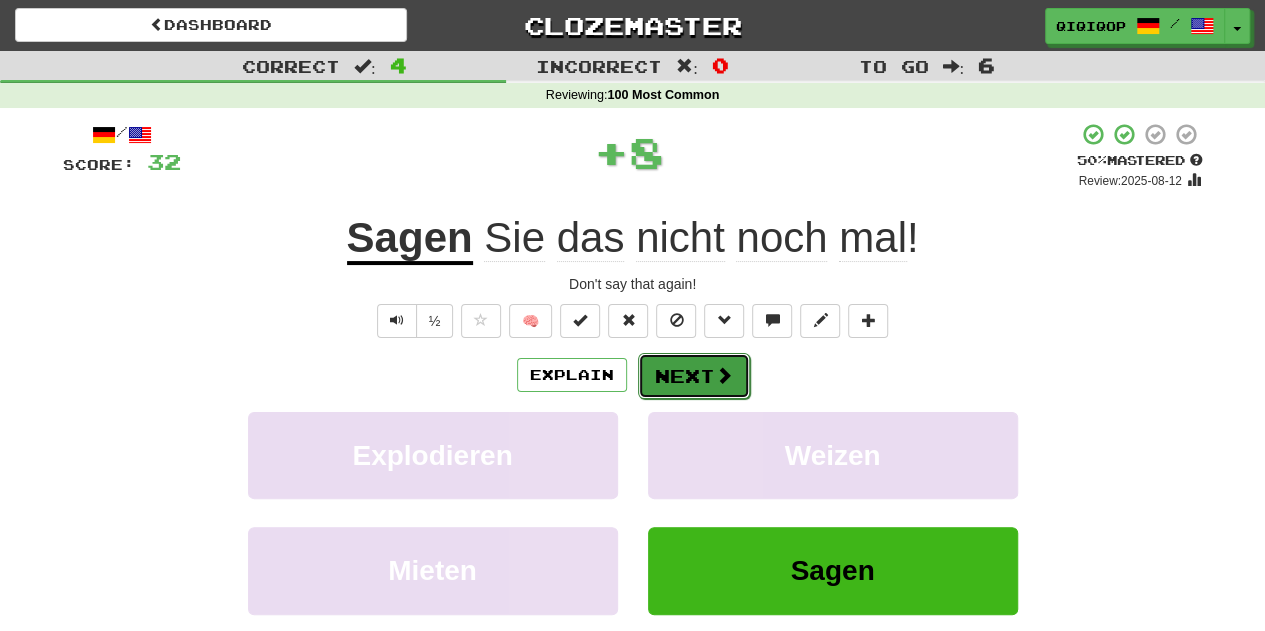 click on "Next" at bounding box center (694, 376) 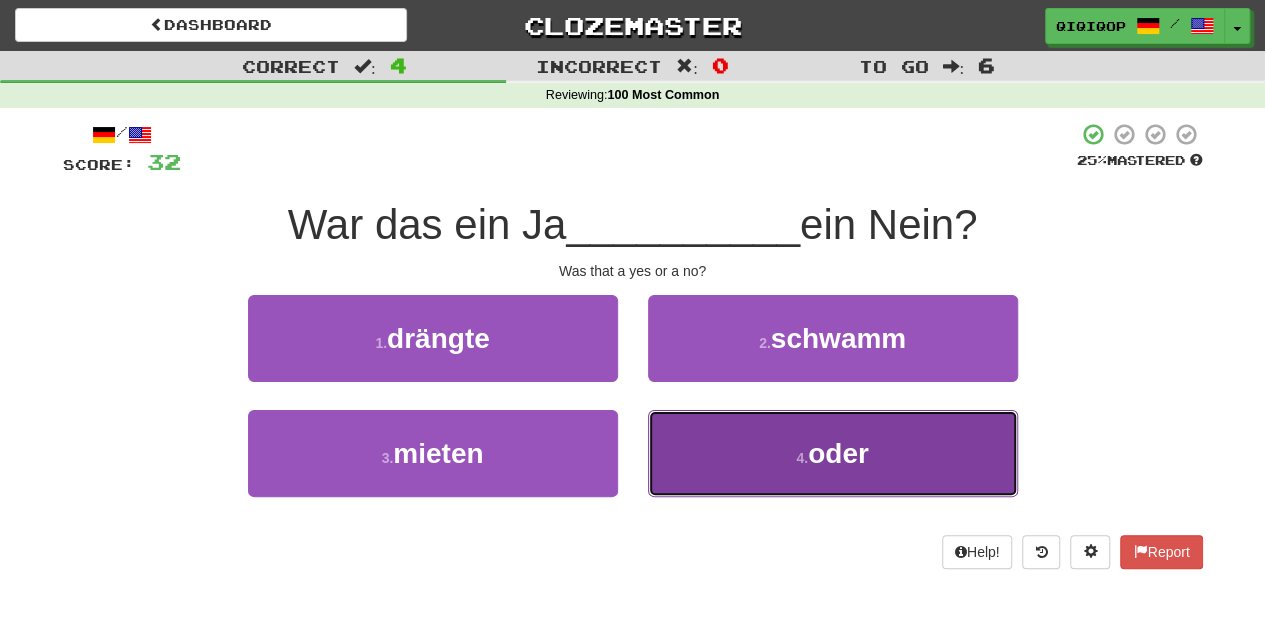 click on "4 .  oder" at bounding box center [833, 453] 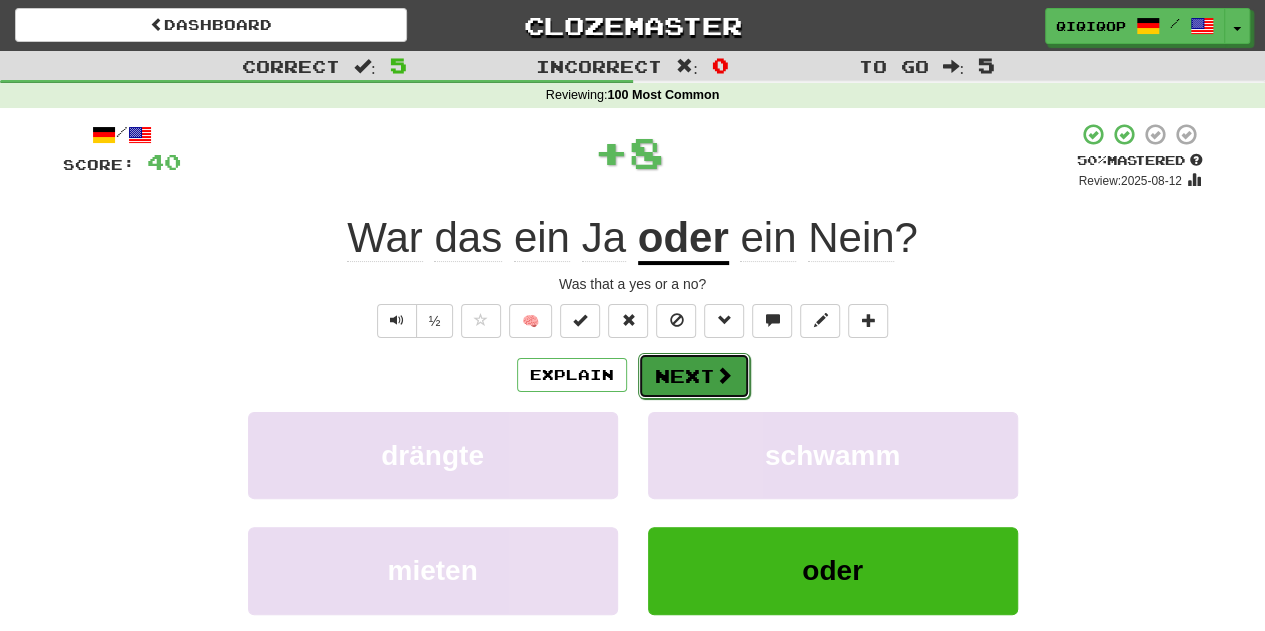 click on "Next" at bounding box center [694, 376] 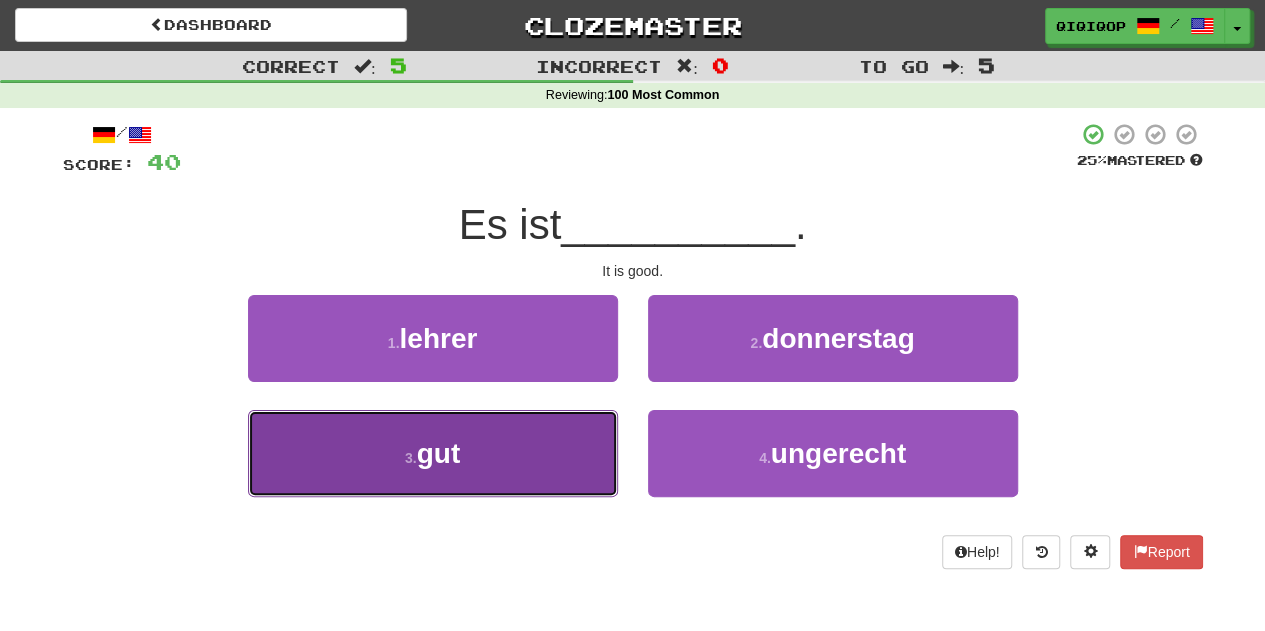click on "3 .  gut" at bounding box center [433, 453] 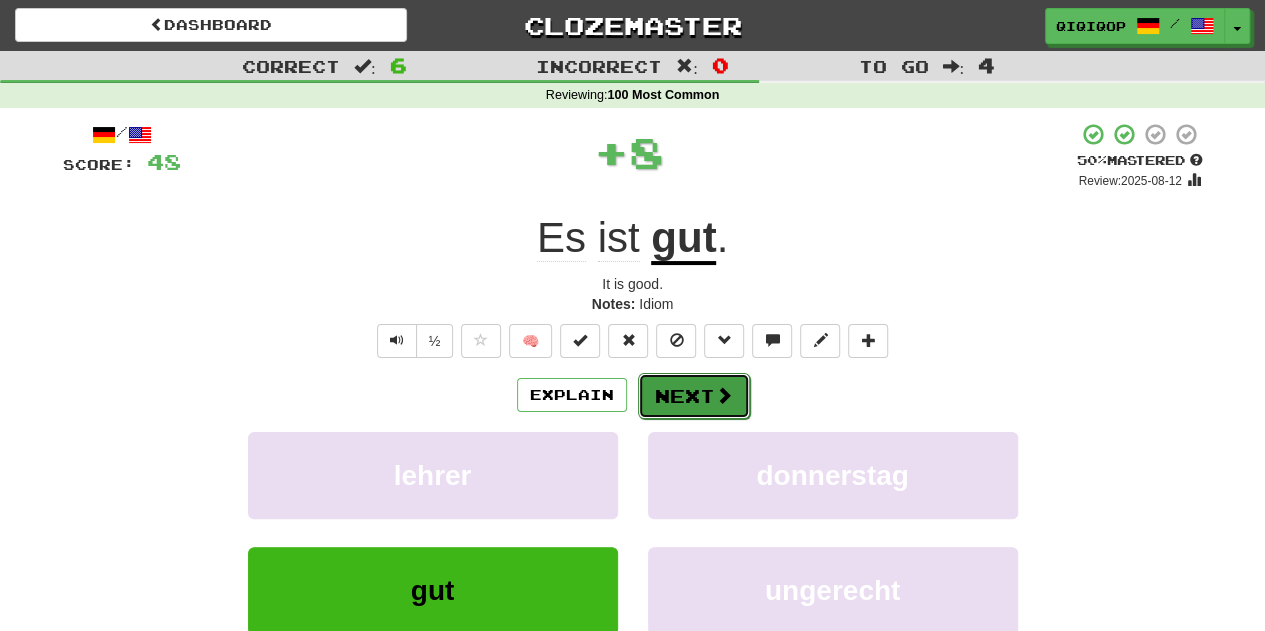 click on "Next" at bounding box center (694, 396) 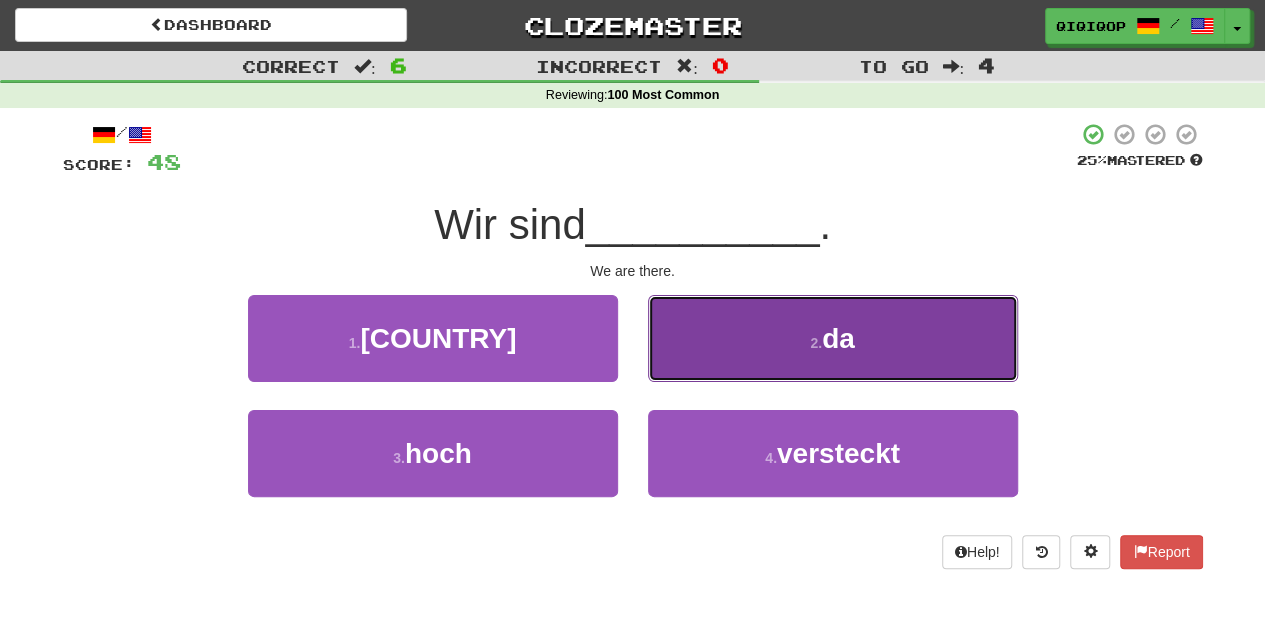 click on "2 .  da" at bounding box center (833, 338) 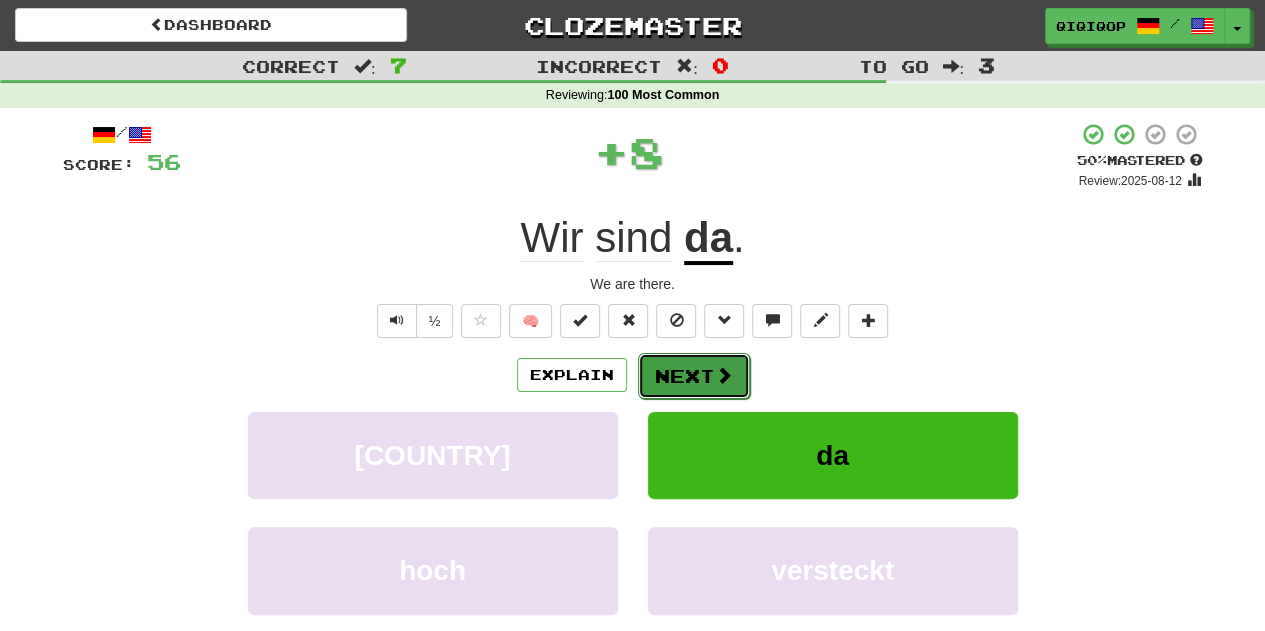click on "Next" at bounding box center [694, 376] 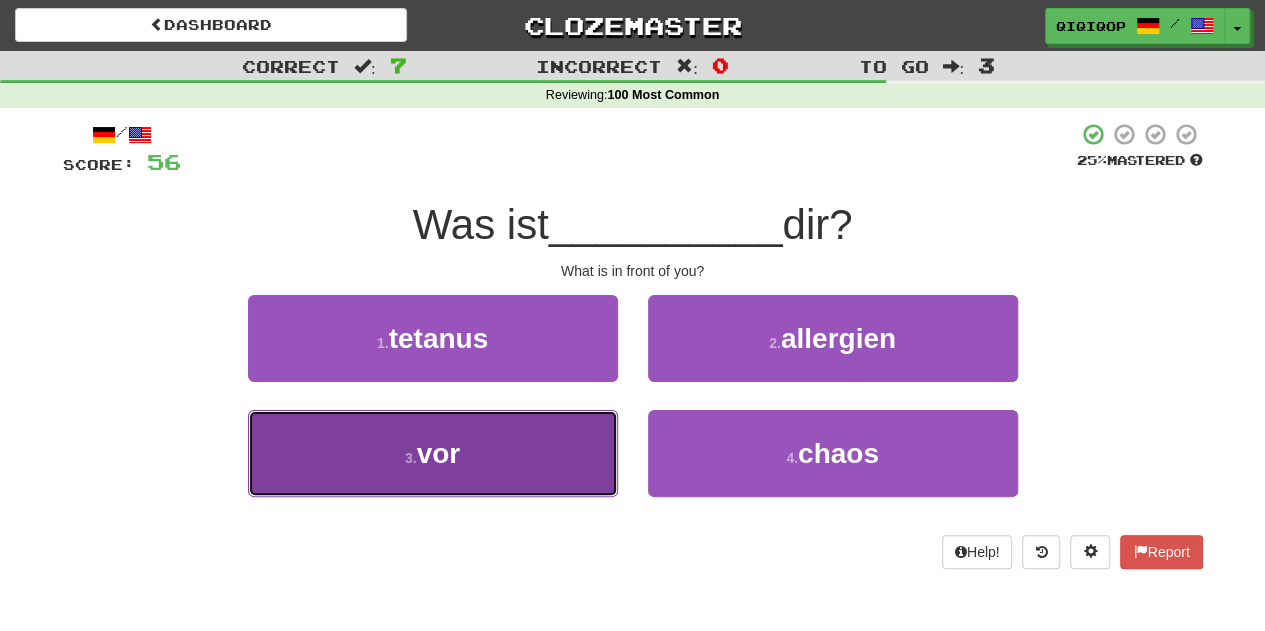 click on "3 .  vor" at bounding box center (433, 453) 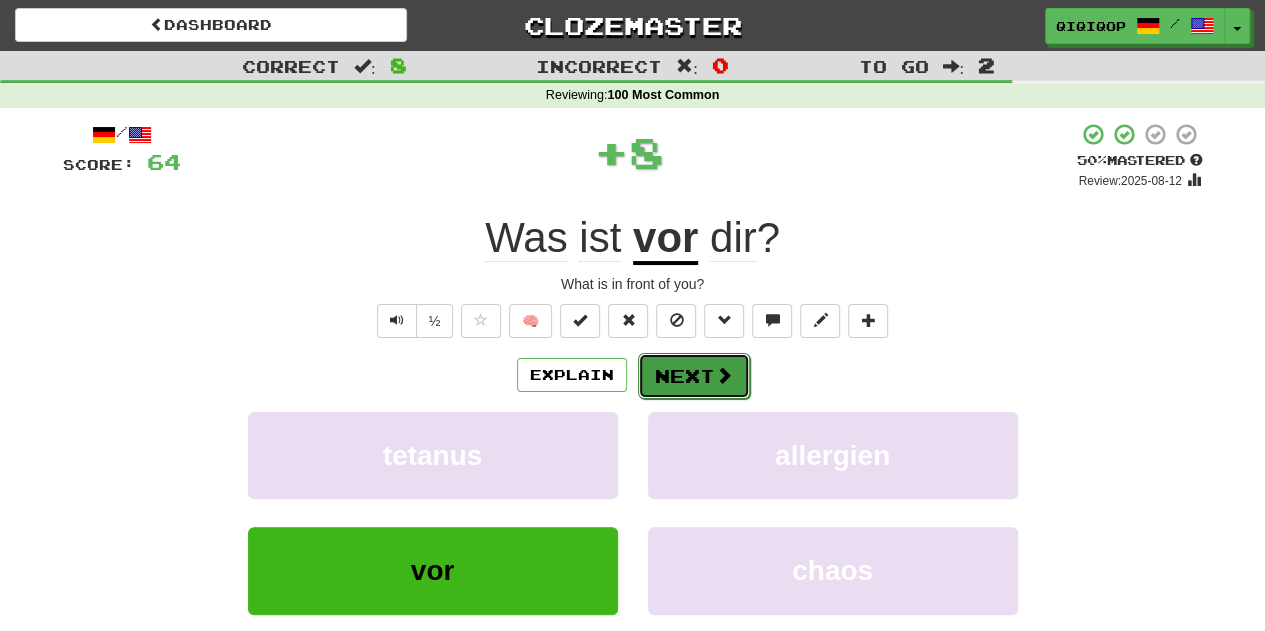 click on "Dashboard
Clozemaster
Qiqiqop
/
Toggle Dropdown
Dashboard
Leaderboard
Activity Feed
Notifications
Profile
Discussions
Deutsch
/
English
Streak:
3
Review:
13
Daily Goal:  0 /50
中文
/
English
Streak:
3
Review:
3
Daily Goal:  0 /200
Languages
Account
Logout
Qiqiqop
/
Toggle Dropdown
Dashboard
Leaderboard
Activity Feed
Notifications
Profile
Discussions
Deutsch
/
English
Streak:
3
Review:
13
Daily Goal:  0 /50
中文
/
English
Streak:
3
Review:
3
Daily Goal:  0 /200
Languages
Account
Logout
clozemaster
Correct   :   8 Incorrect" at bounding box center [632, 743] 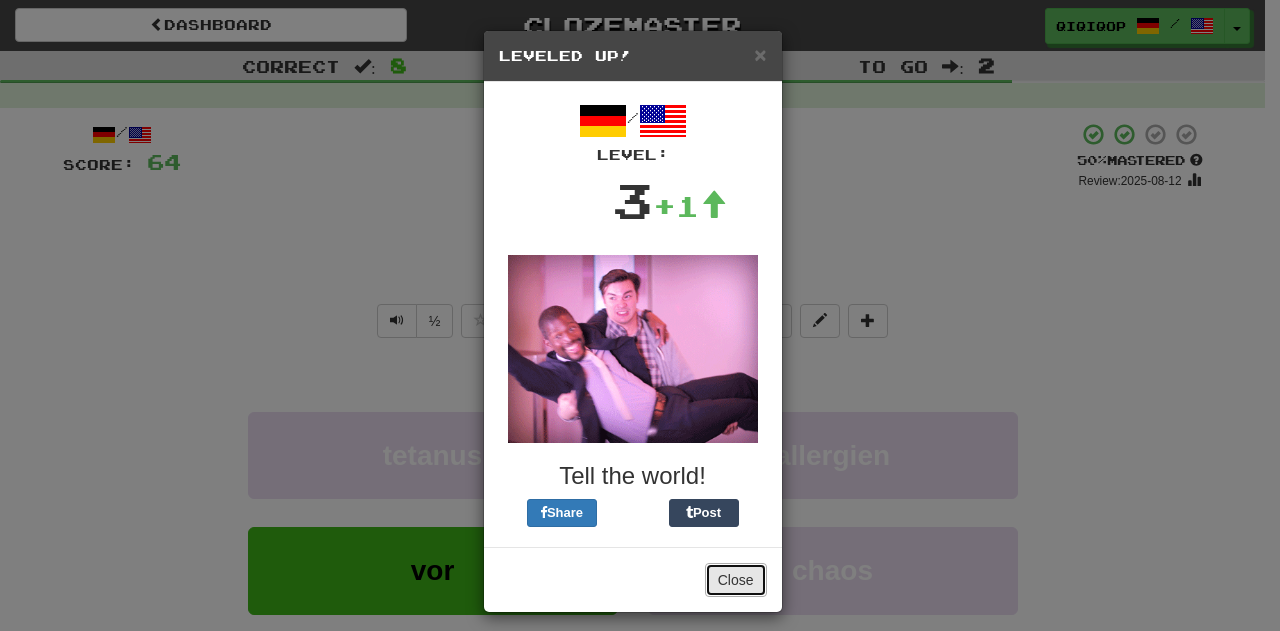 click on "Close" at bounding box center [736, 580] 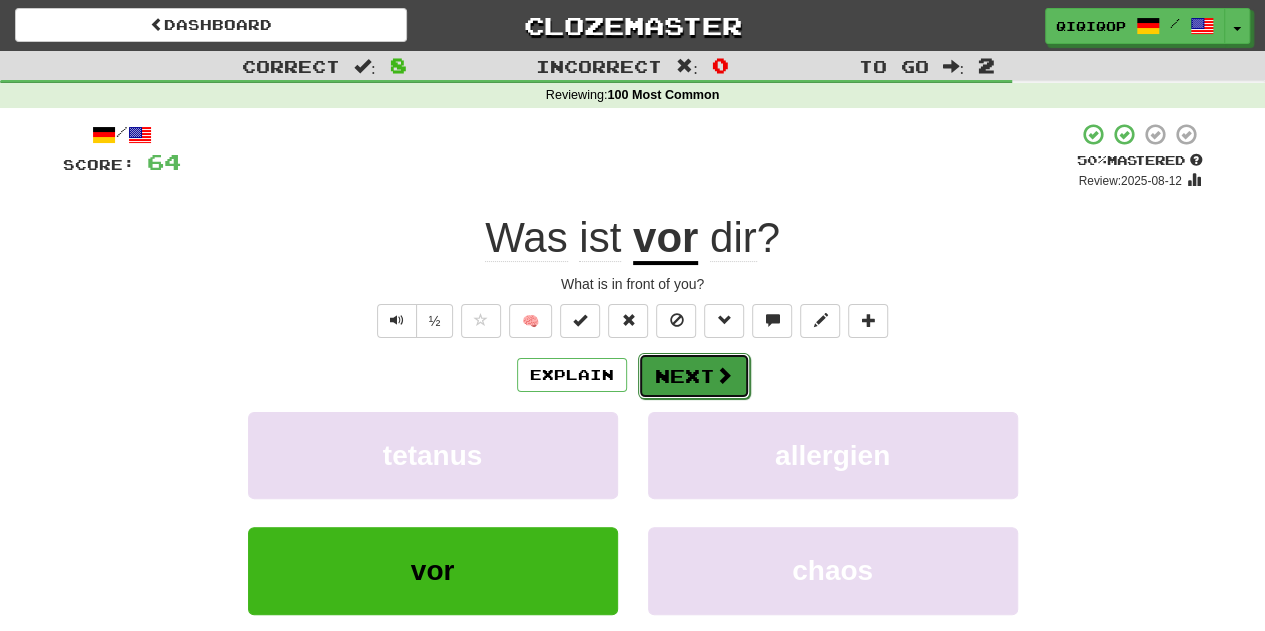 click on "Next" at bounding box center [694, 376] 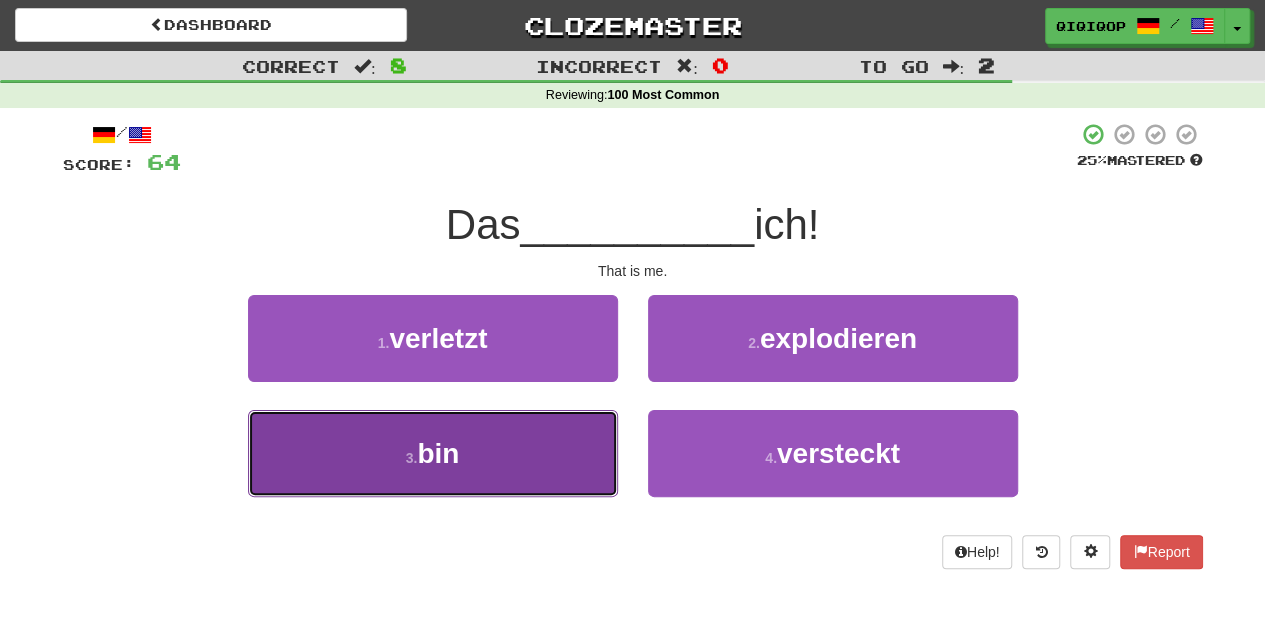 click on "3 .  bin" at bounding box center (433, 453) 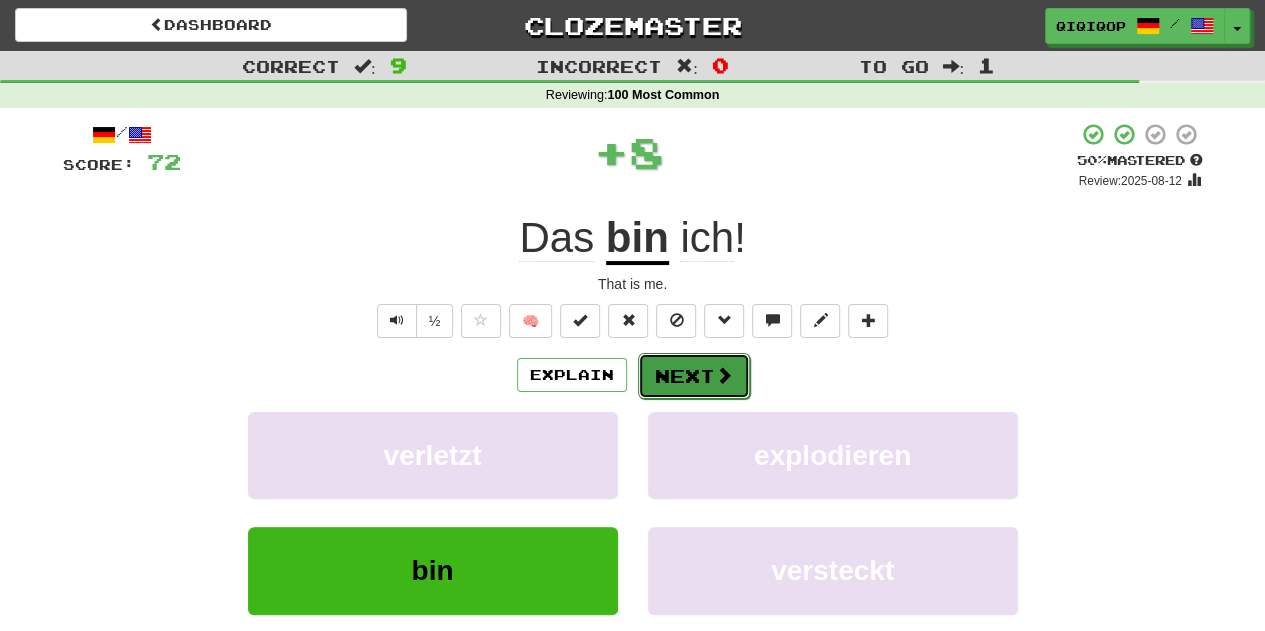 click on "Next" at bounding box center [694, 376] 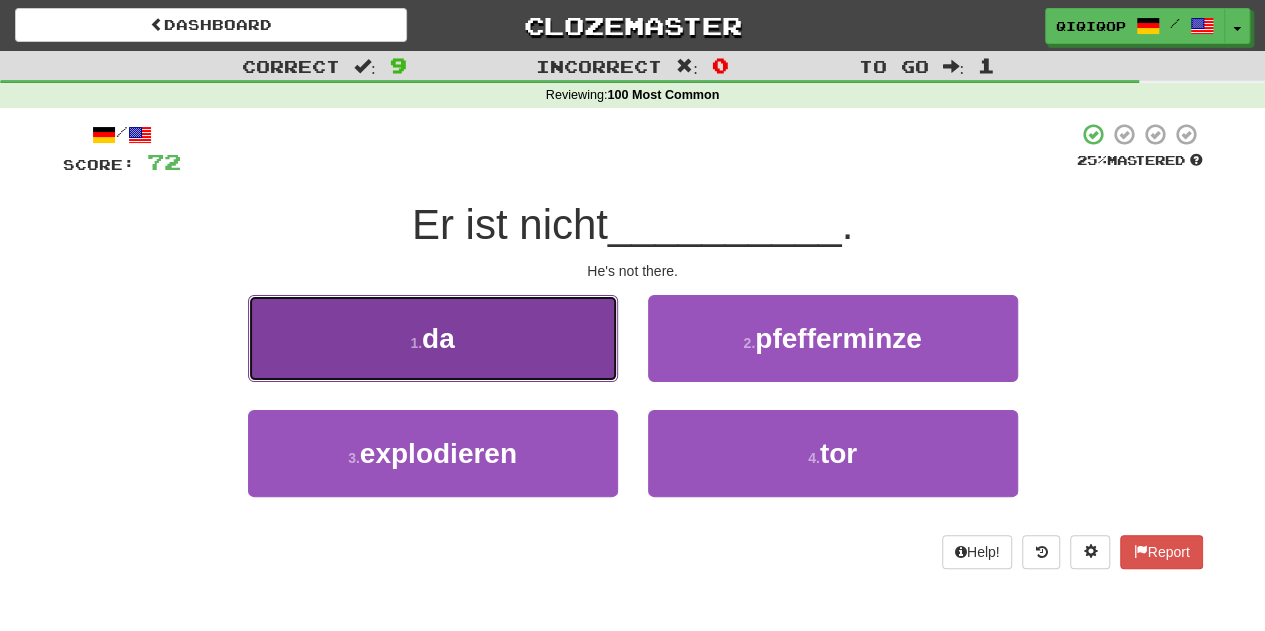 click on "1 .  da" at bounding box center [433, 338] 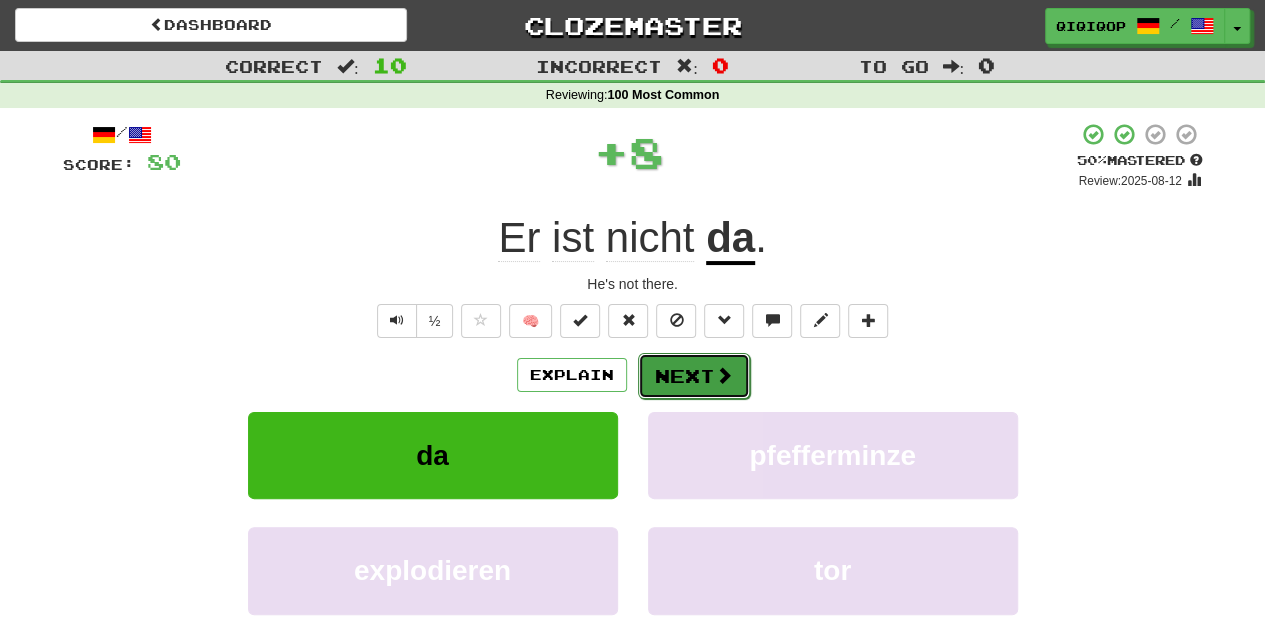 click on "Next" at bounding box center (694, 376) 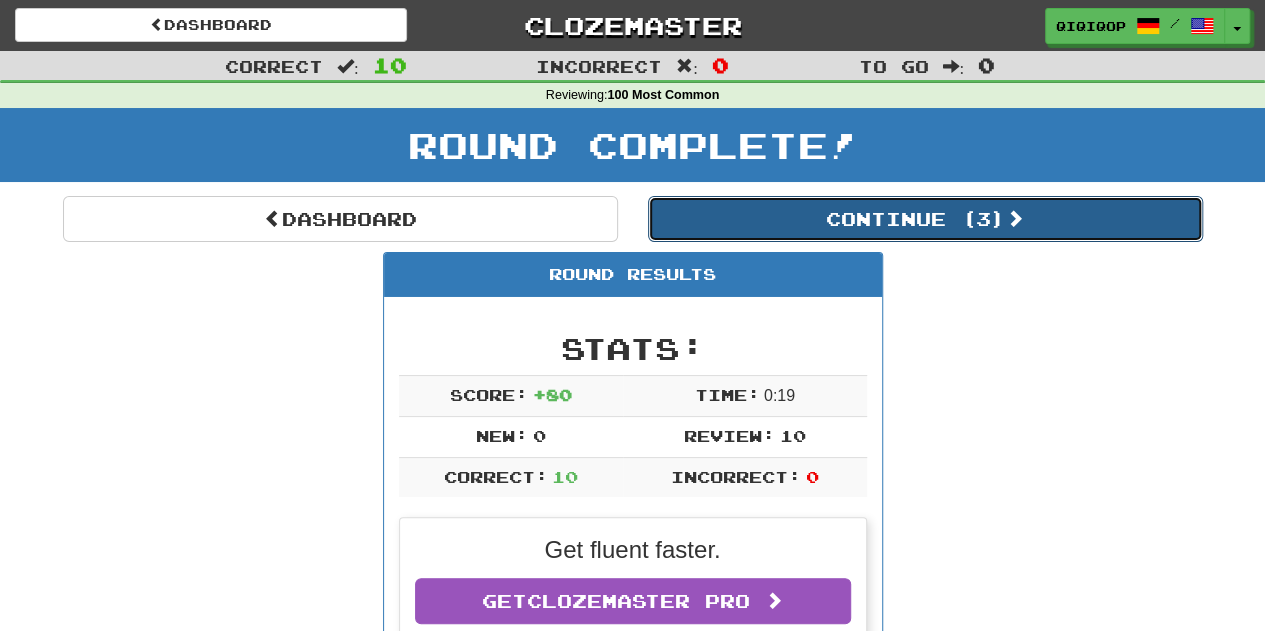 click on "Continue ( 3 )" at bounding box center [925, 219] 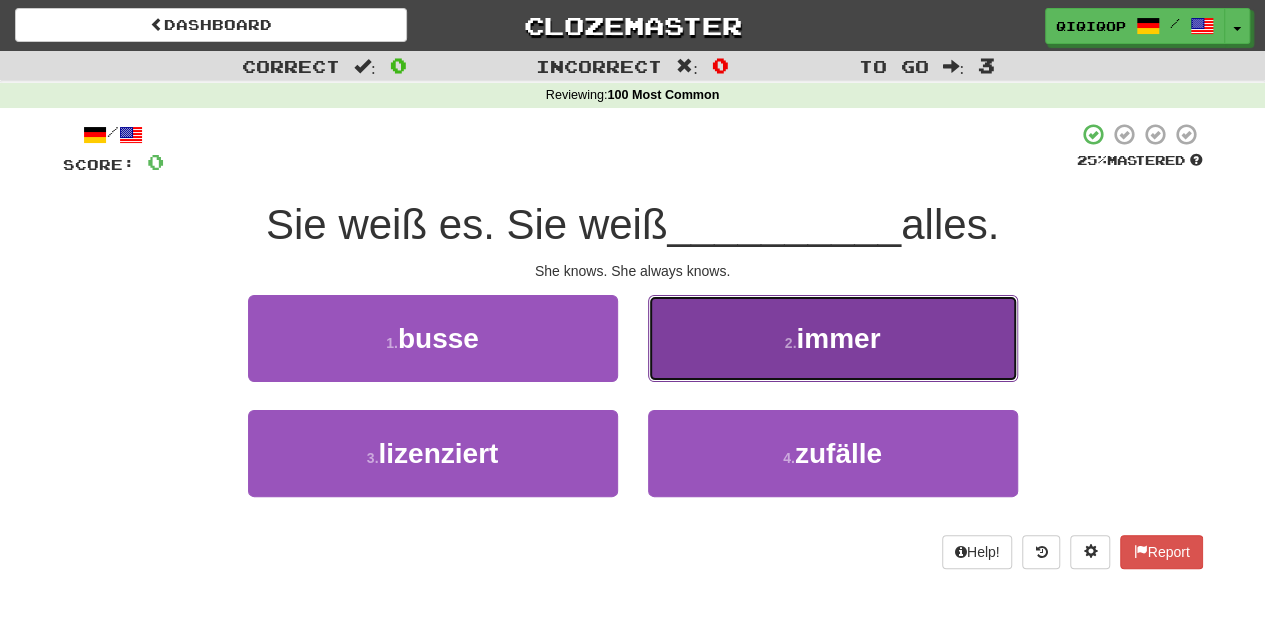 click on "2 .  immer" at bounding box center (833, 338) 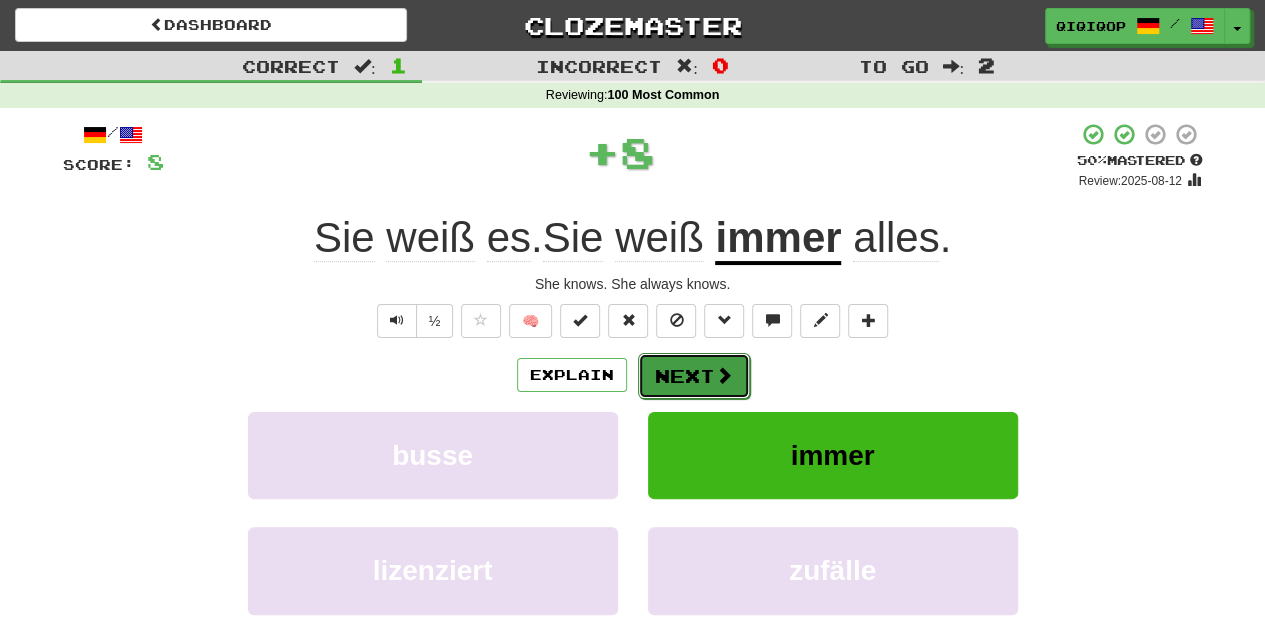 click on "Next" at bounding box center (694, 376) 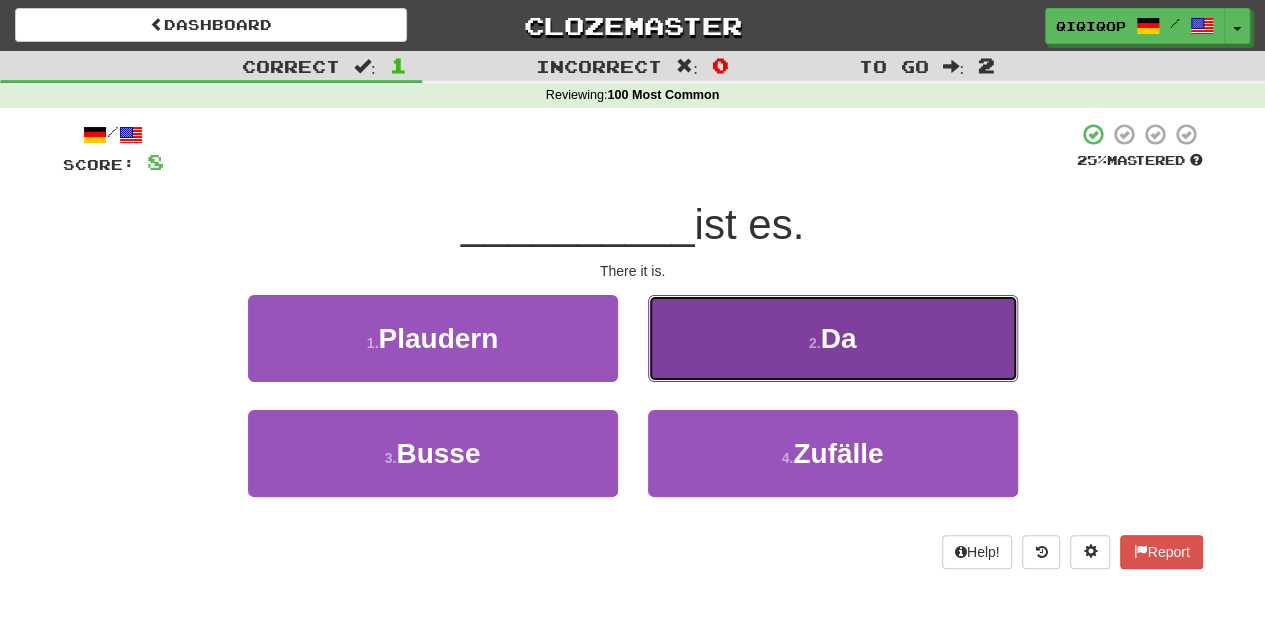 click on "2 .  Da" at bounding box center (833, 338) 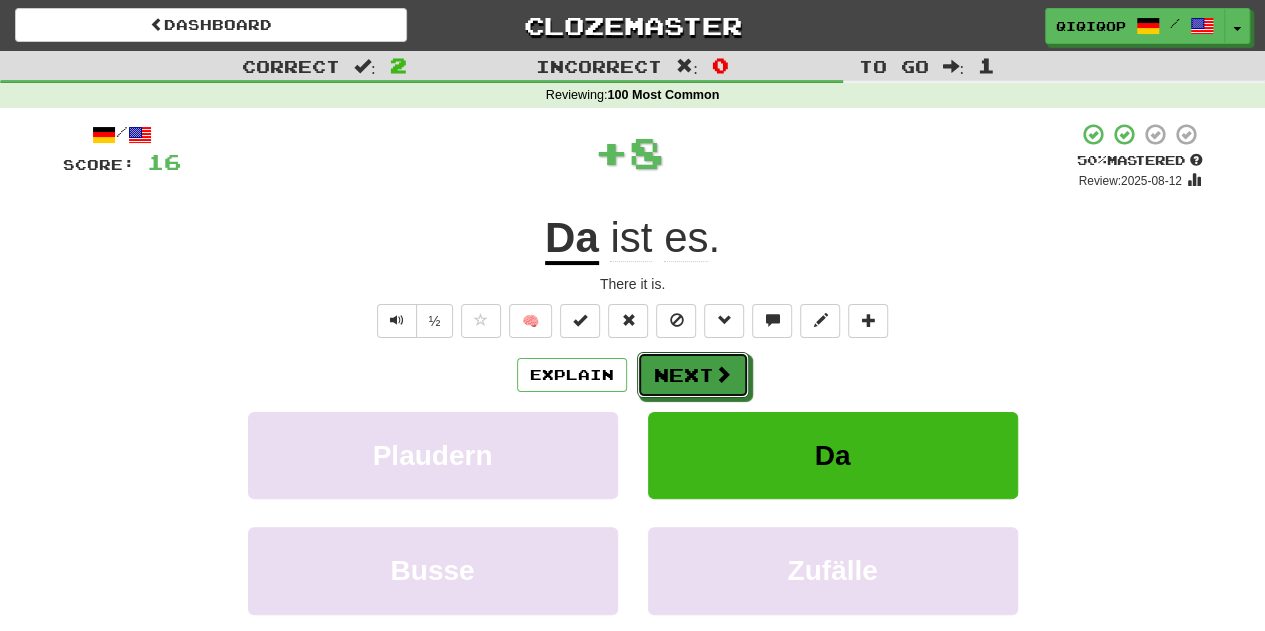 click on "Next" at bounding box center (693, 375) 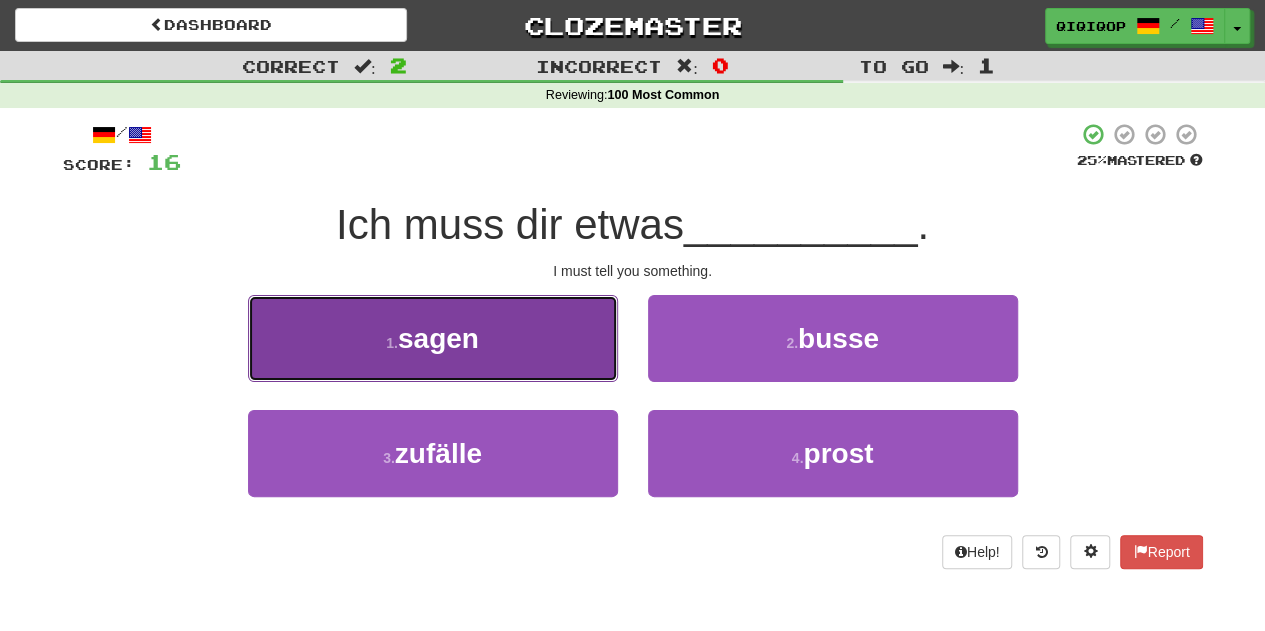 click on "1 .  sagen" at bounding box center [433, 338] 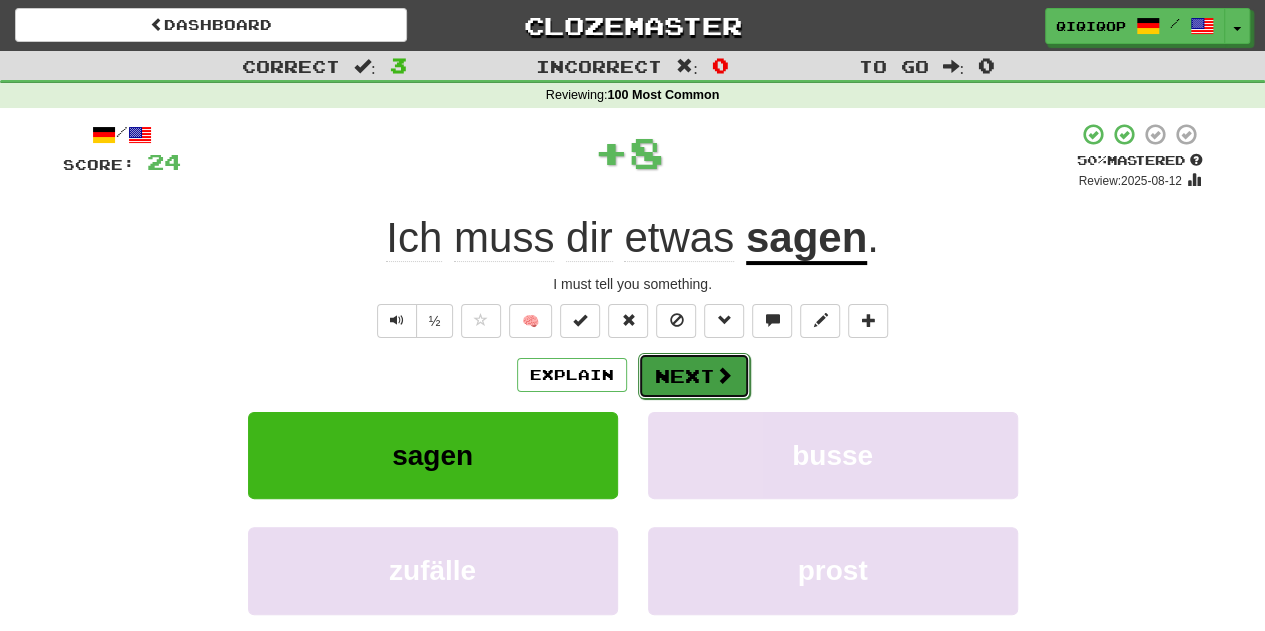 click on "Next" at bounding box center (694, 376) 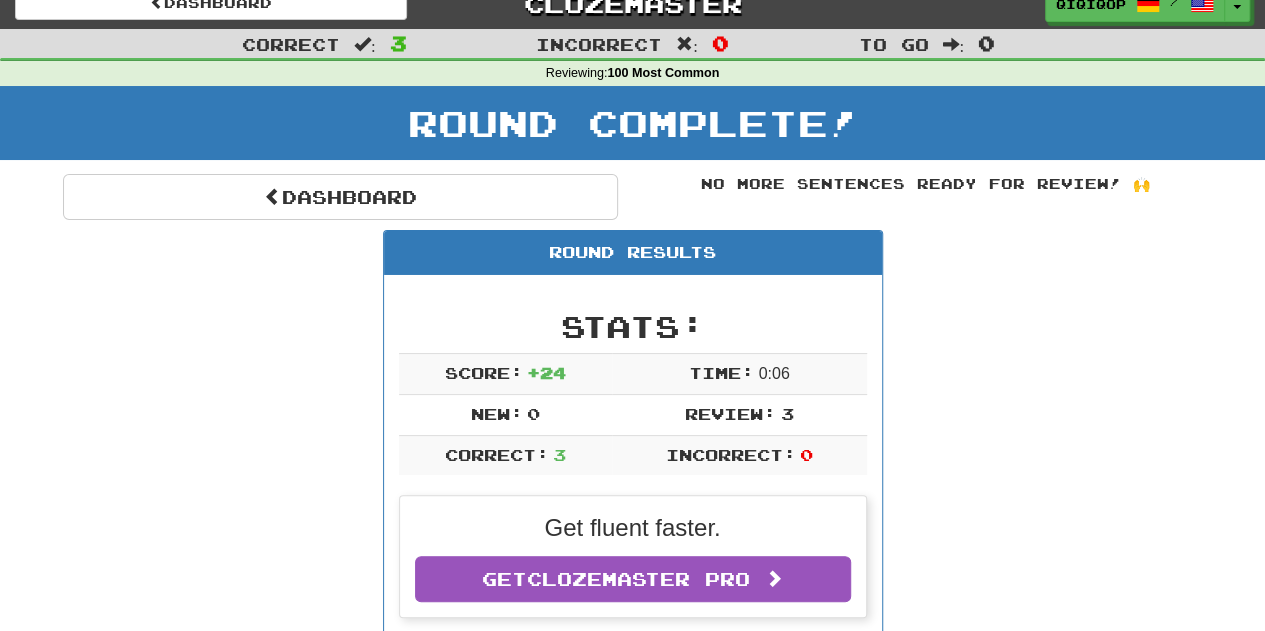 scroll, scrollTop: 20, scrollLeft: 0, axis: vertical 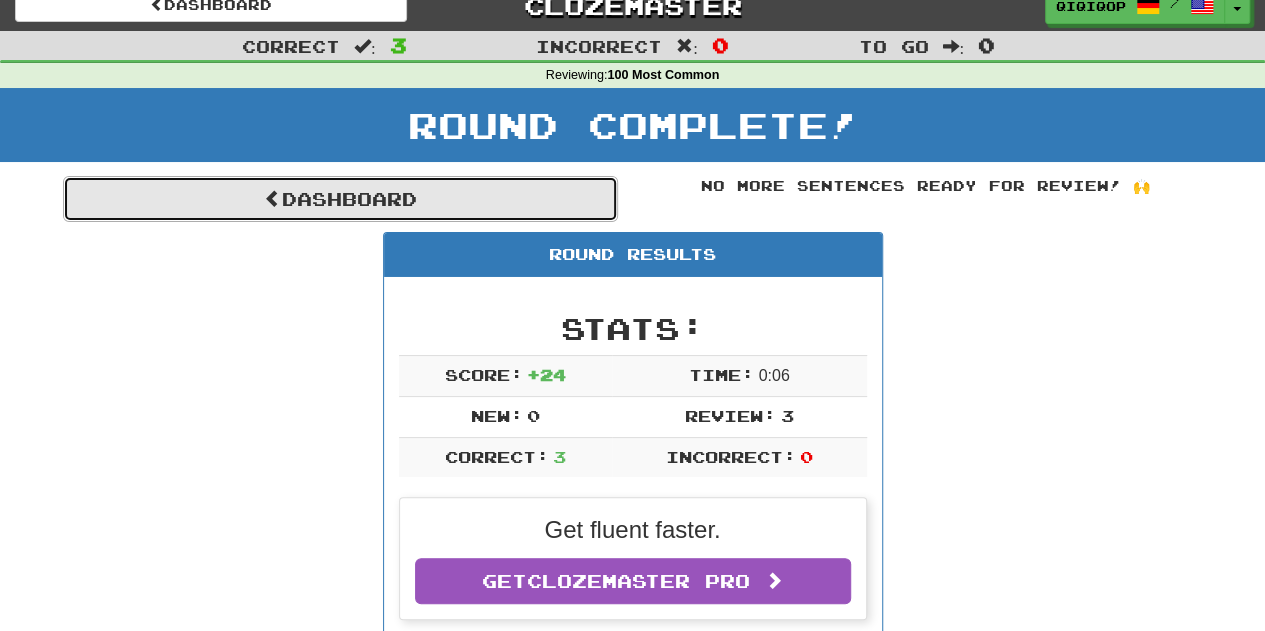 click on "Dashboard" at bounding box center (340, 199) 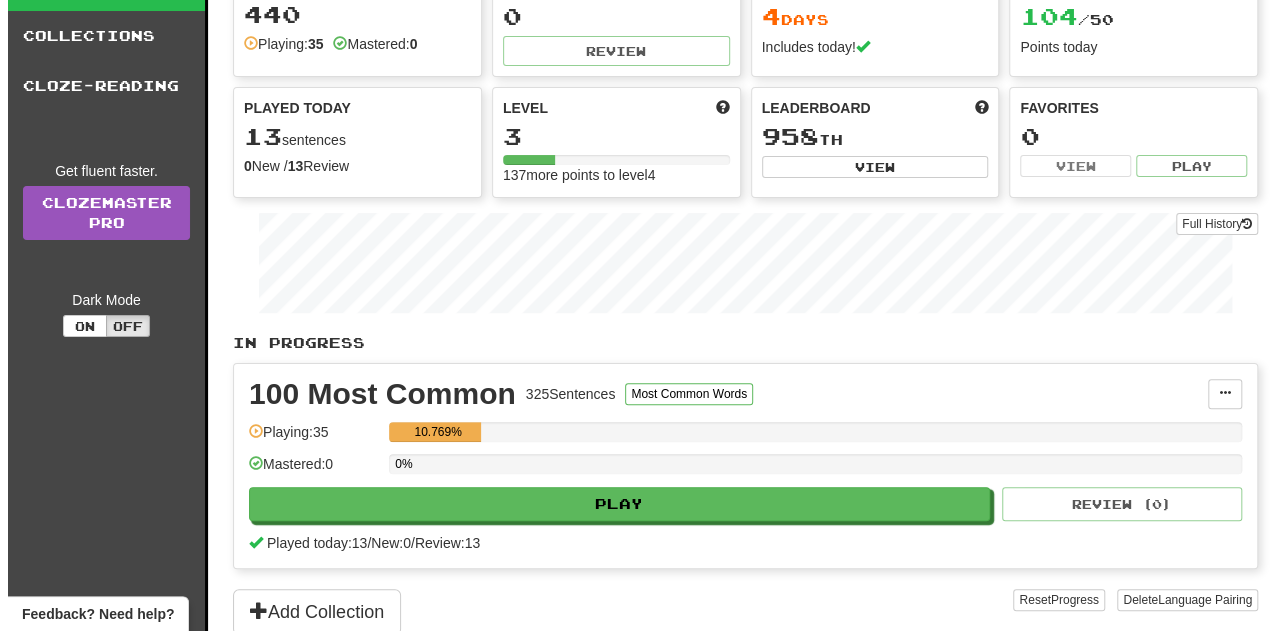 scroll, scrollTop: 102, scrollLeft: 0, axis: vertical 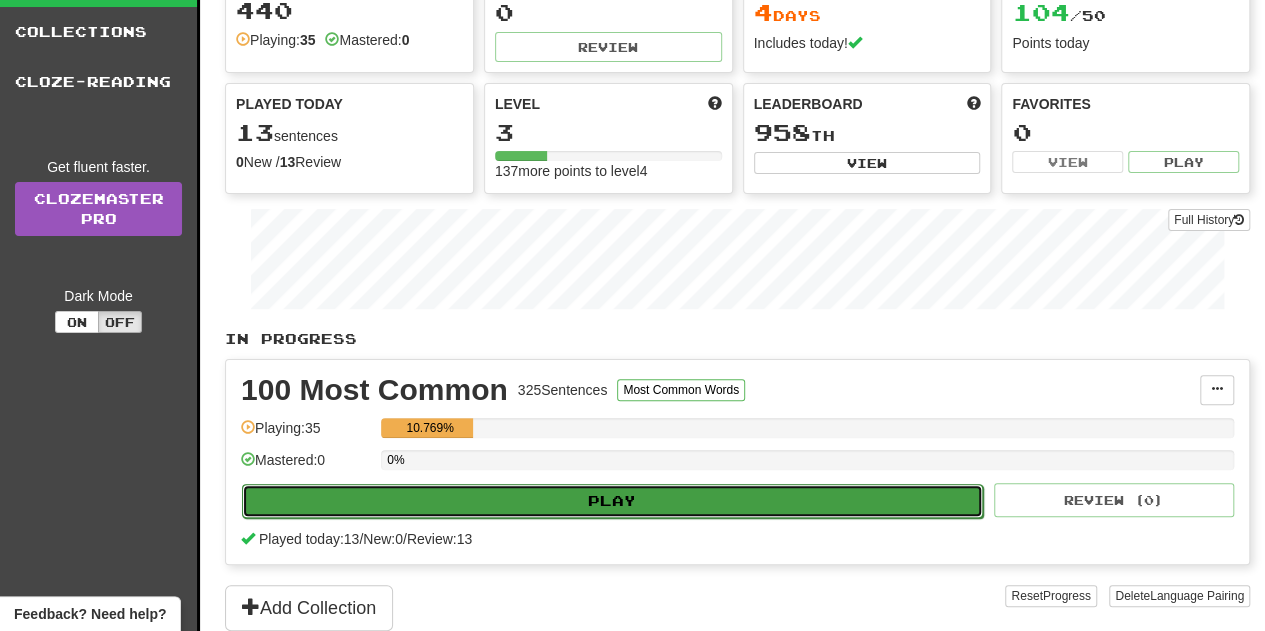 click on "Play" at bounding box center [612, 501] 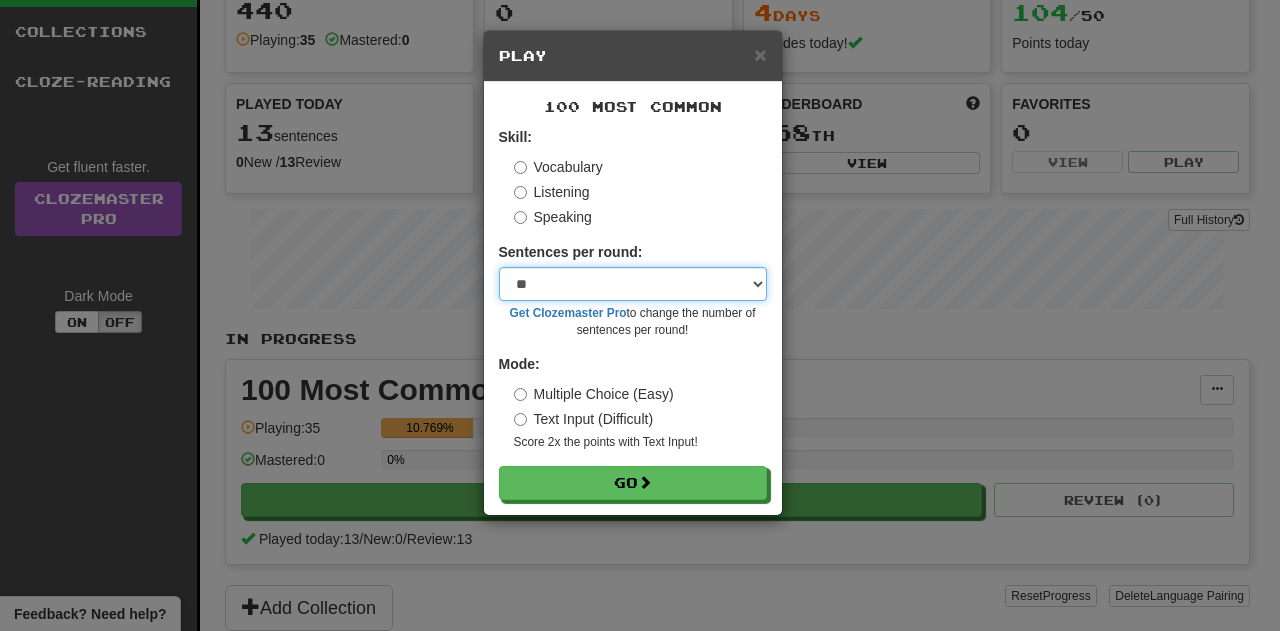 click on "* ** ** ** ** ** *** ********" at bounding box center [633, 284] 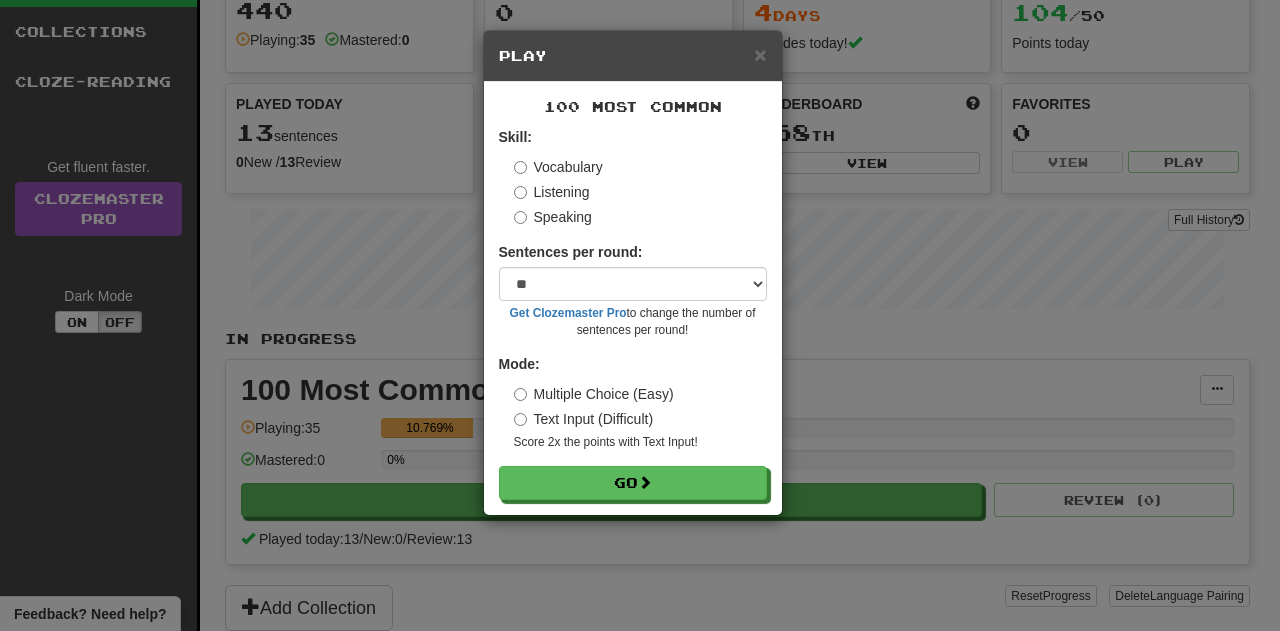 click on "Mode: Multiple Choice (Easy) Text Input (Difficult) Score 2x the points with Text Input !" at bounding box center (633, 402) 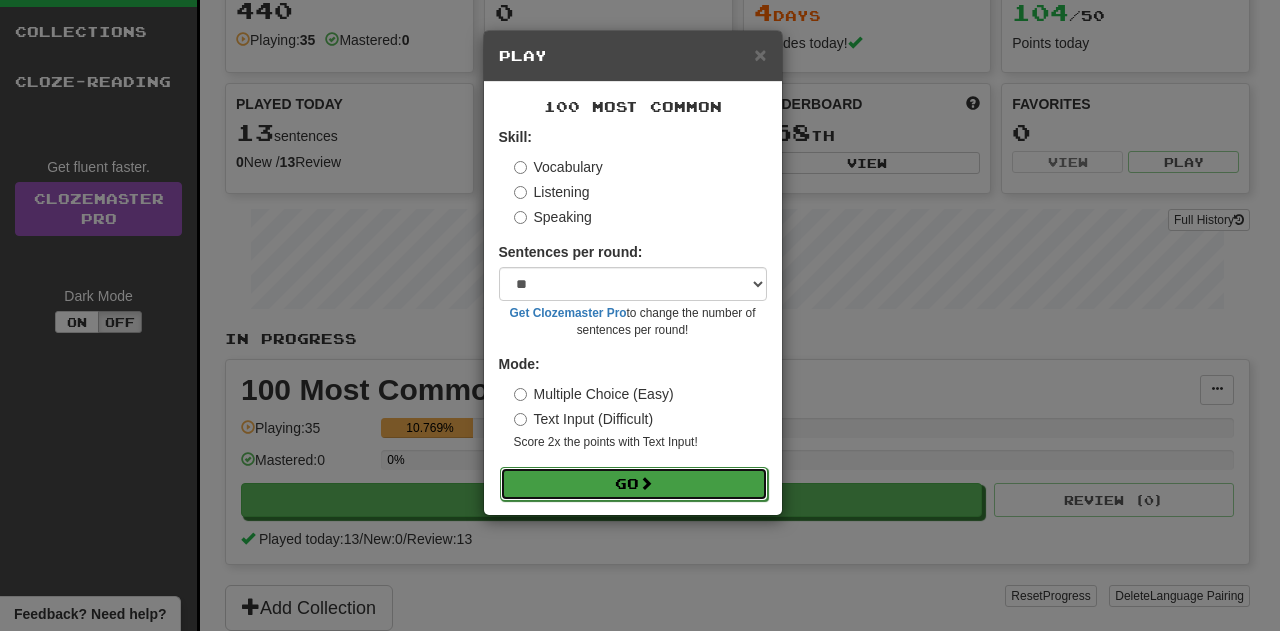 click on "Go" at bounding box center (634, 484) 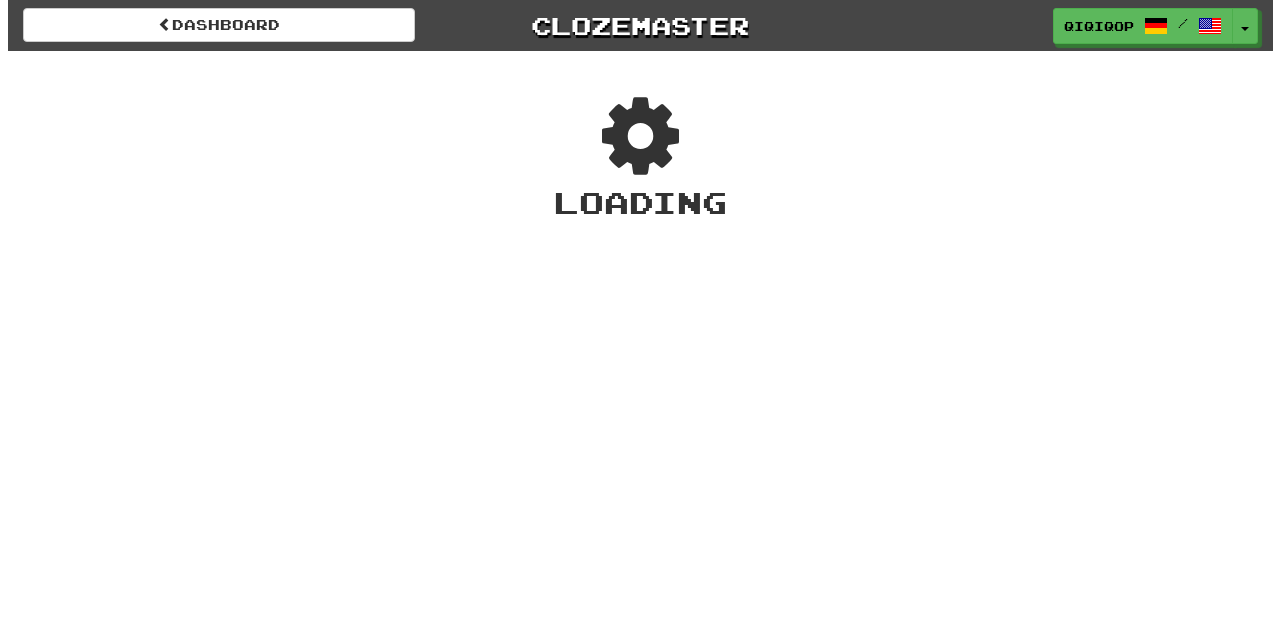 scroll, scrollTop: 0, scrollLeft: 0, axis: both 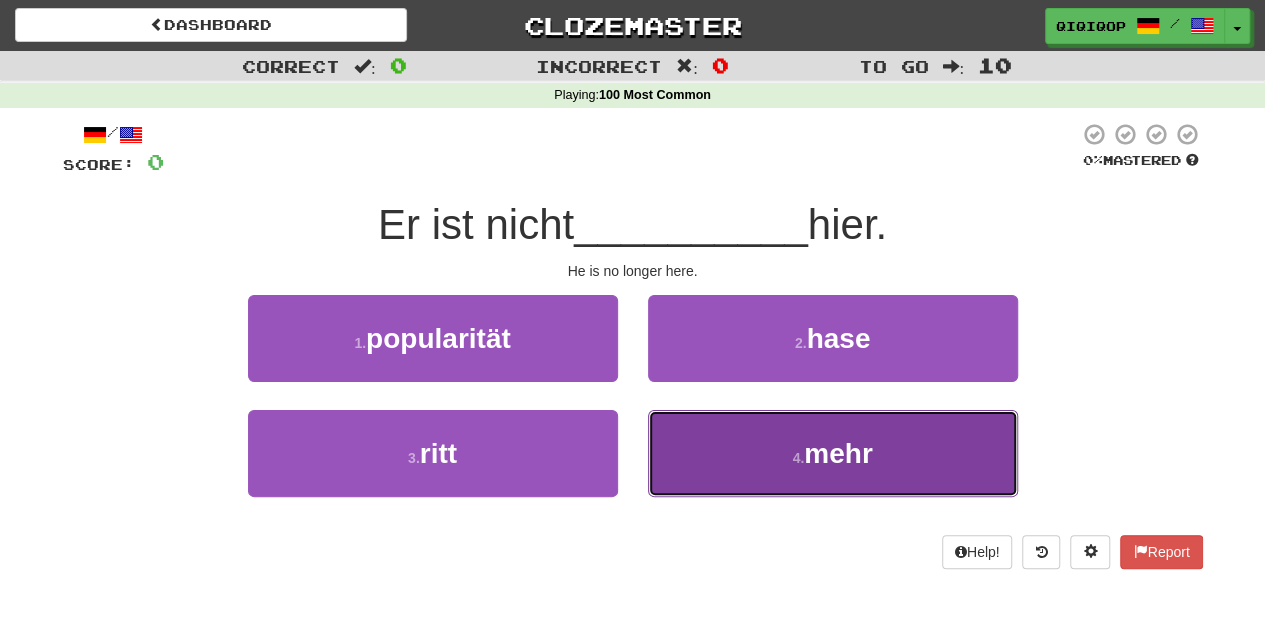 click on "4 .  mehr" at bounding box center (833, 453) 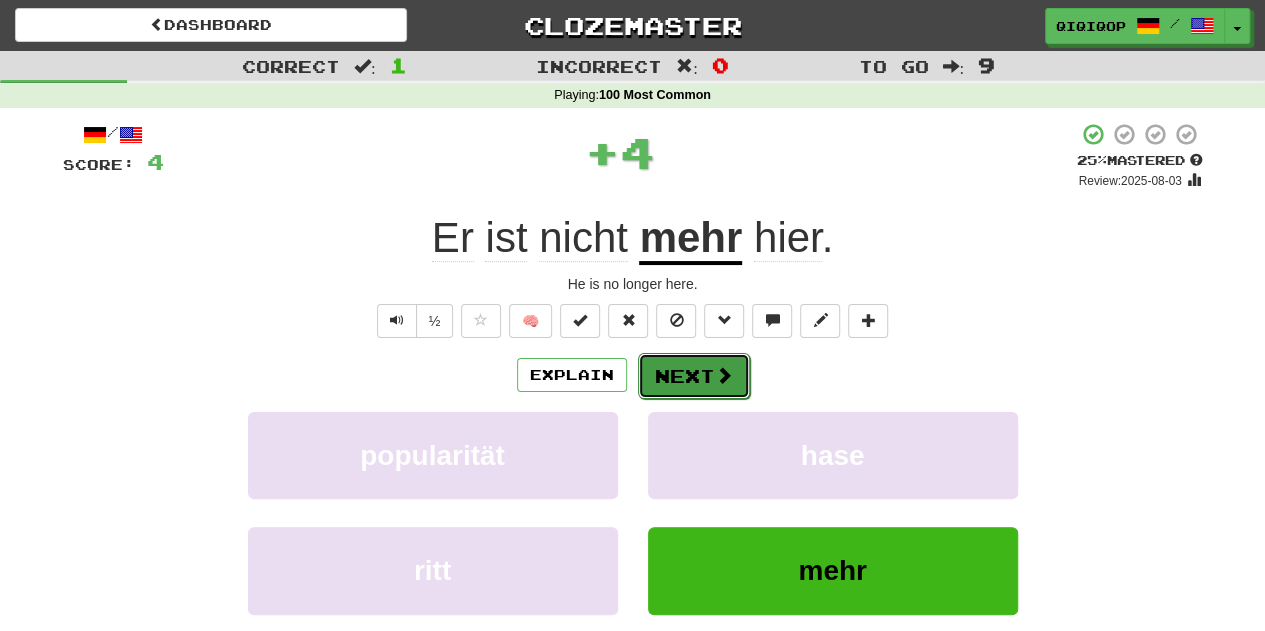 click on "Next" at bounding box center (694, 376) 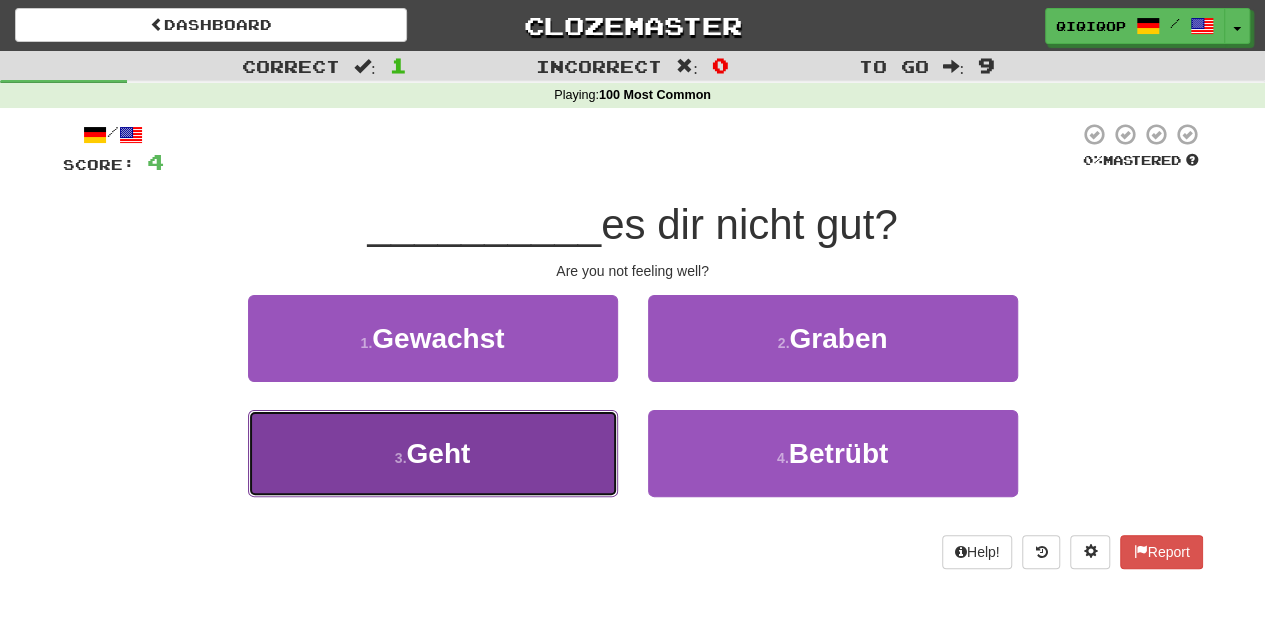 click on "3 .  Geht" at bounding box center (433, 453) 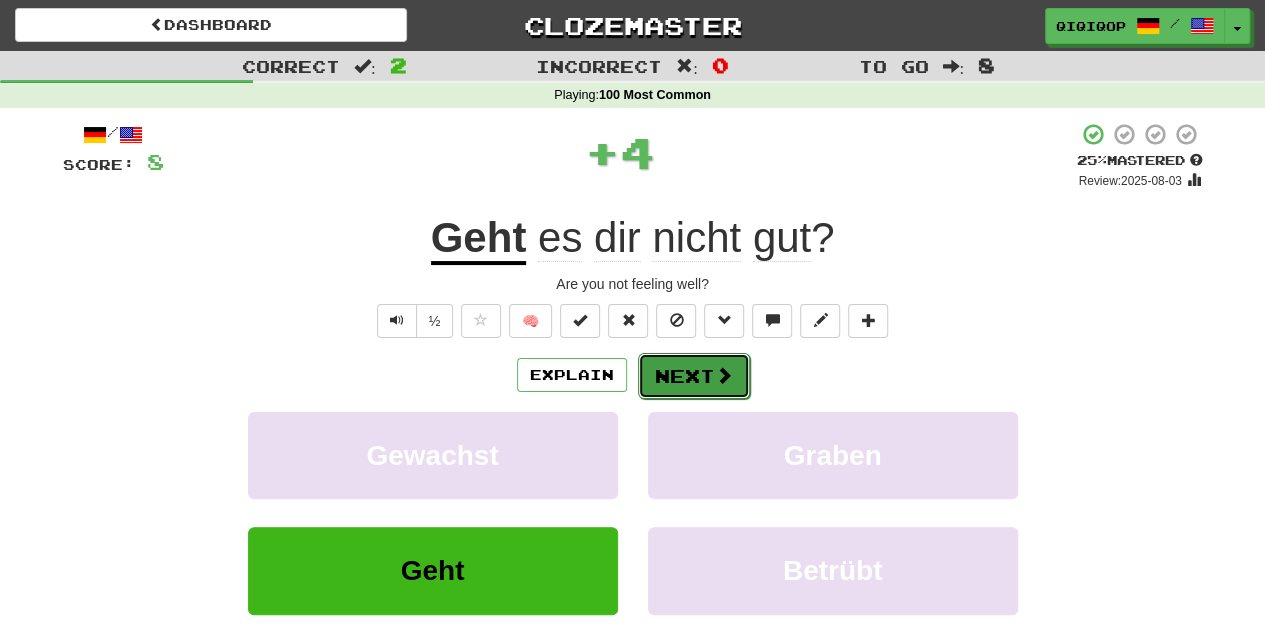 click on "Next" at bounding box center [694, 376] 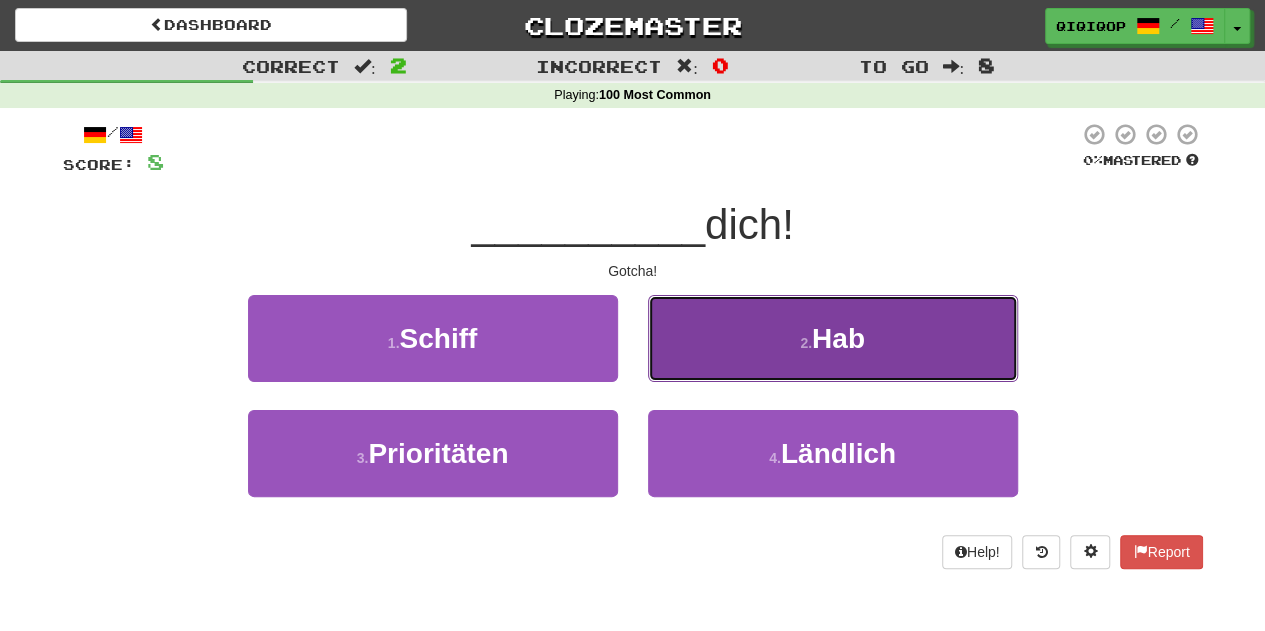 click on "2 .  Hab" at bounding box center (833, 338) 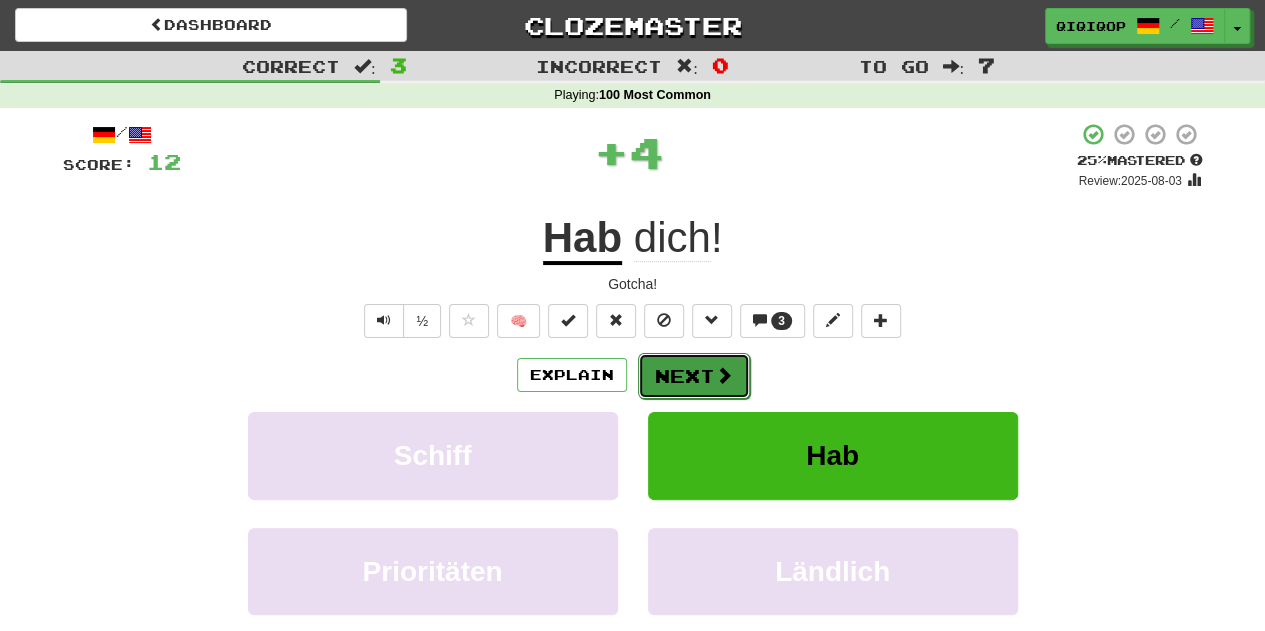 click on "Next" at bounding box center (694, 376) 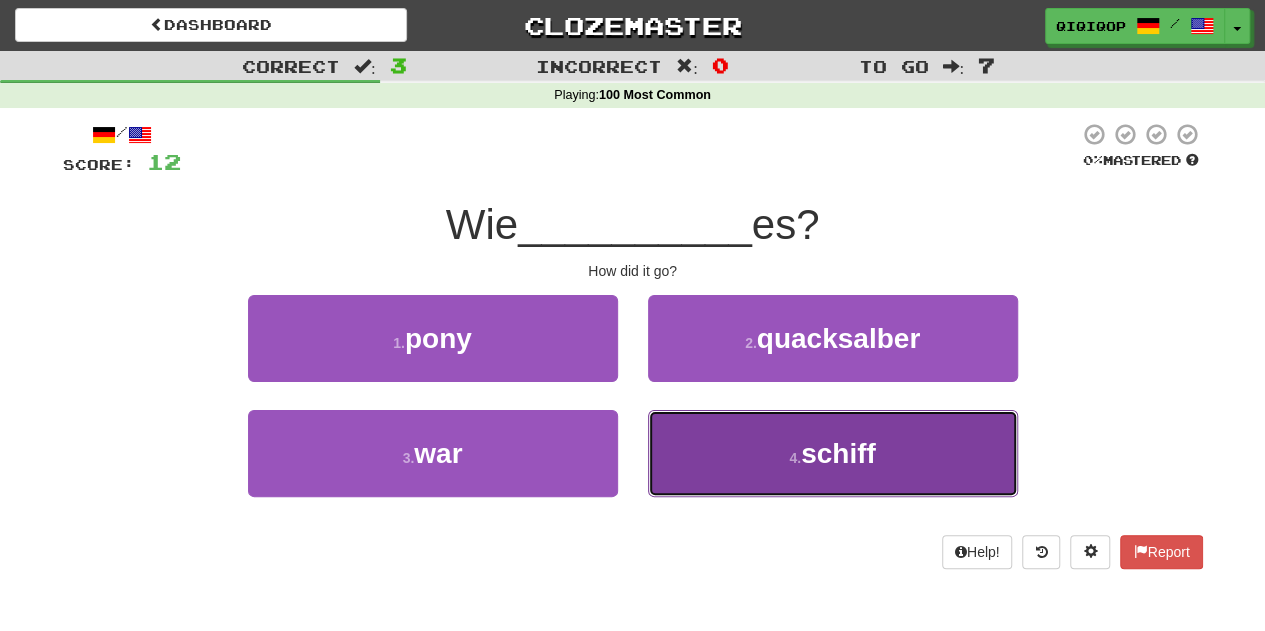 click on "4 .  schiff" at bounding box center (833, 453) 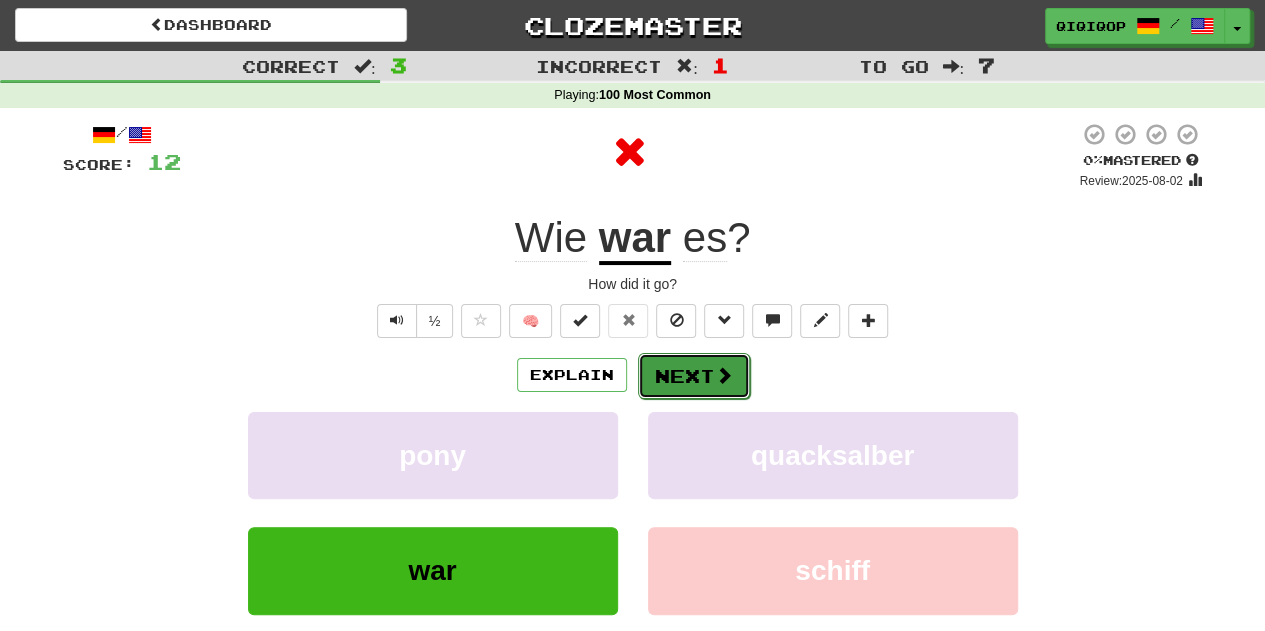 click on "Next" at bounding box center (694, 376) 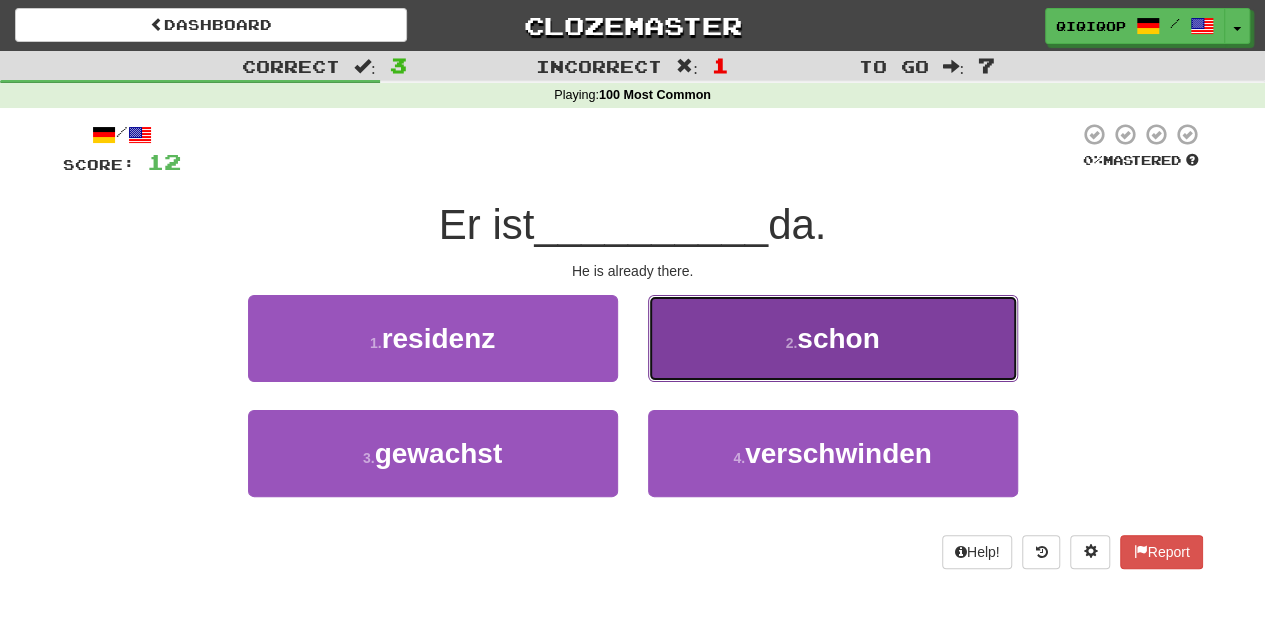 click on "2 .  schon" at bounding box center (833, 338) 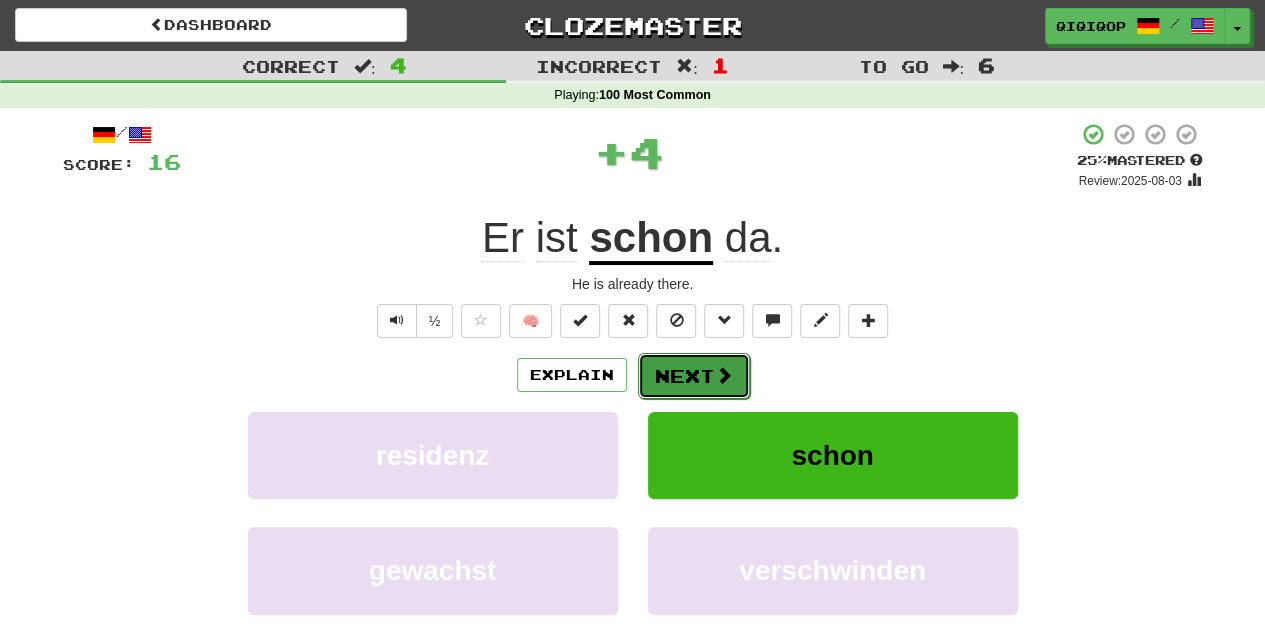 click on "Next" at bounding box center [694, 376] 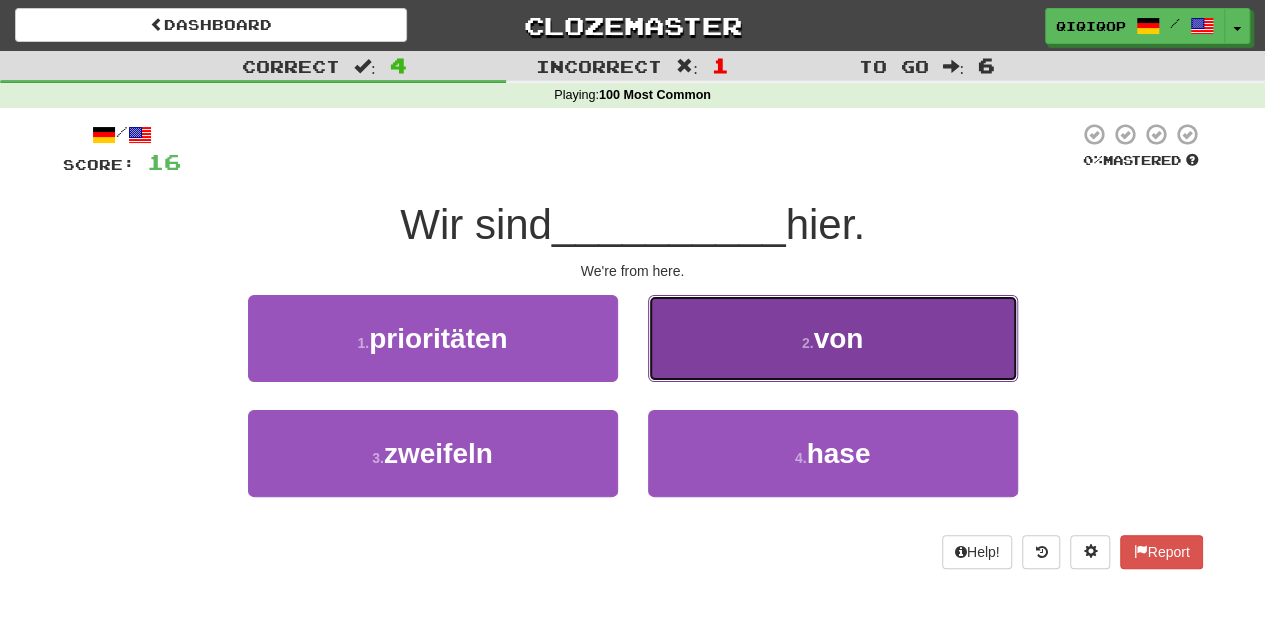 click on "2 .  von" at bounding box center [833, 338] 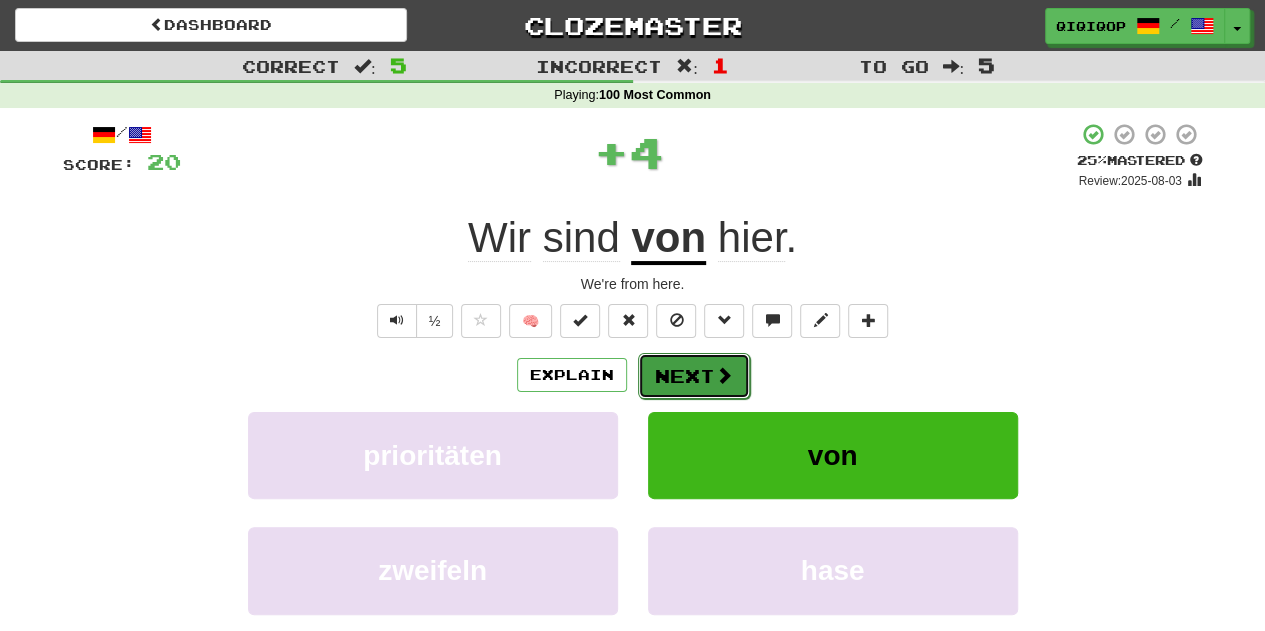 click on "Next" at bounding box center (694, 376) 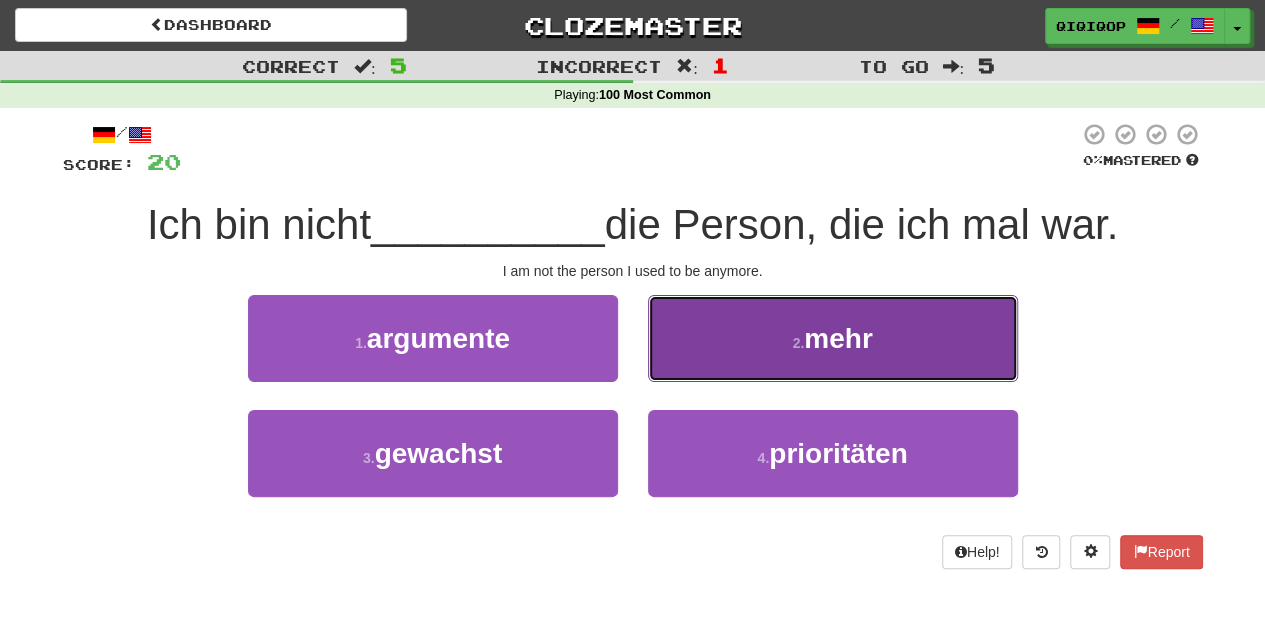 click on "2 .  mehr" at bounding box center [833, 338] 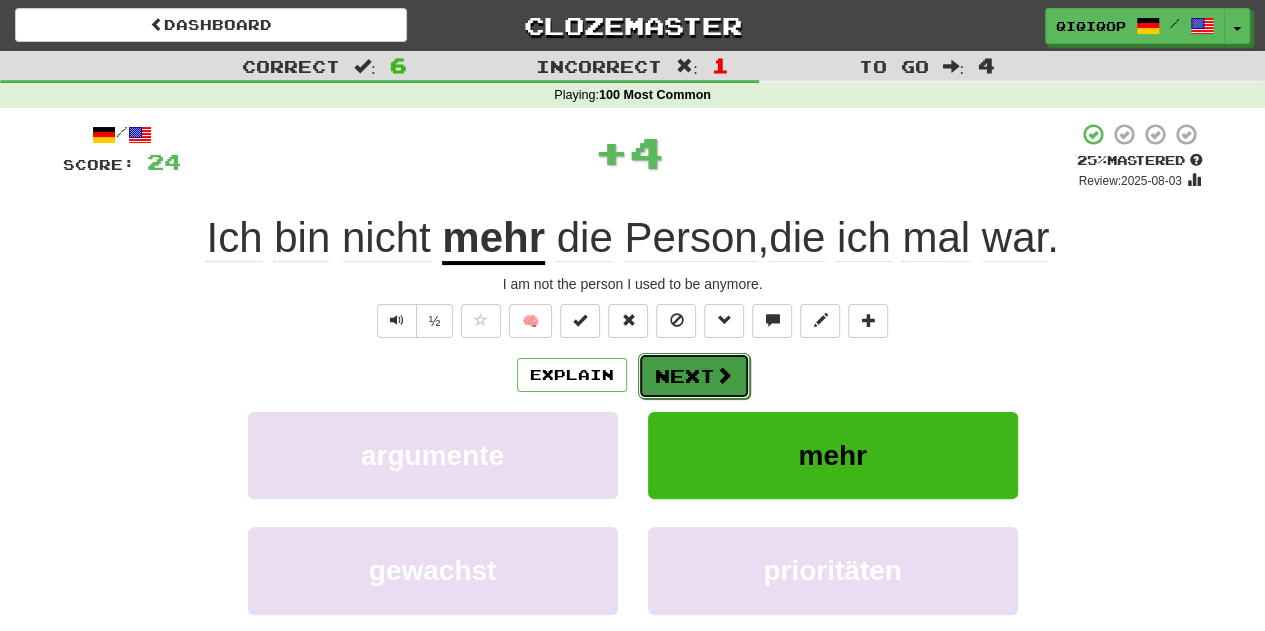 click on "Next" at bounding box center [694, 376] 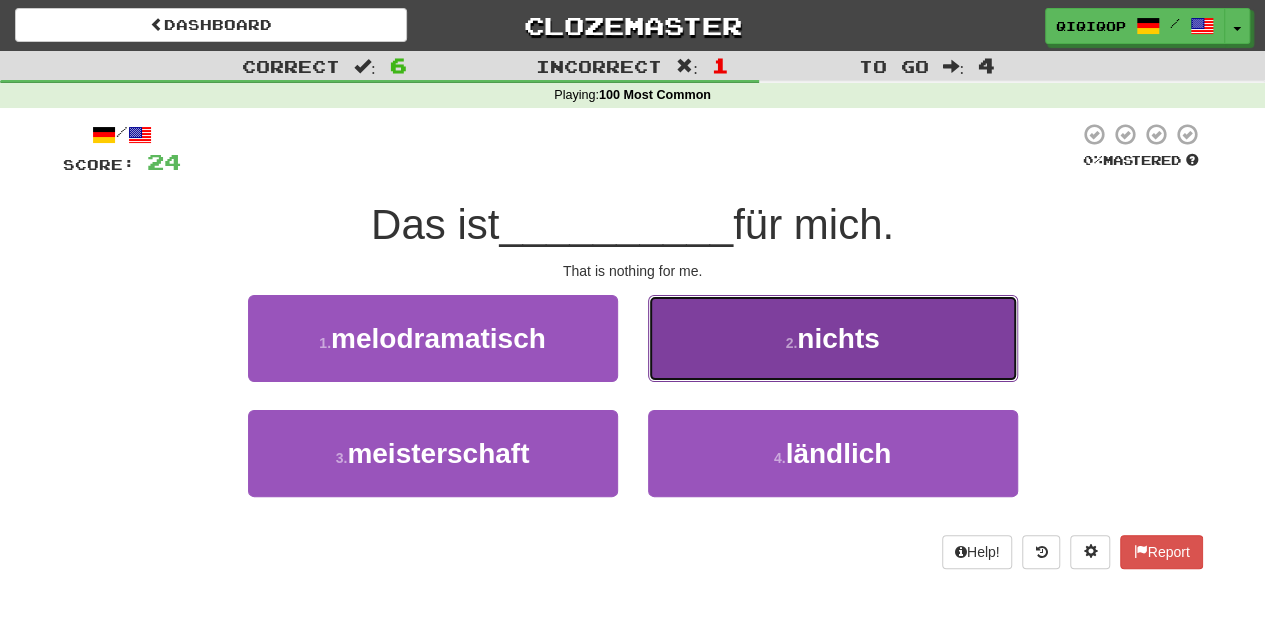 click on "2 .  nichts" at bounding box center (833, 338) 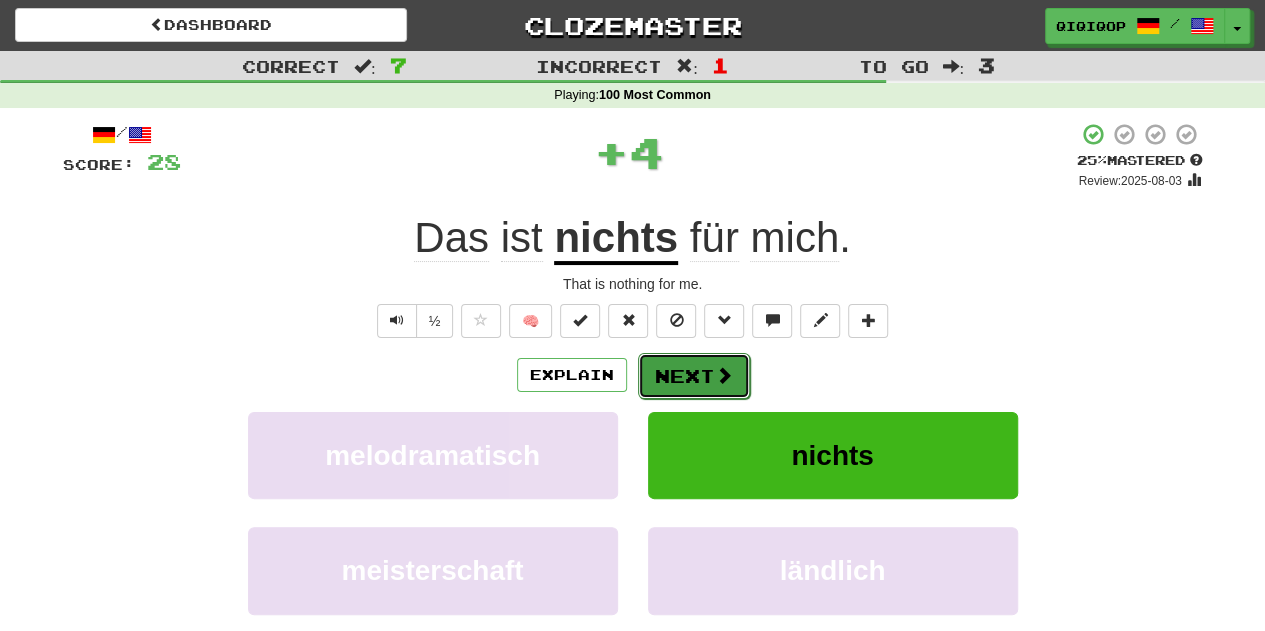 click at bounding box center [724, 375] 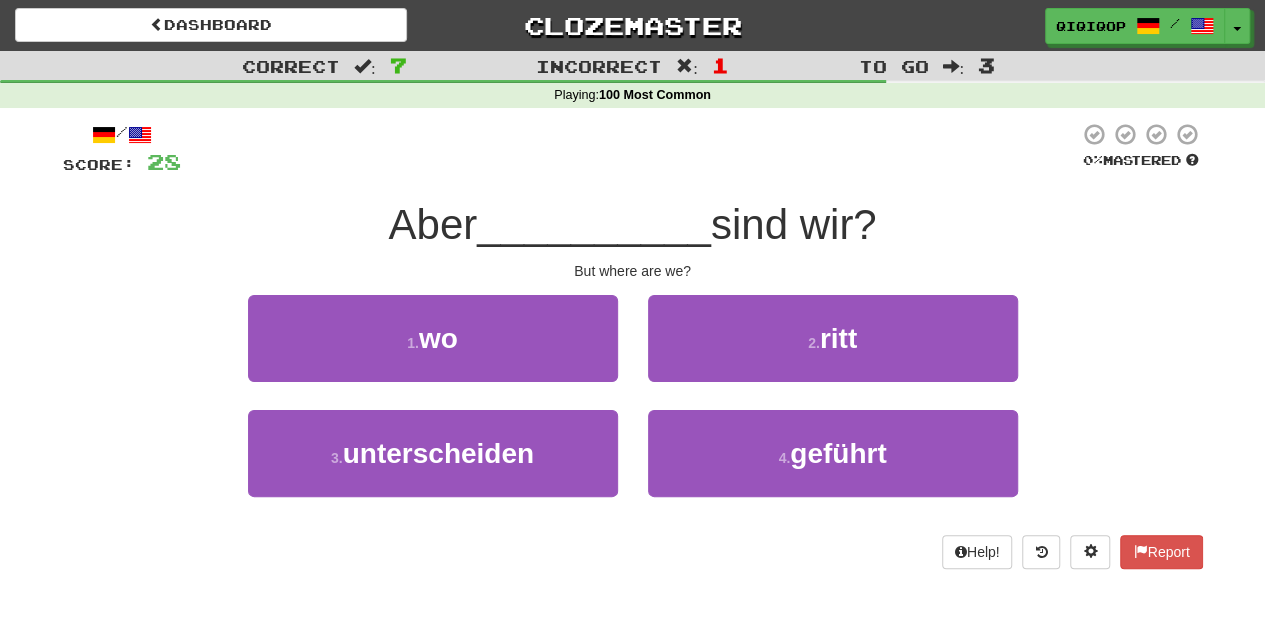 click on "1 .  wo" at bounding box center (433, 352) 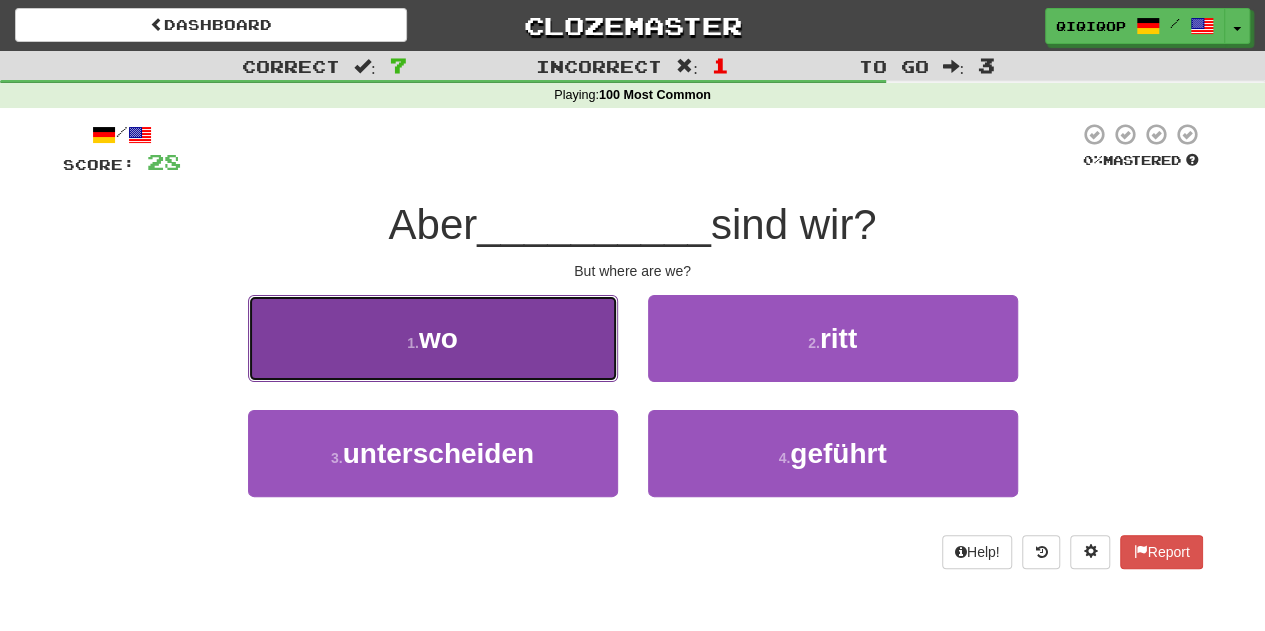 click on "1 .  wo" at bounding box center (433, 338) 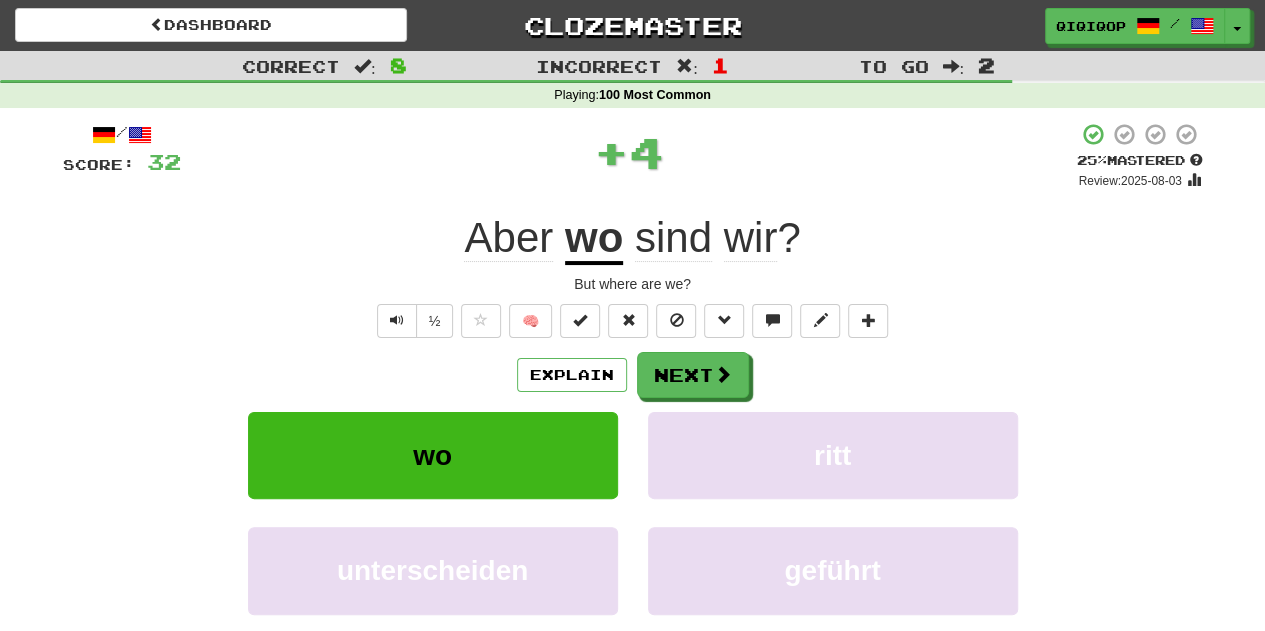 click on "/  Score:   32 + 4 25 %  Mastered Review:  2025-08-03 Aber   wo   sind   wir ? But where are we? ½ 🧠 Explain Next wo ritt unterscheiden geführt Learn more: wo ritt unterscheiden geführt  Help!  Report Sentence Source" at bounding box center (633, 435) 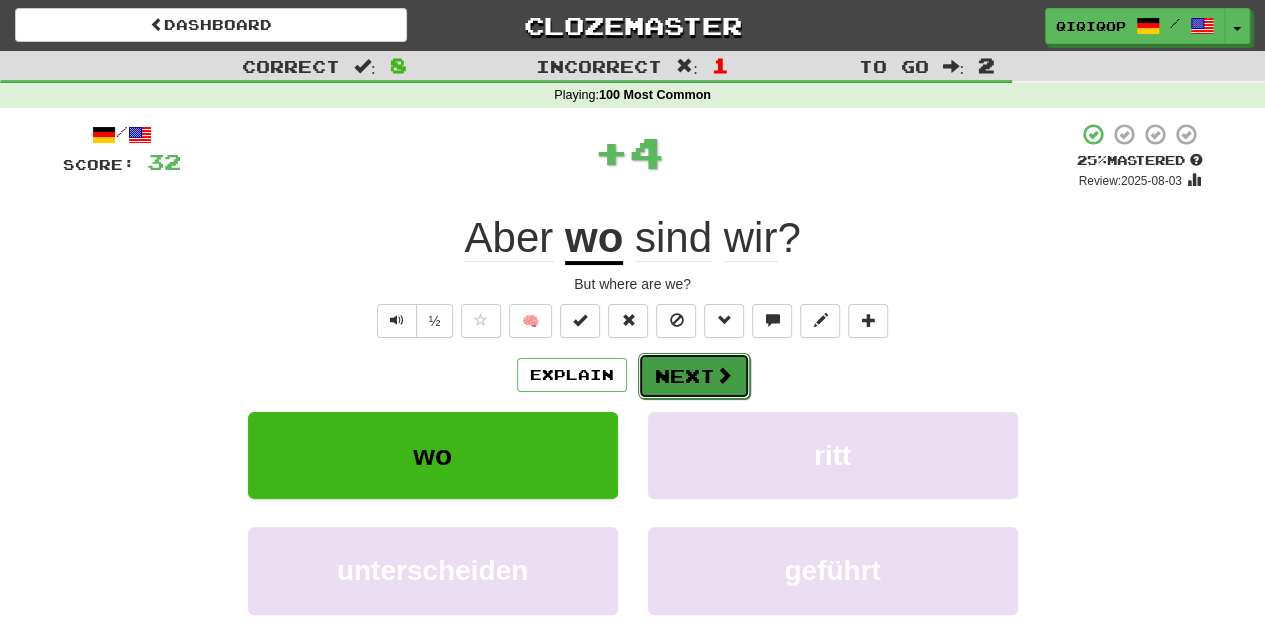 click on "Next" at bounding box center [694, 376] 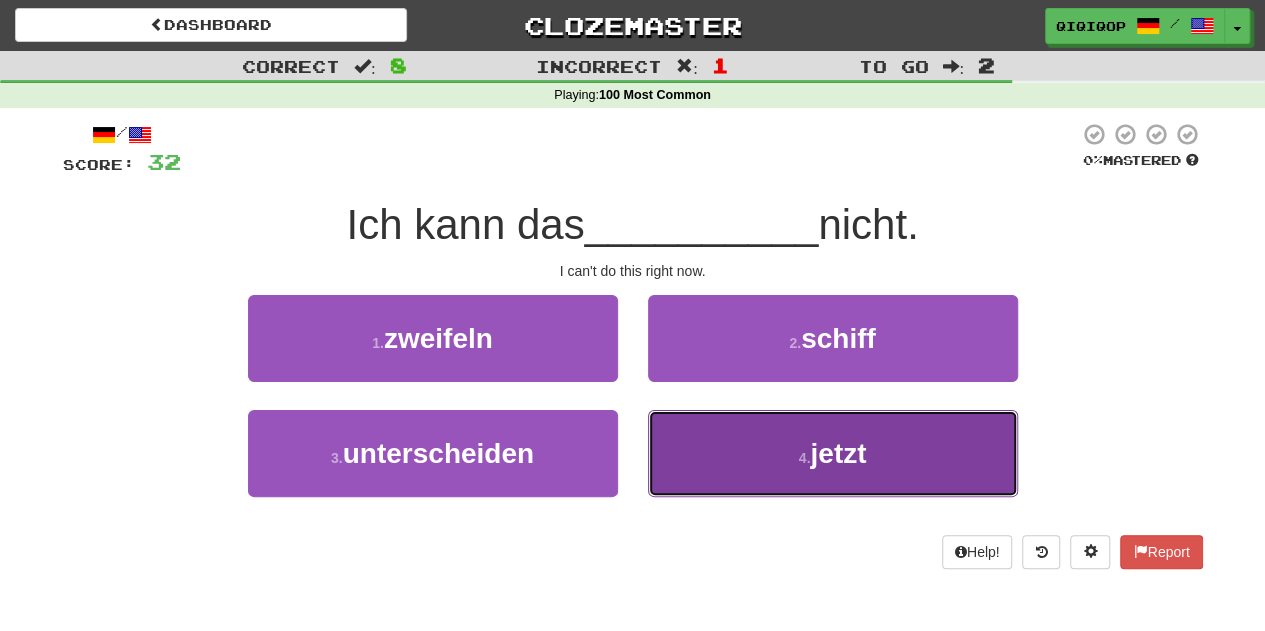 click on "4 .  jetzt" at bounding box center [833, 453] 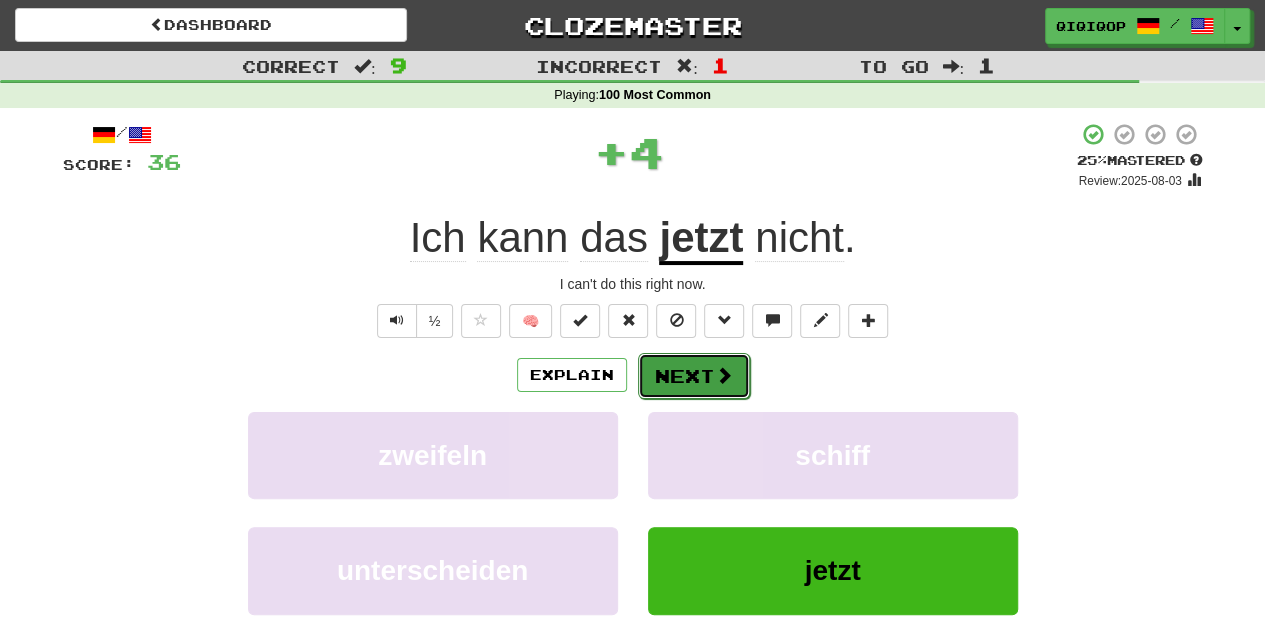 click on "Next" at bounding box center [694, 376] 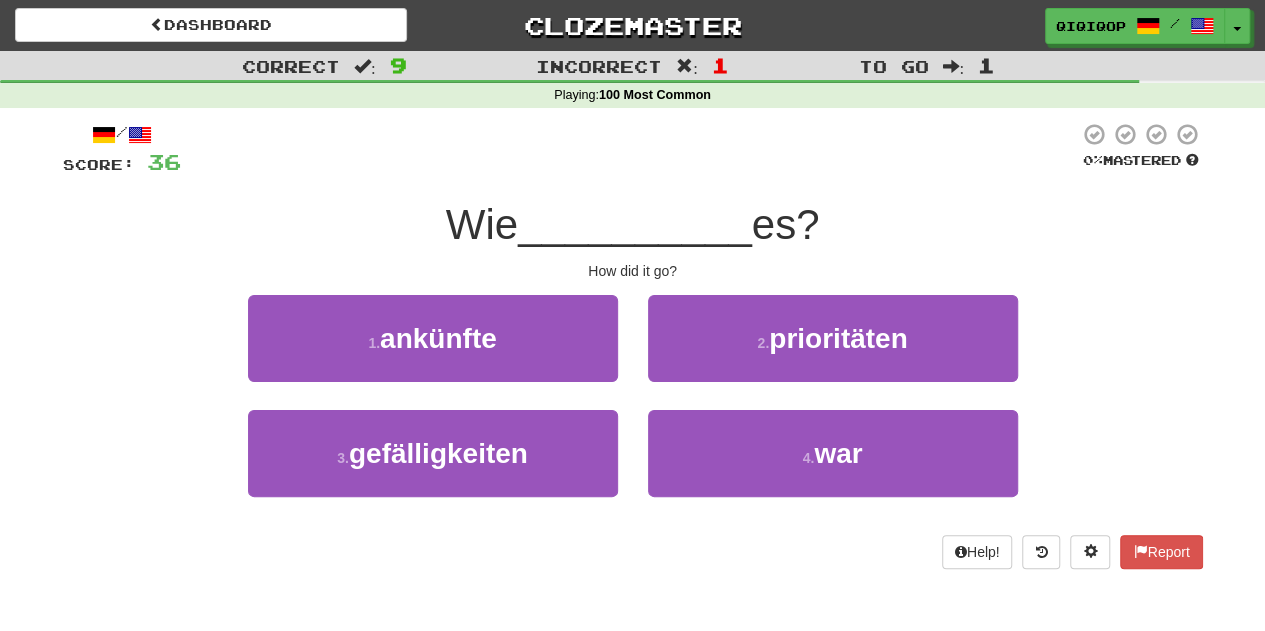 click on "2 .  prioritäten" at bounding box center (833, 338) 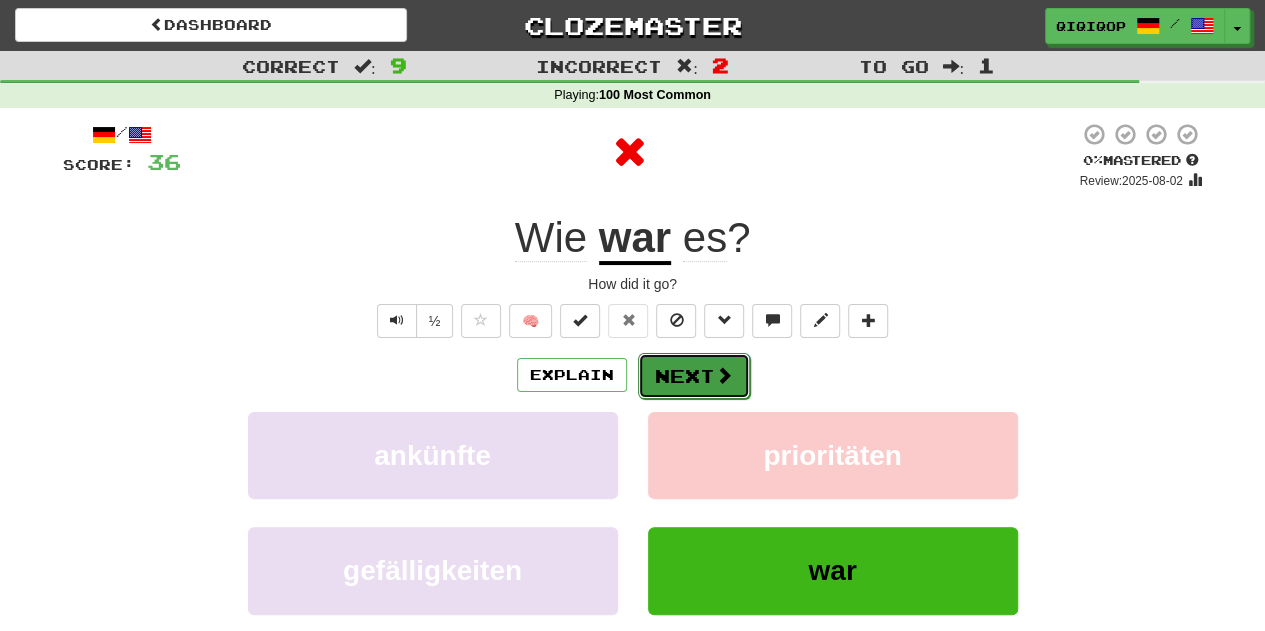 click on "Next" at bounding box center [694, 376] 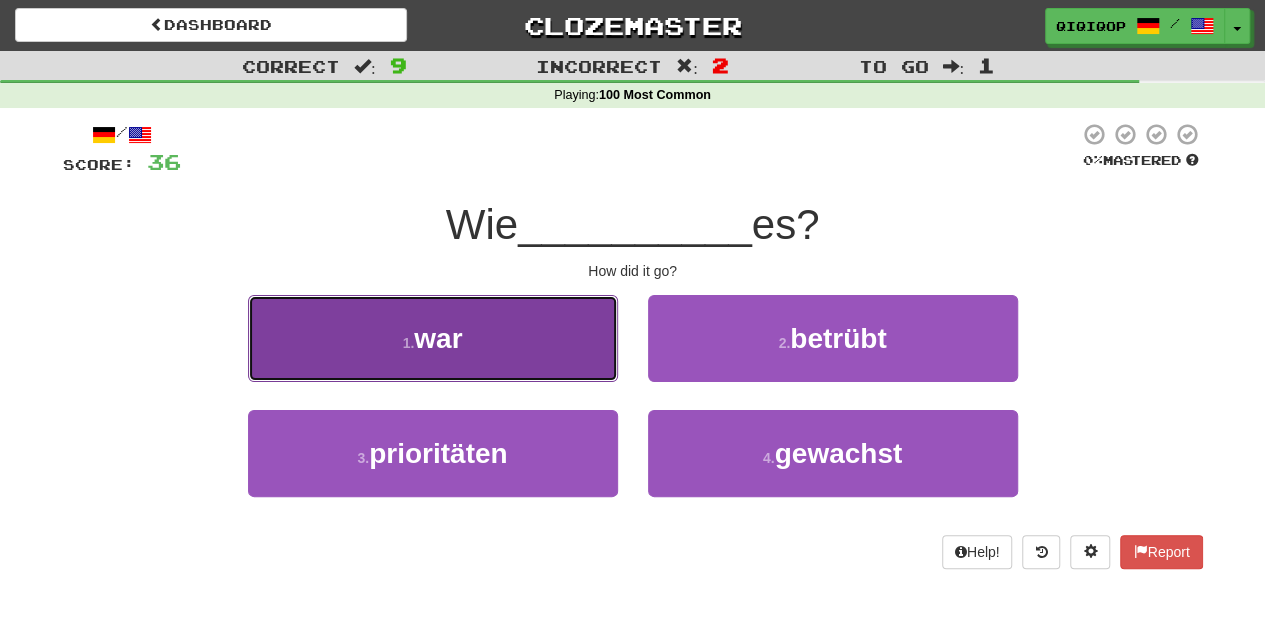 click on "1 .  war" at bounding box center [433, 338] 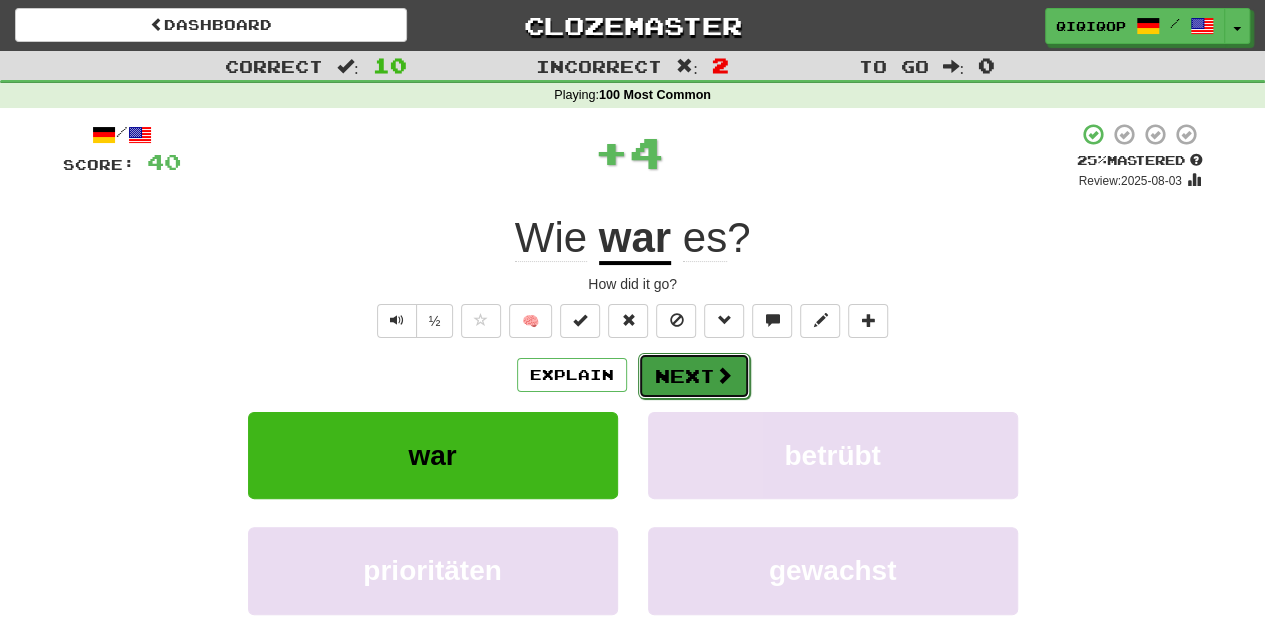 click on "Next" at bounding box center (694, 376) 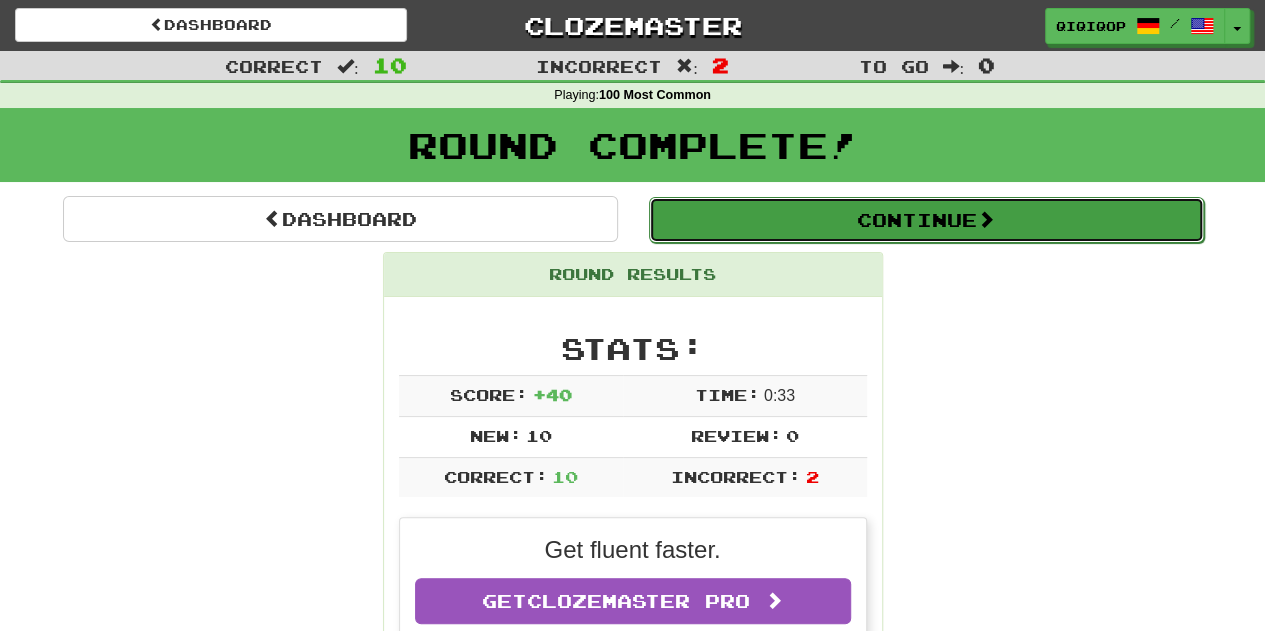 click on "Continue" at bounding box center (926, 220) 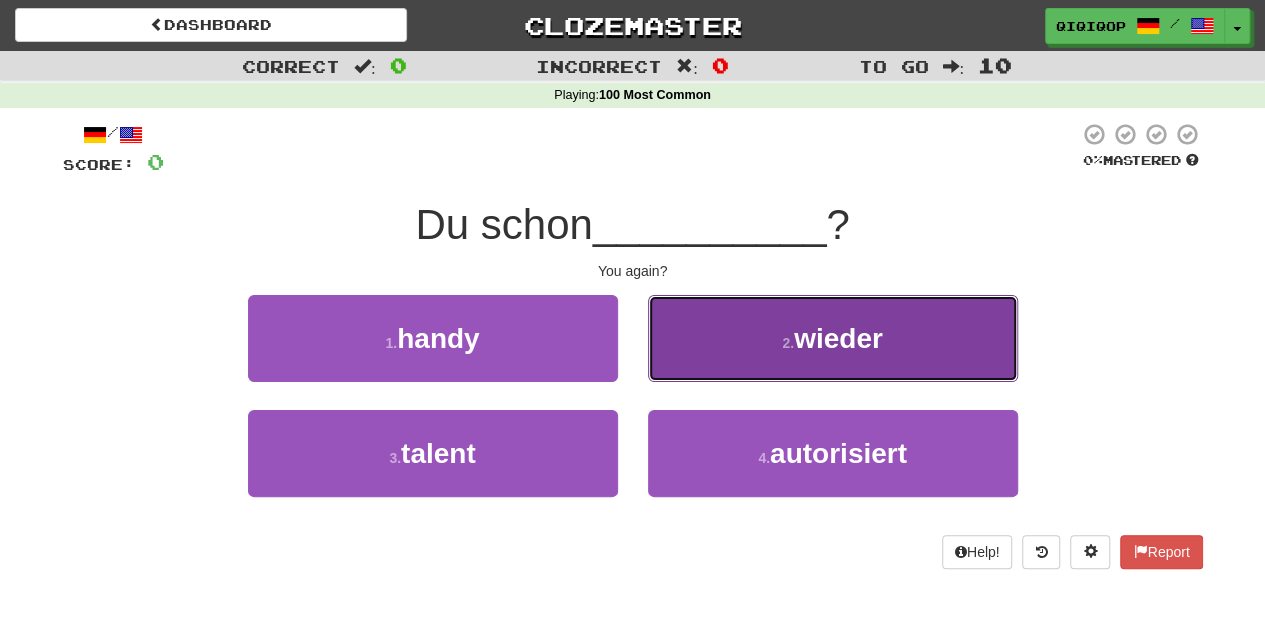 click on "2 .  wieder" at bounding box center [833, 338] 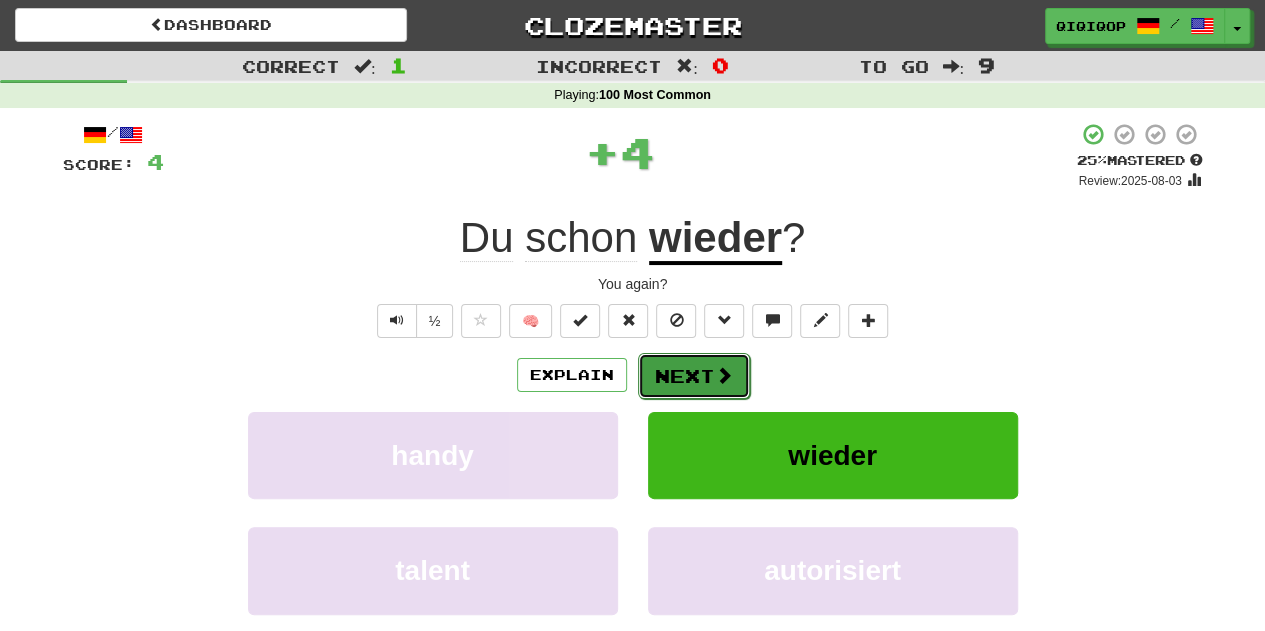 click on "Next" at bounding box center [694, 376] 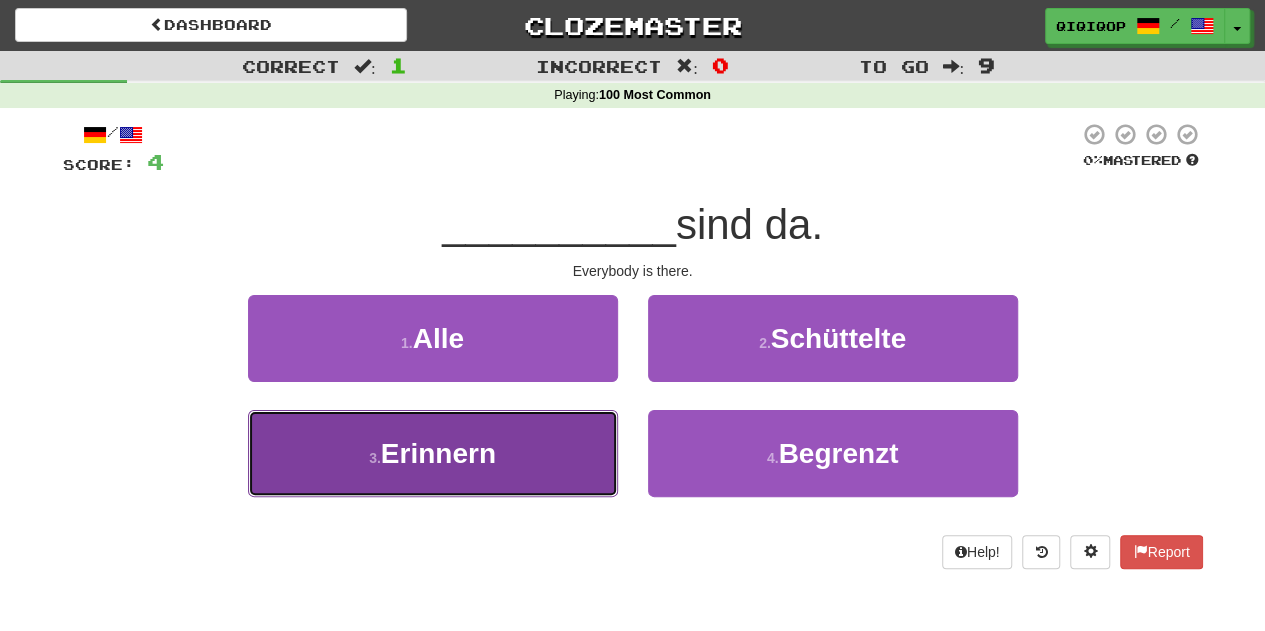 click on "3 .  Erinnern" at bounding box center [433, 453] 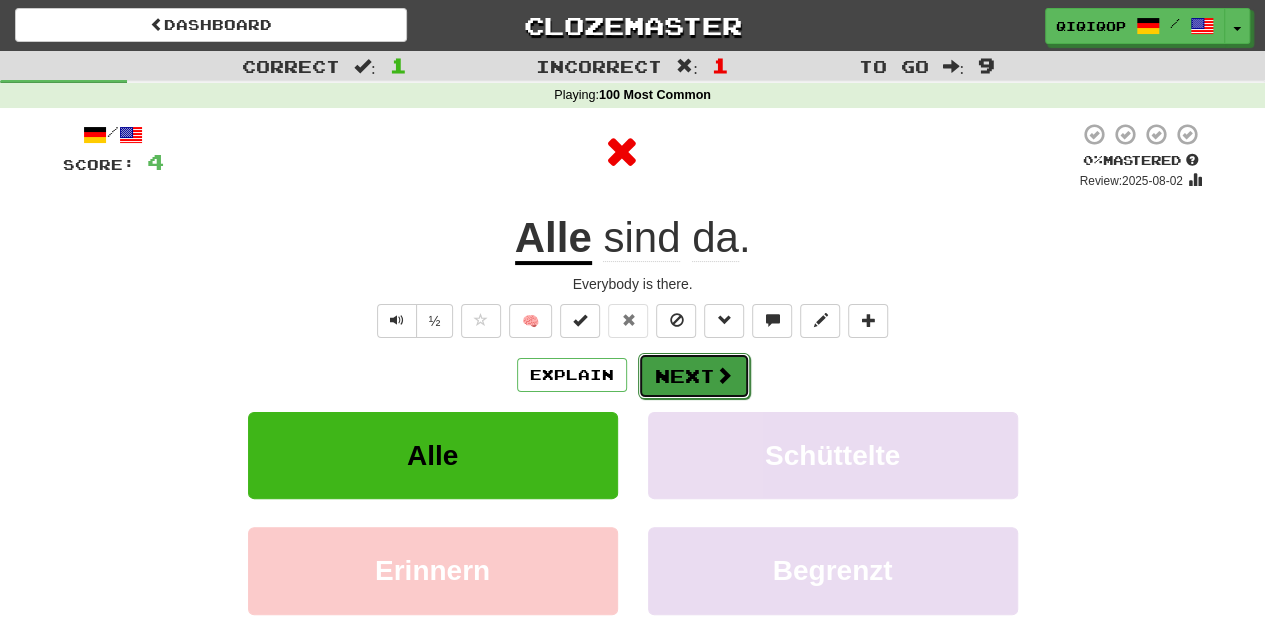 click on "Next" at bounding box center (694, 376) 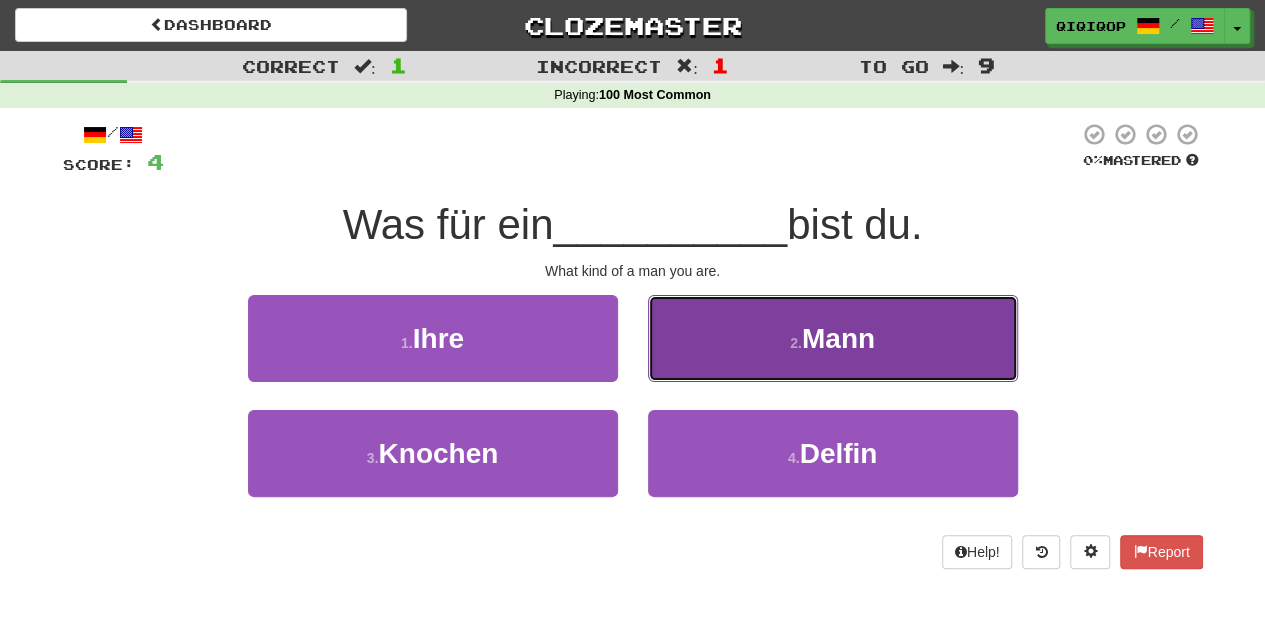 click on "2 .  Mann" at bounding box center (833, 338) 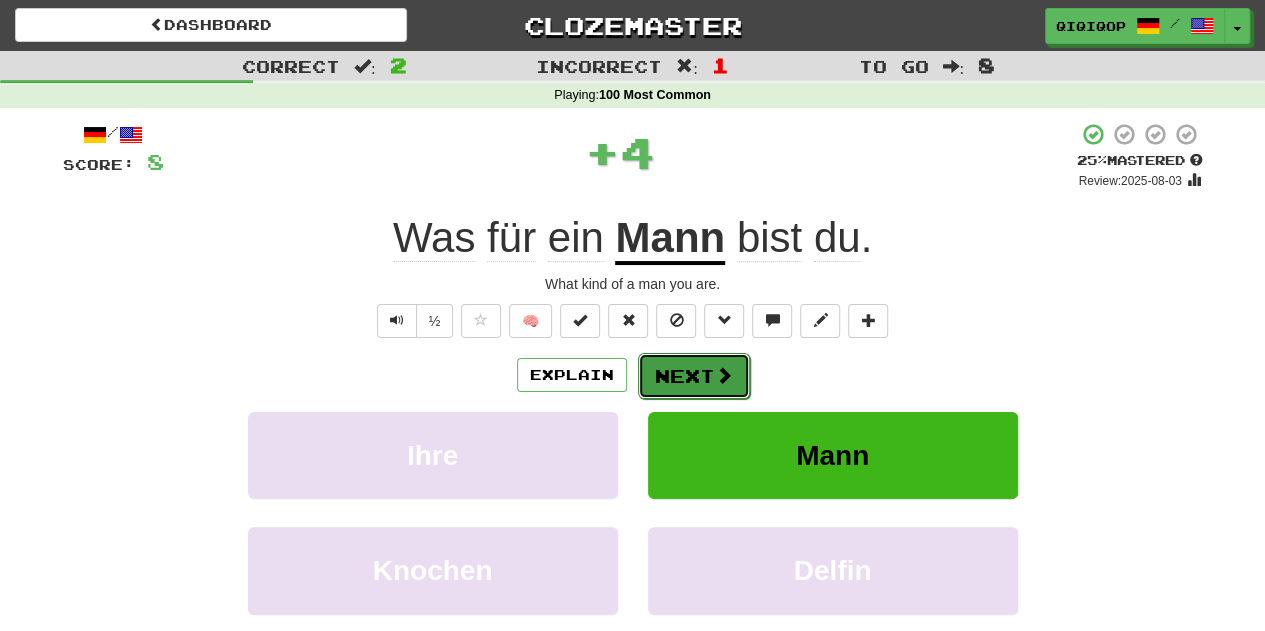click on "Next" at bounding box center (694, 376) 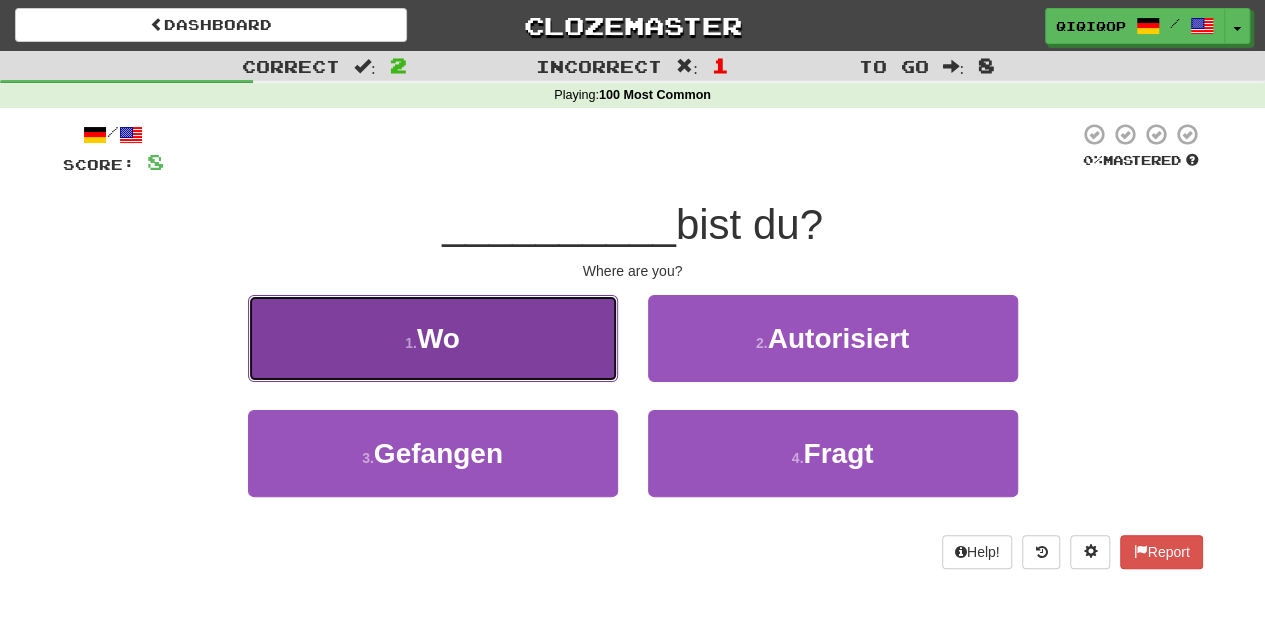 click on "1 .  Wo" at bounding box center [433, 338] 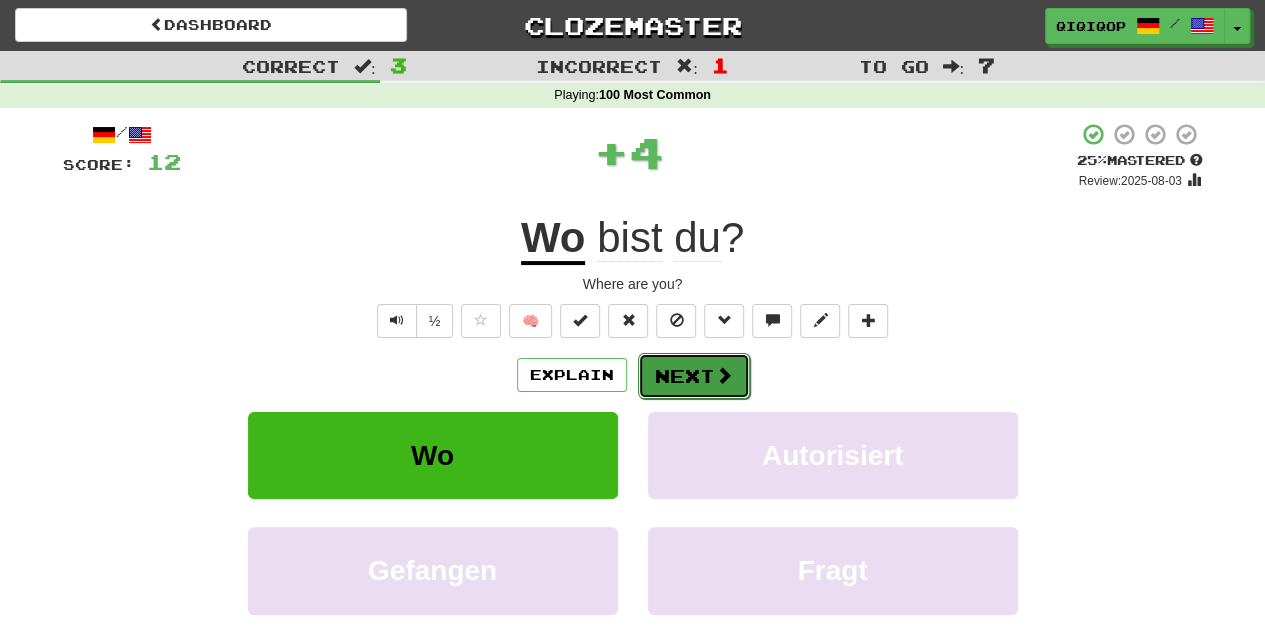 click on "Next" at bounding box center (694, 376) 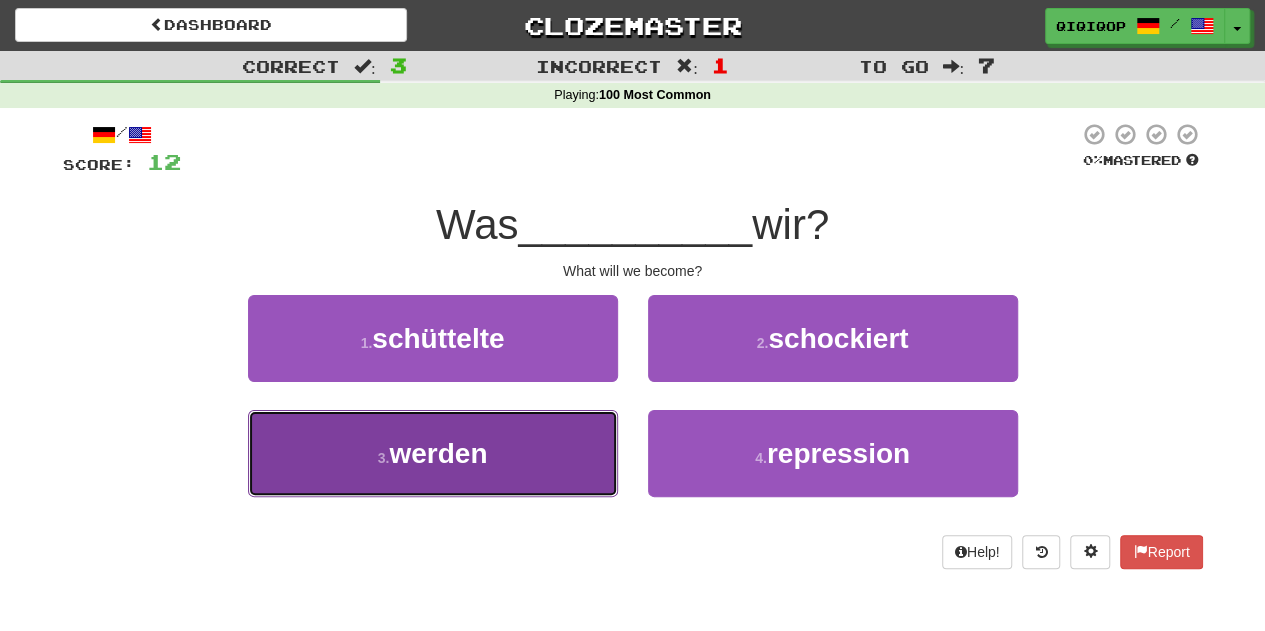 click on "3 .  werden" at bounding box center (433, 453) 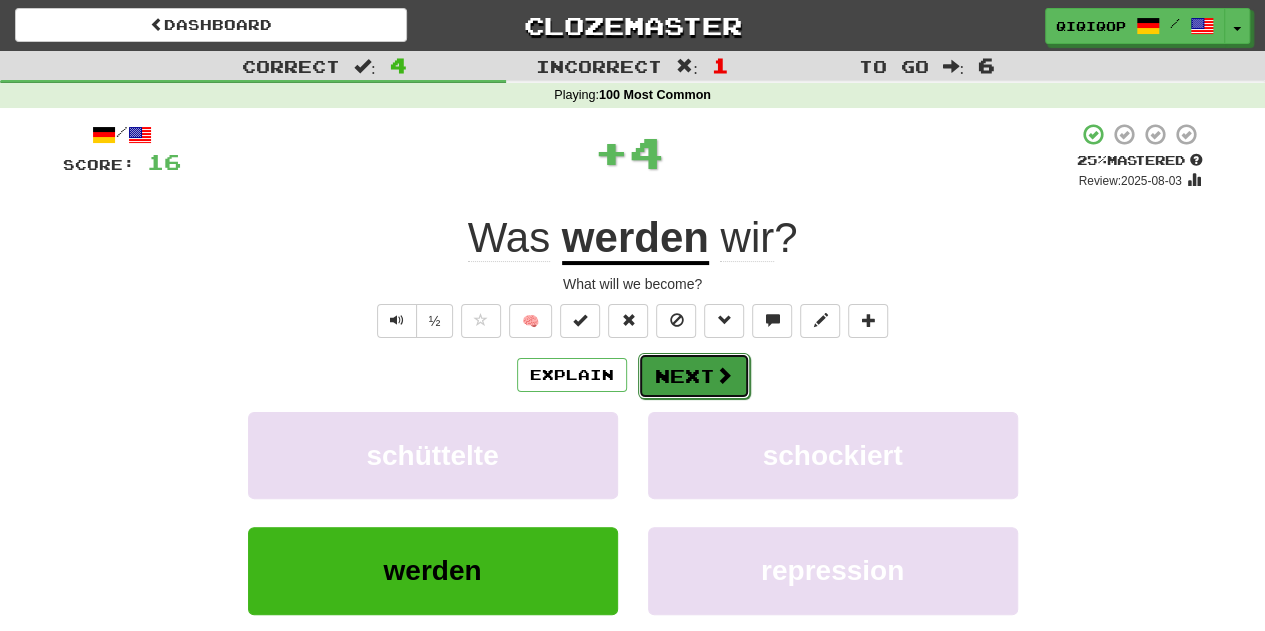 click on "Next" at bounding box center (694, 376) 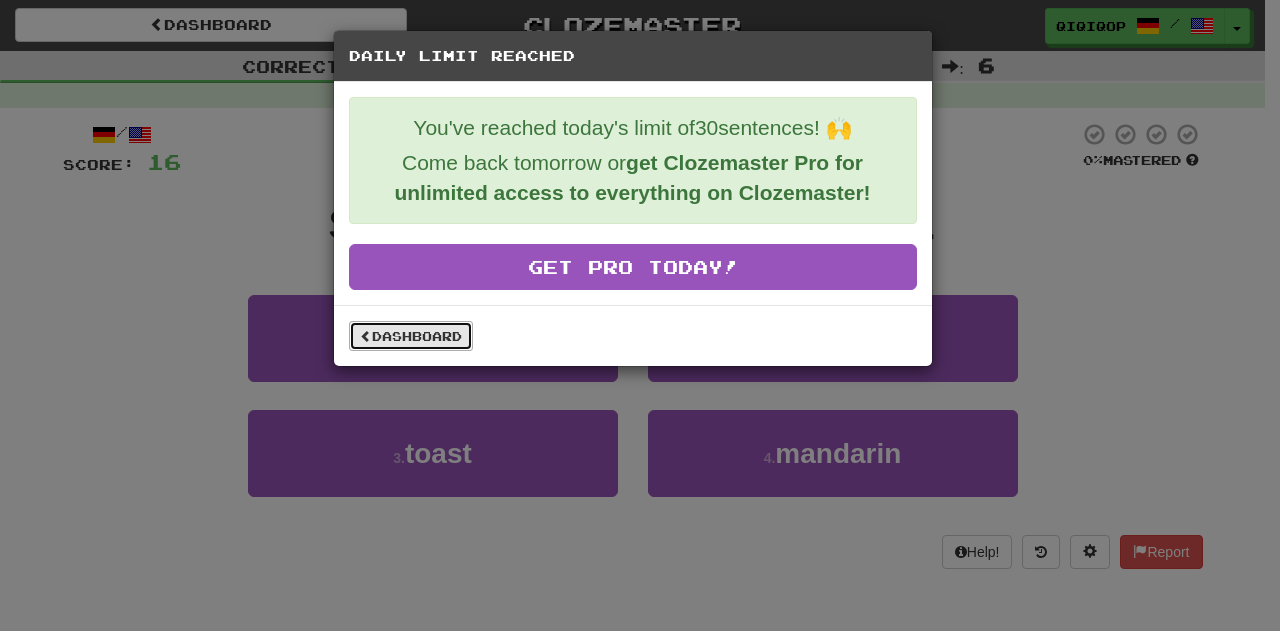 click on "Dashboard" at bounding box center [411, 336] 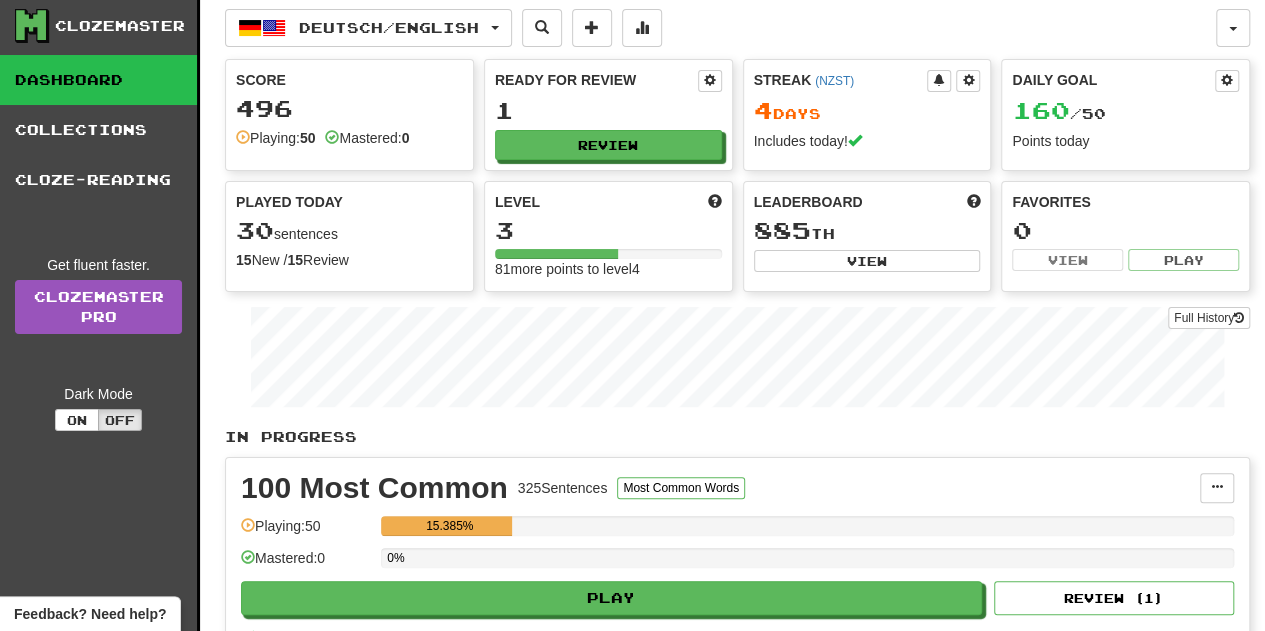 scroll, scrollTop: 0, scrollLeft: 0, axis: both 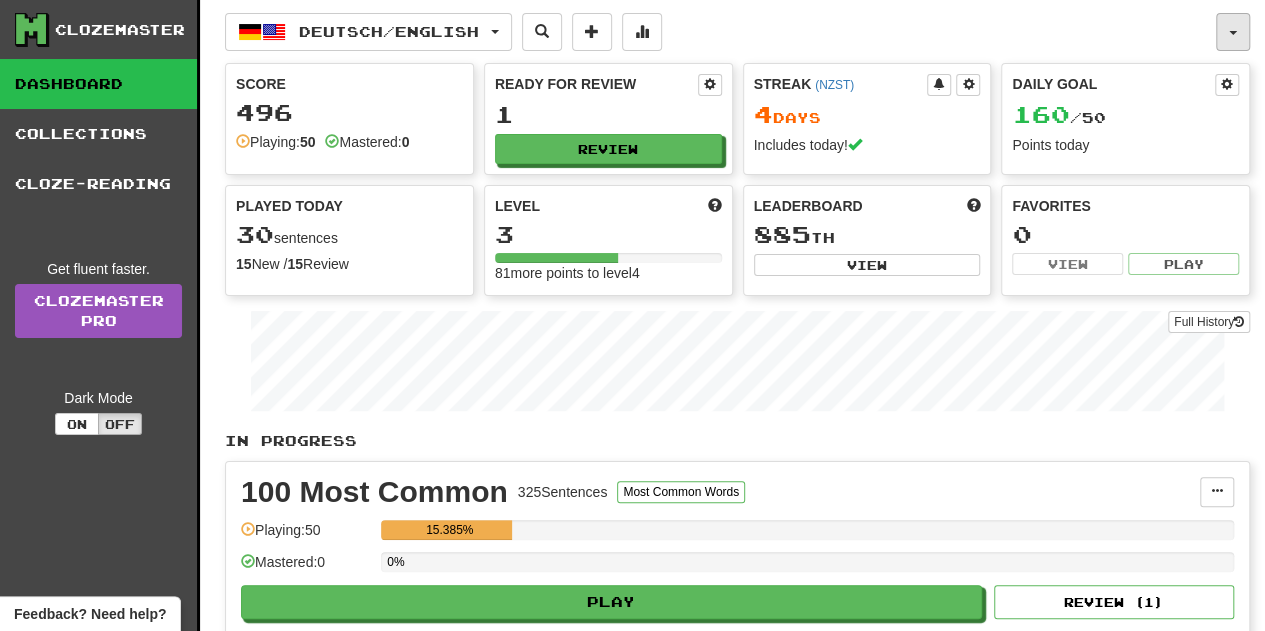 click at bounding box center (1233, 32) 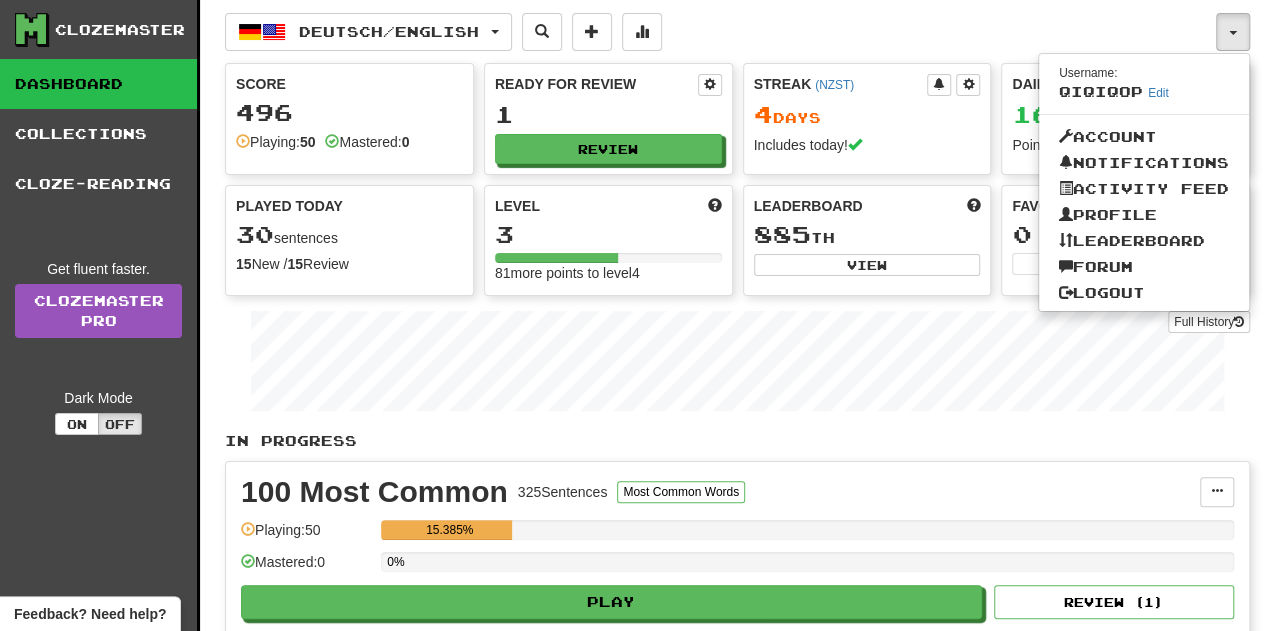click on "Deutsch  /  English Deutsch  /  English Streak:  4   Review:  1 Daily Goal:  160  /  50 中文  /  English Streak:  3   Review:  3 Daily Goal:  0  /  200  Language Pairing" at bounding box center (720, 32) 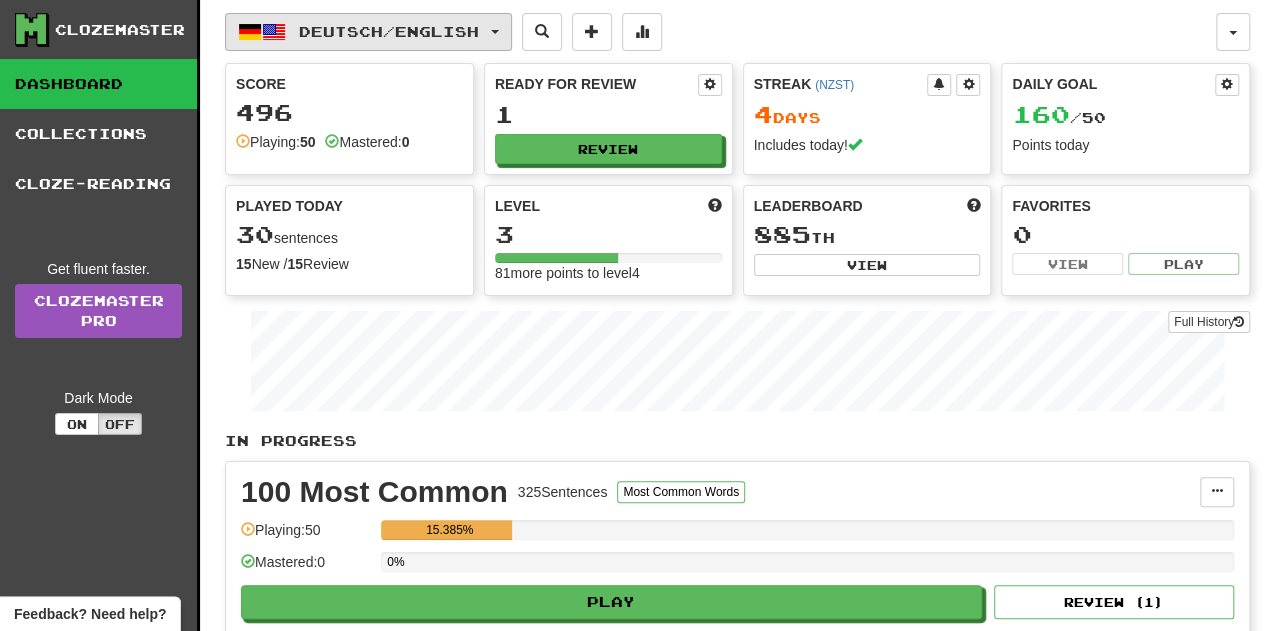 click on "Deutsch  /  English" at bounding box center [389, 31] 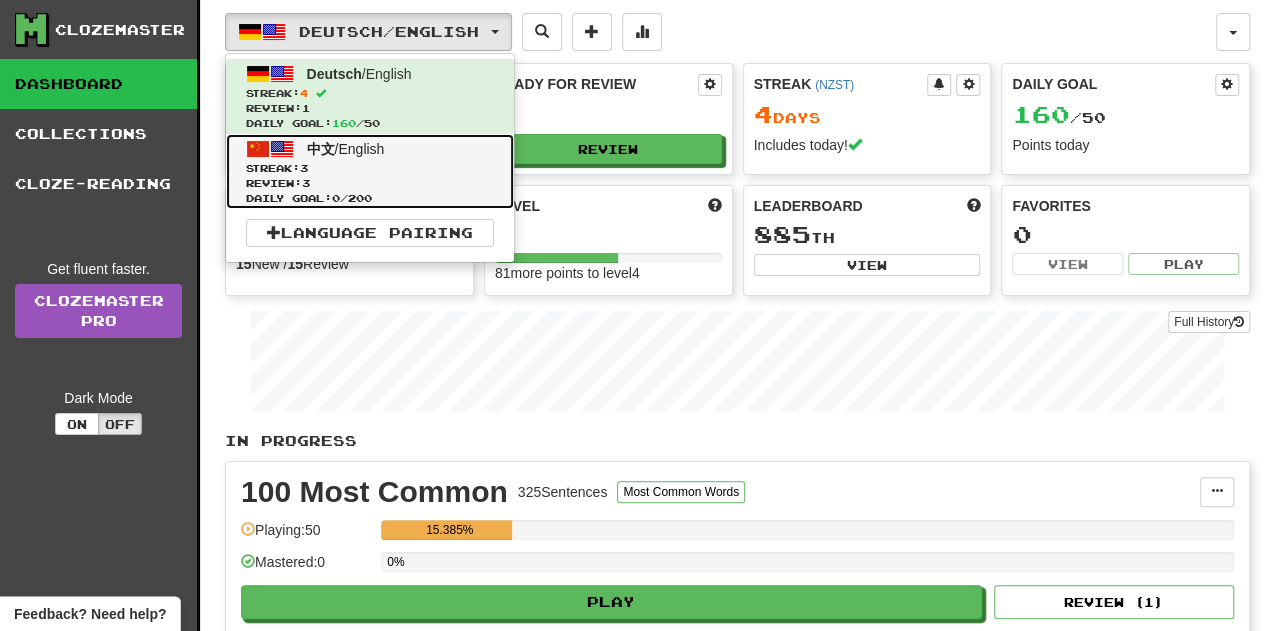click on "Streak:  3" at bounding box center [370, 168] 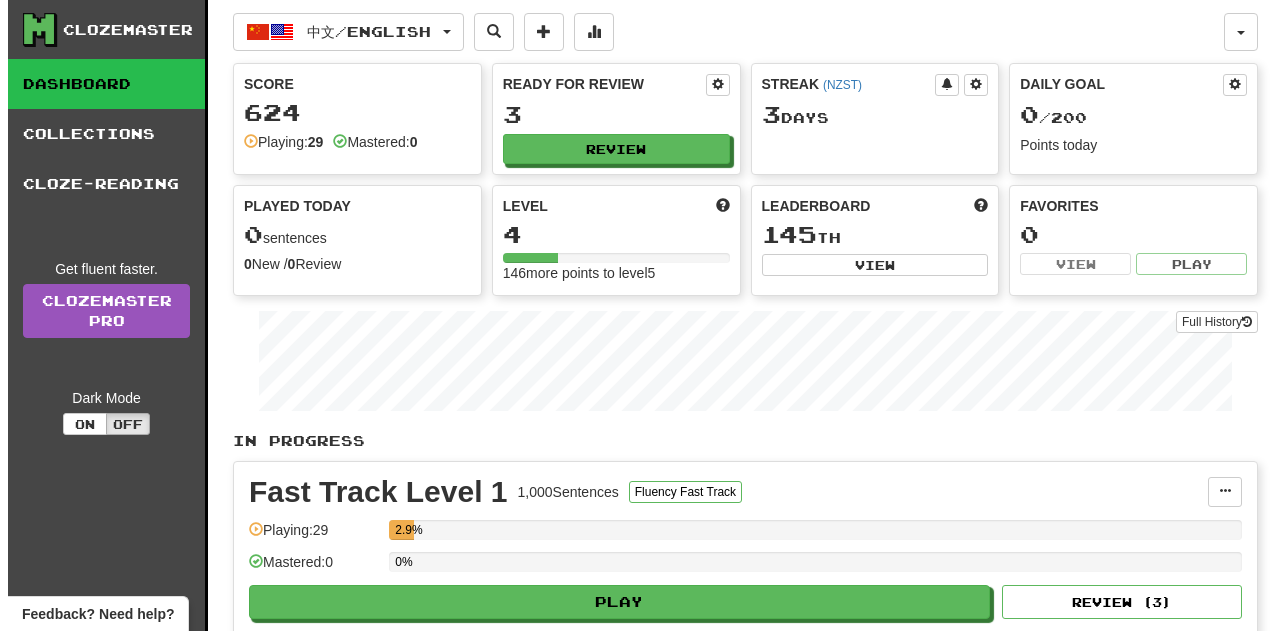 scroll, scrollTop: 0, scrollLeft: 0, axis: both 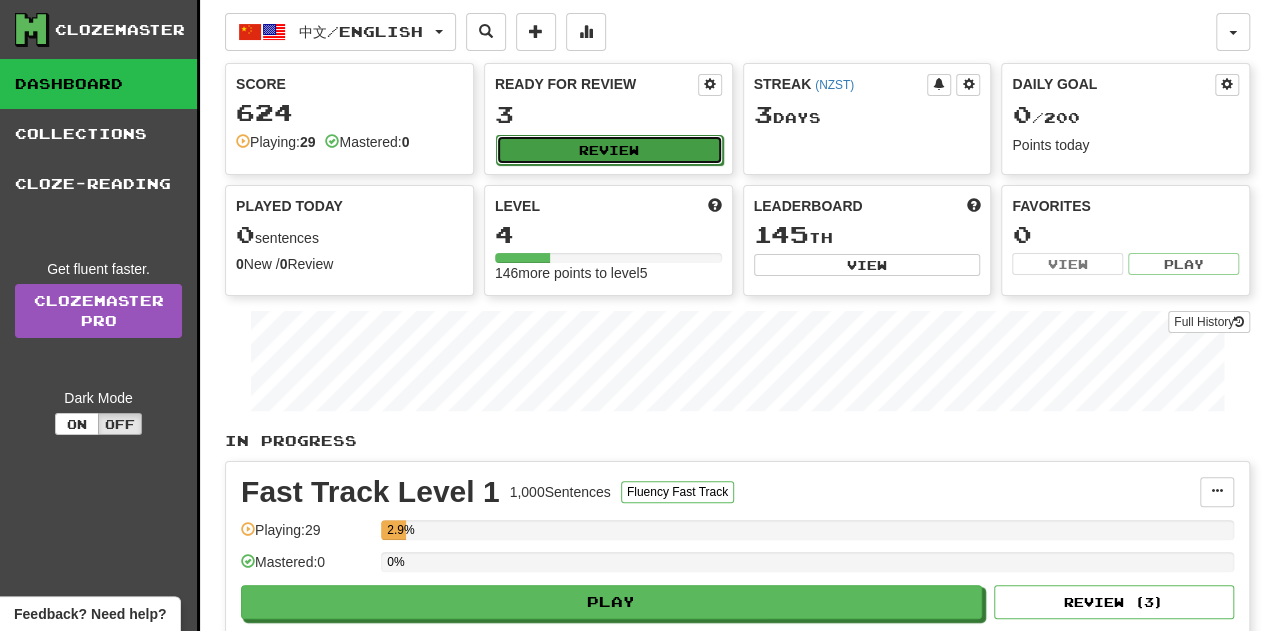 click on "Review" at bounding box center (609, 150) 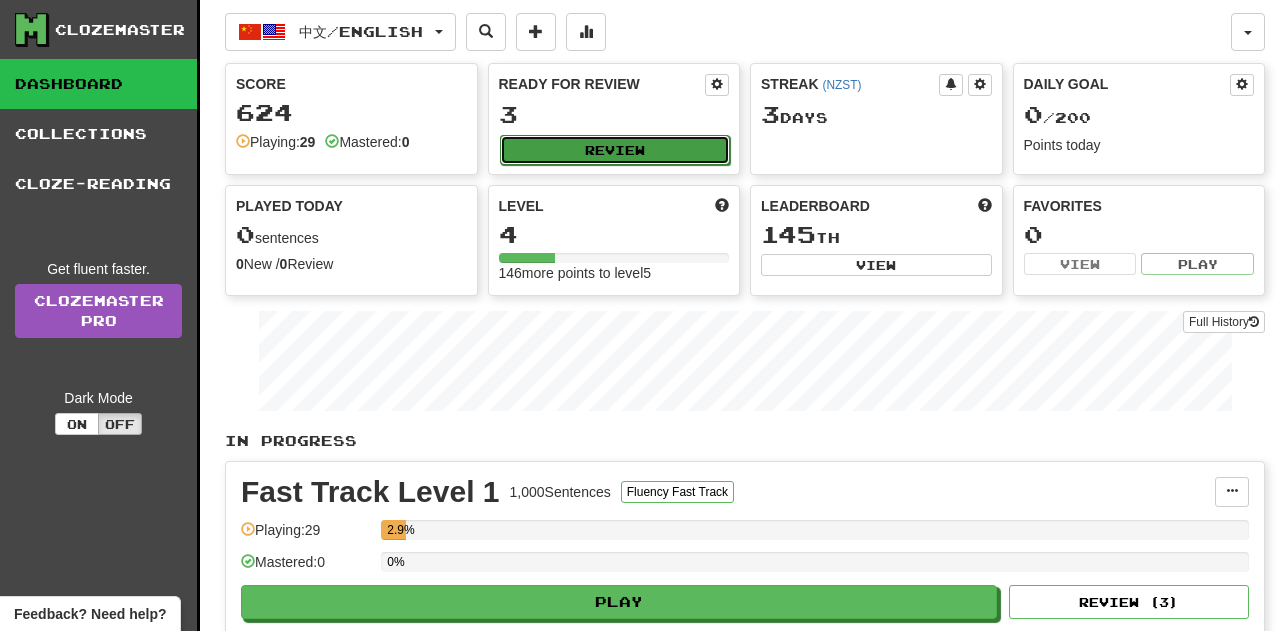 select on "**" 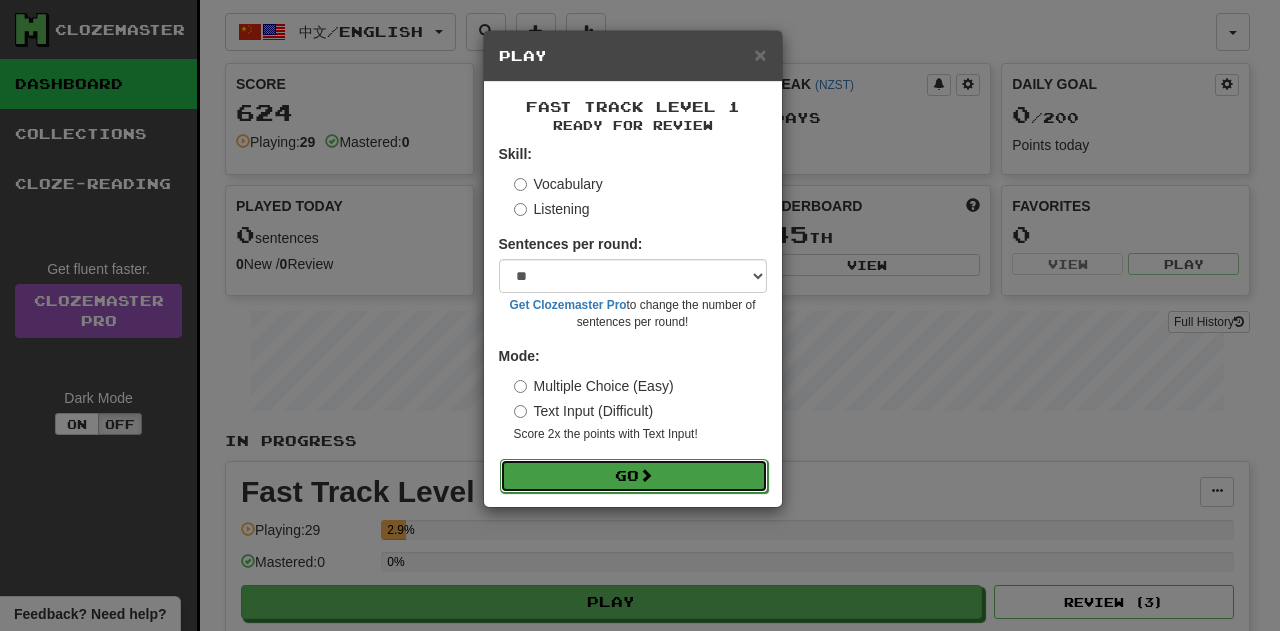 click on "Go" at bounding box center (634, 476) 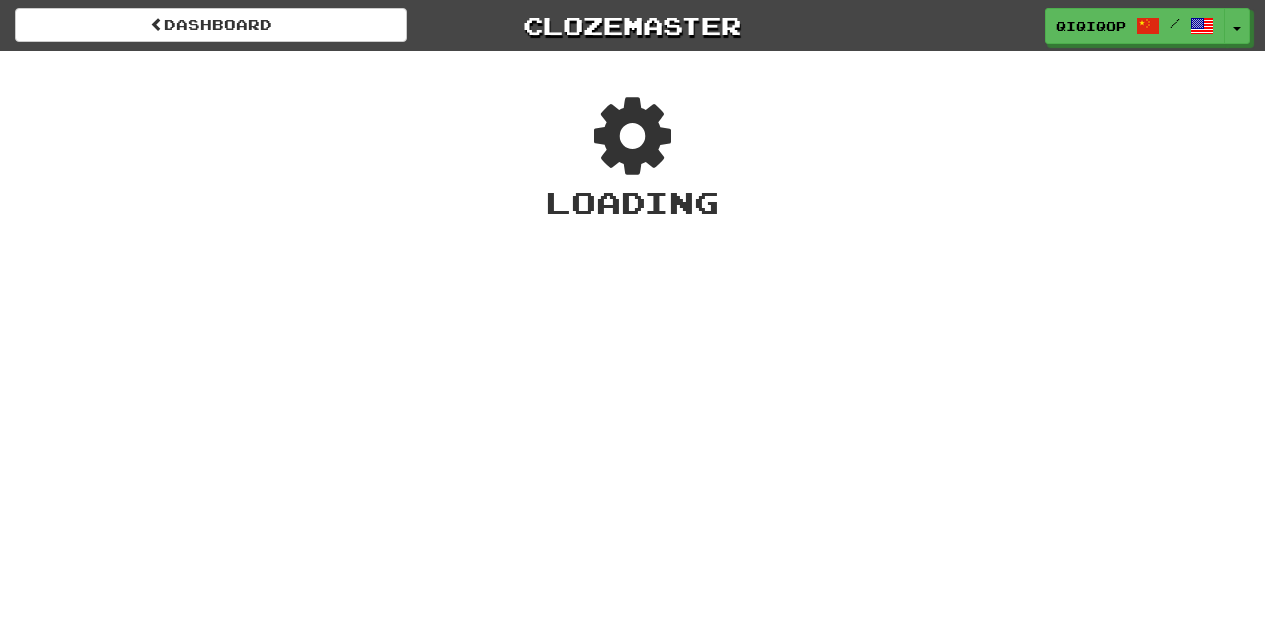 scroll, scrollTop: 0, scrollLeft: 0, axis: both 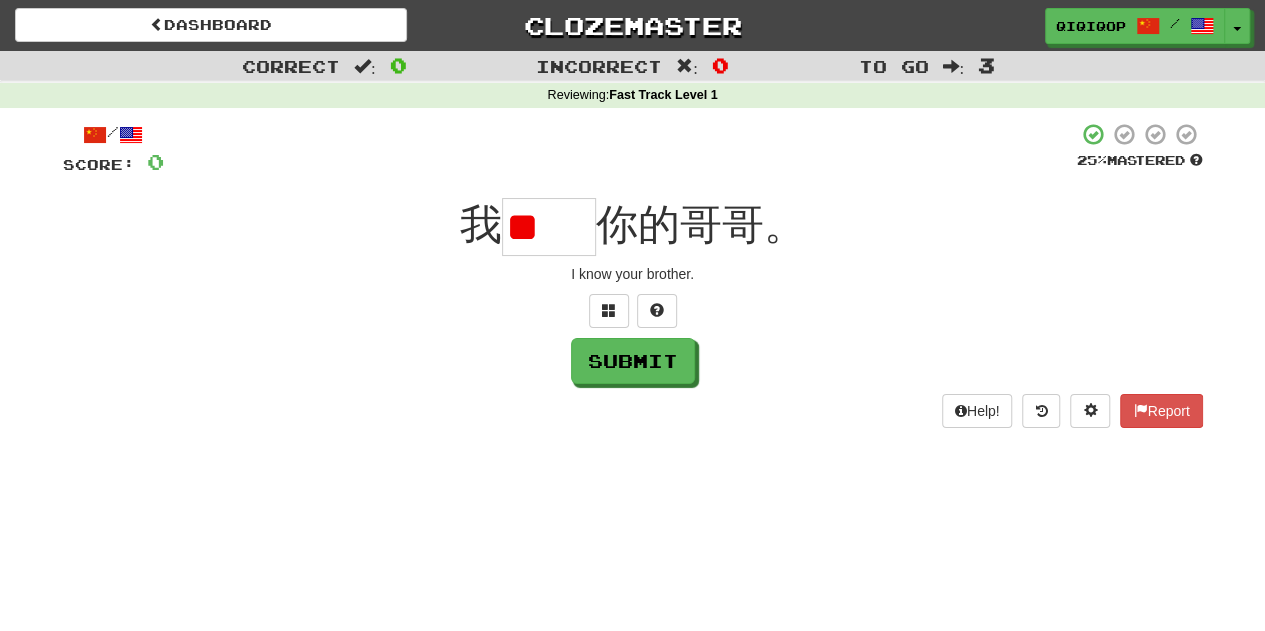 type on "*" 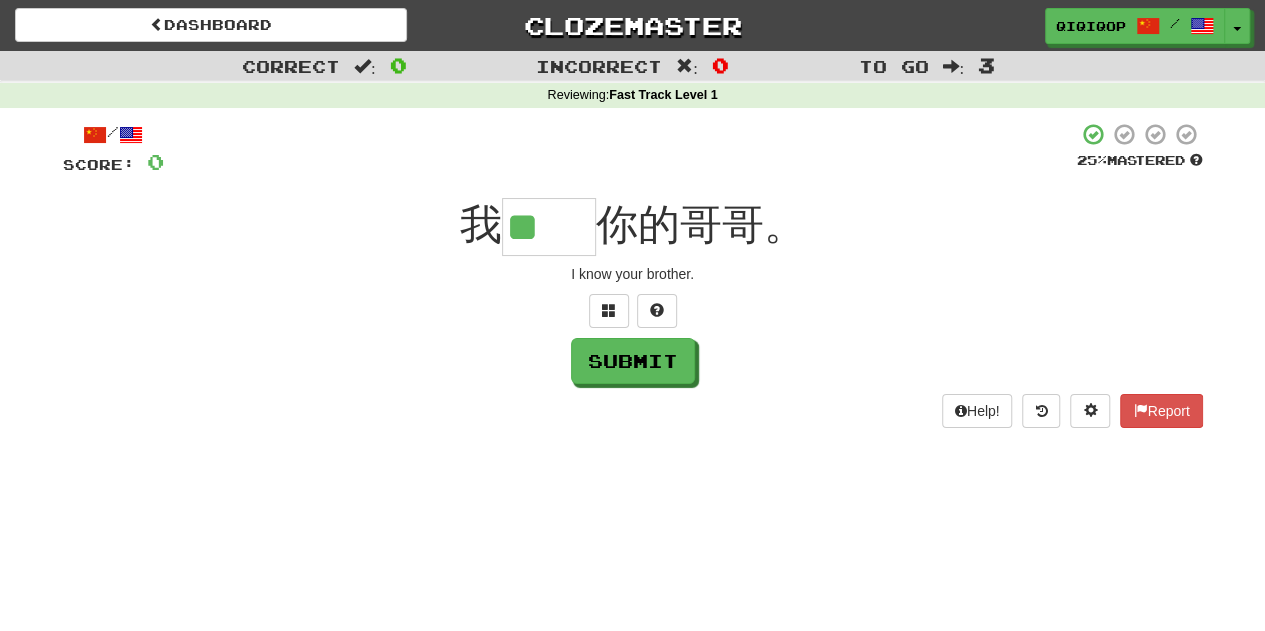 scroll, scrollTop: 0, scrollLeft: 0, axis: both 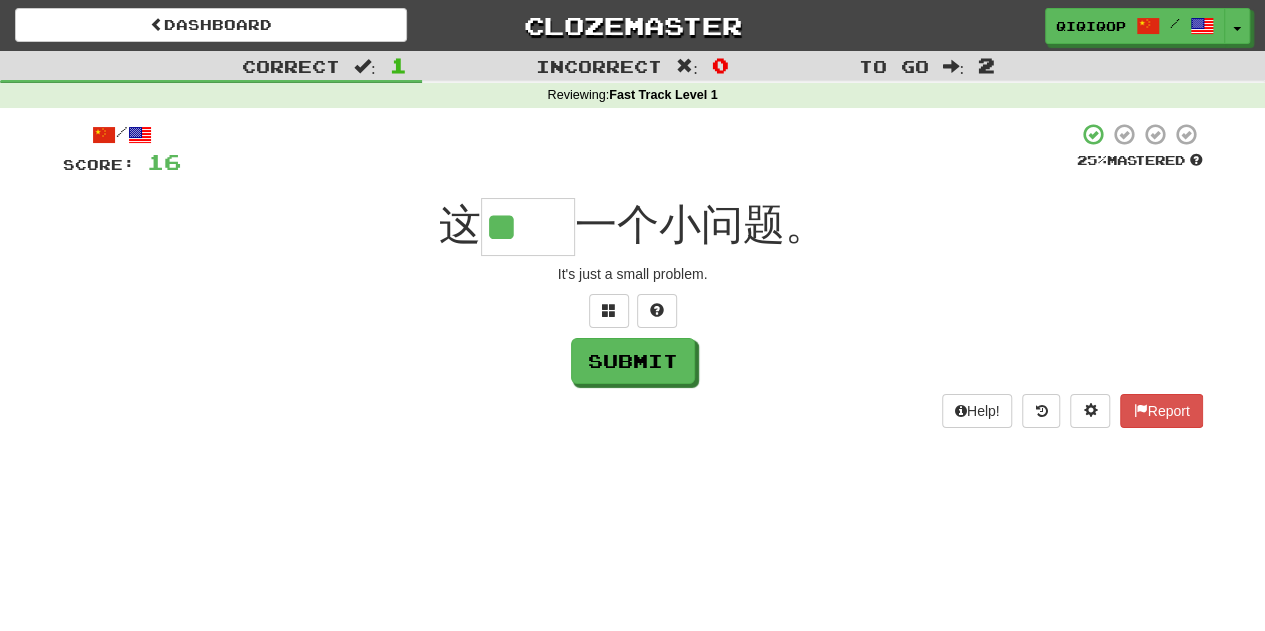 type on "**" 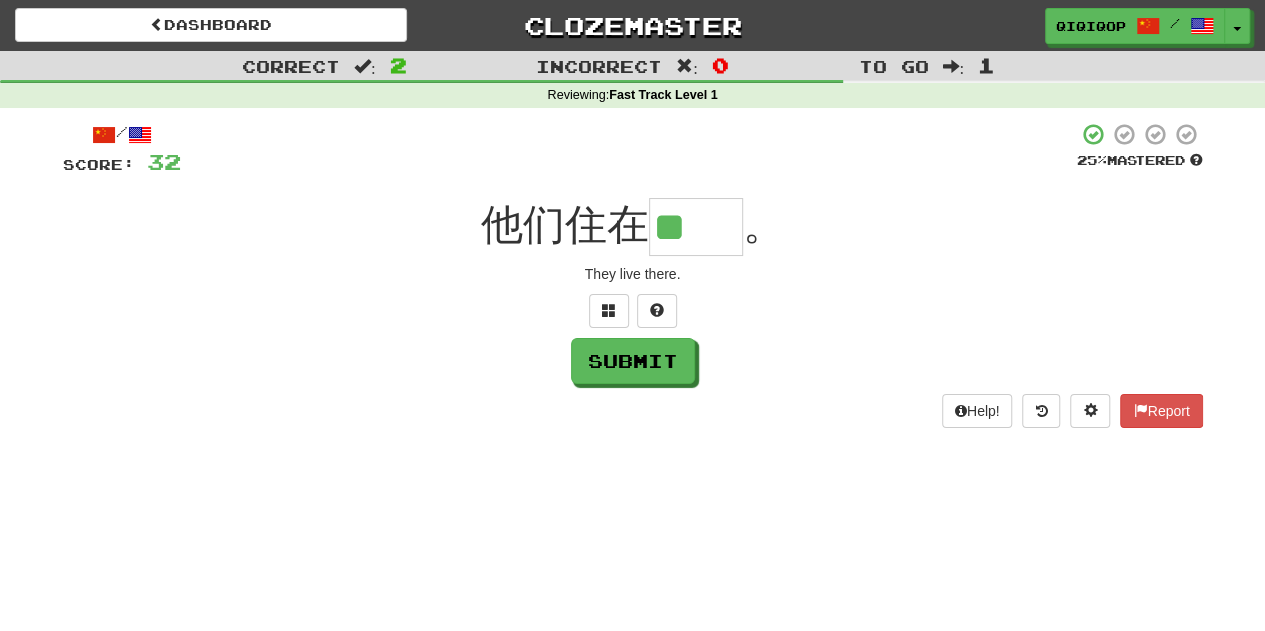 type on "**" 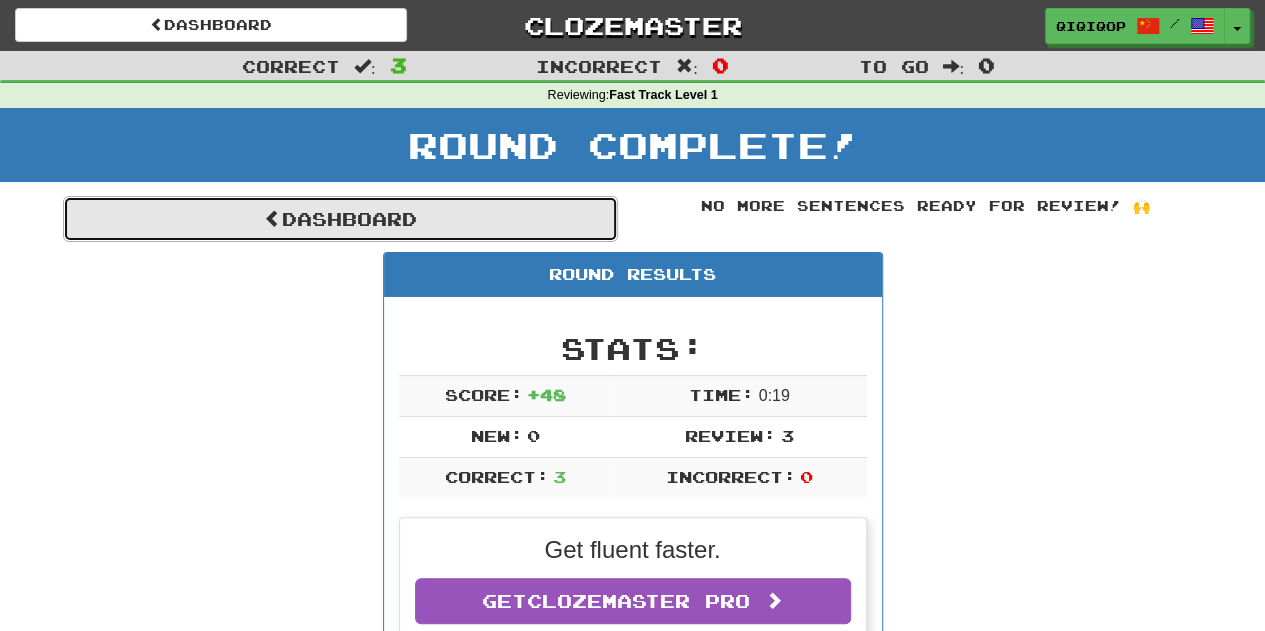click on "Dashboard" at bounding box center (340, 219) 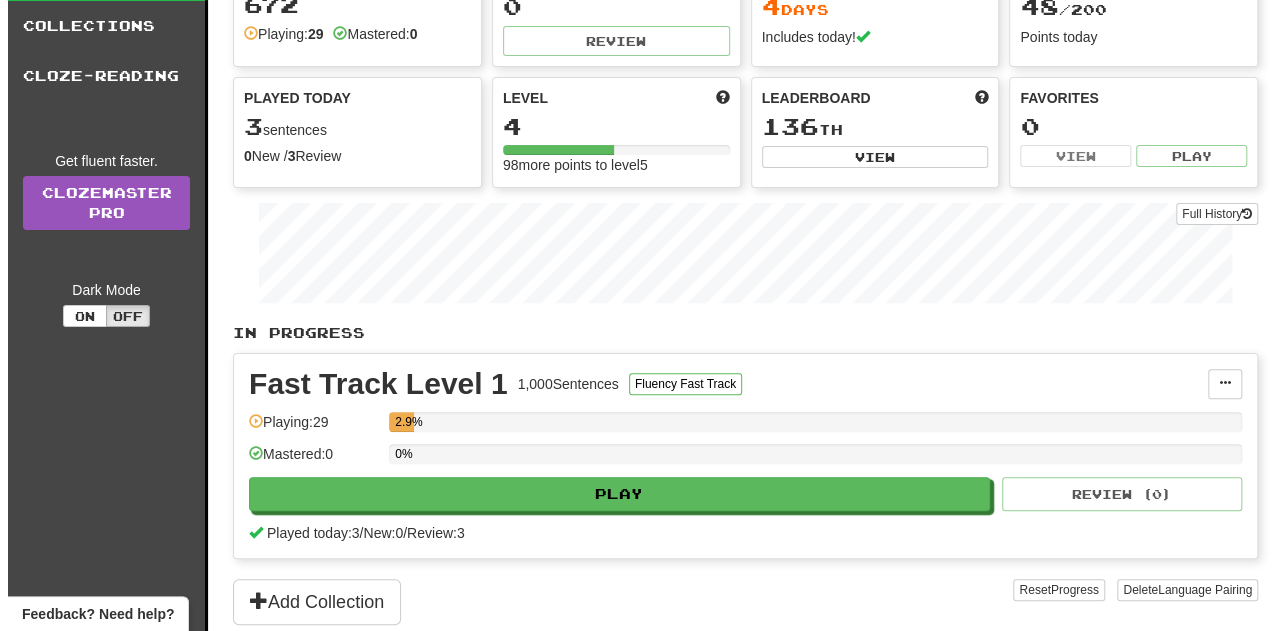 scroll, scrollTop: 128, scrollLeft: 0, axis: vertical 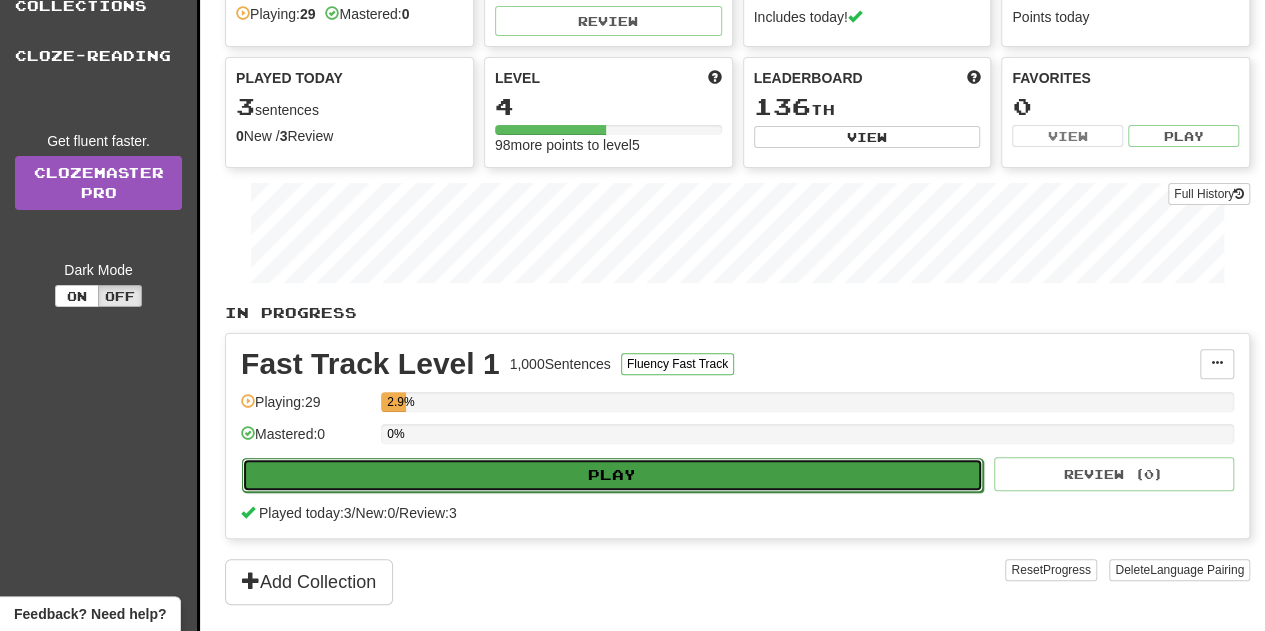 click on "Play" at bounding box center (612, 475) 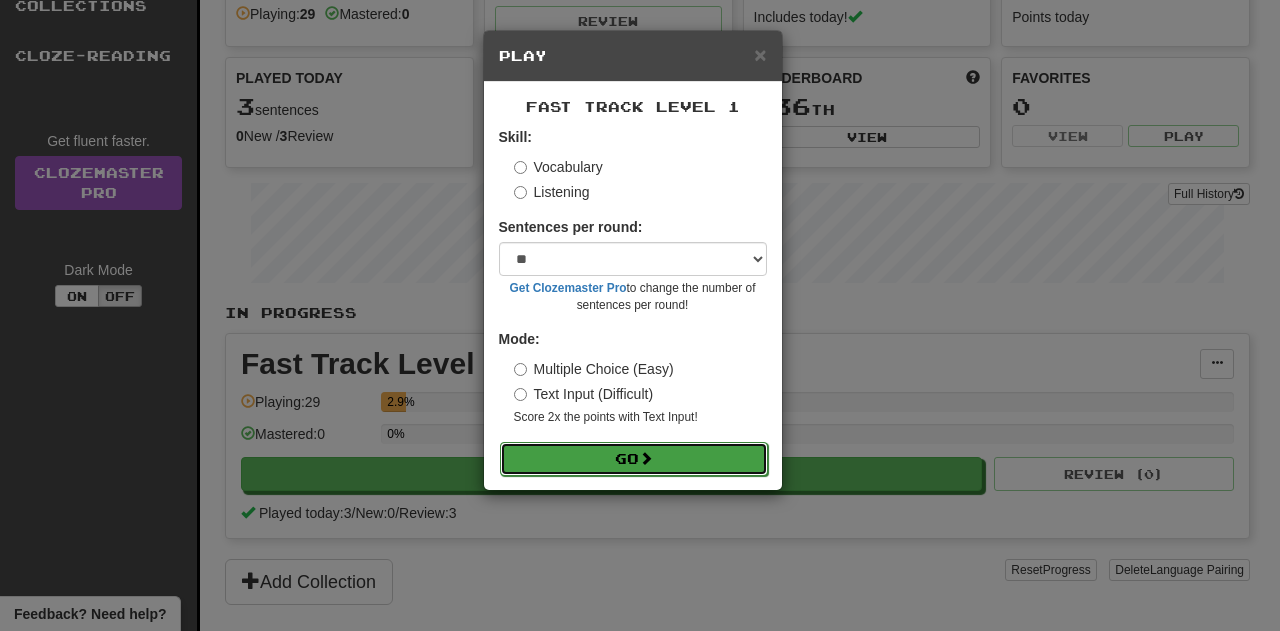 click on "Go" at bounding box center [634, 459] 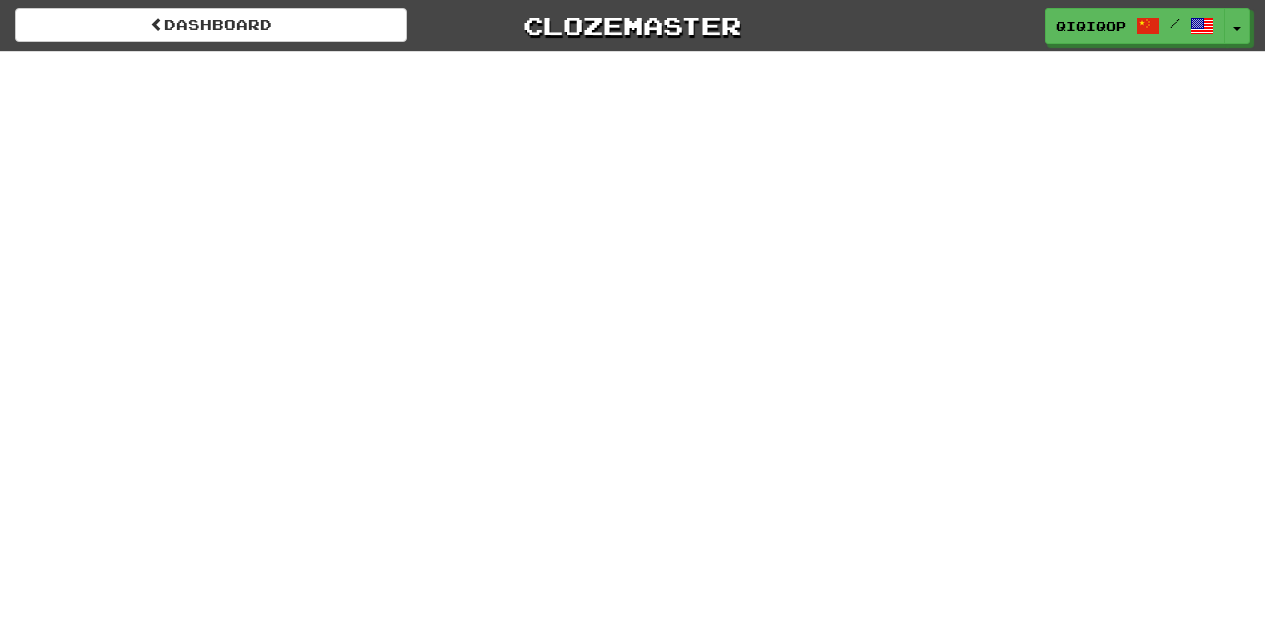 scroll, scrollTop: 0, scrollLeft: 0, axis: both 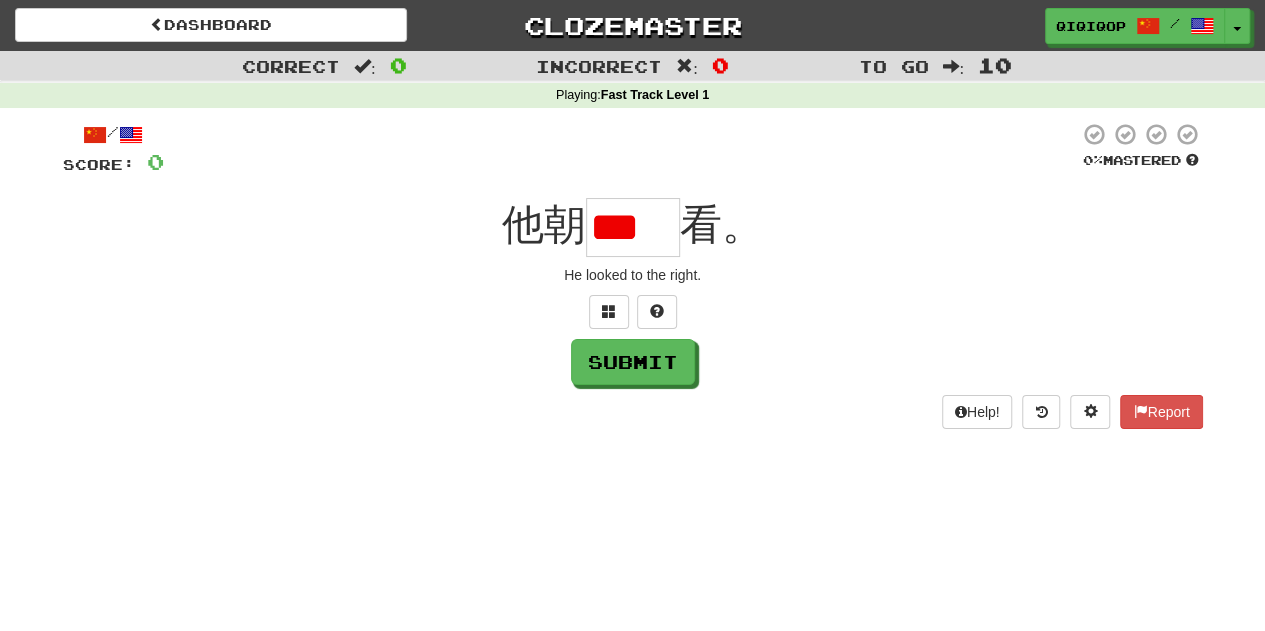 type on "*" 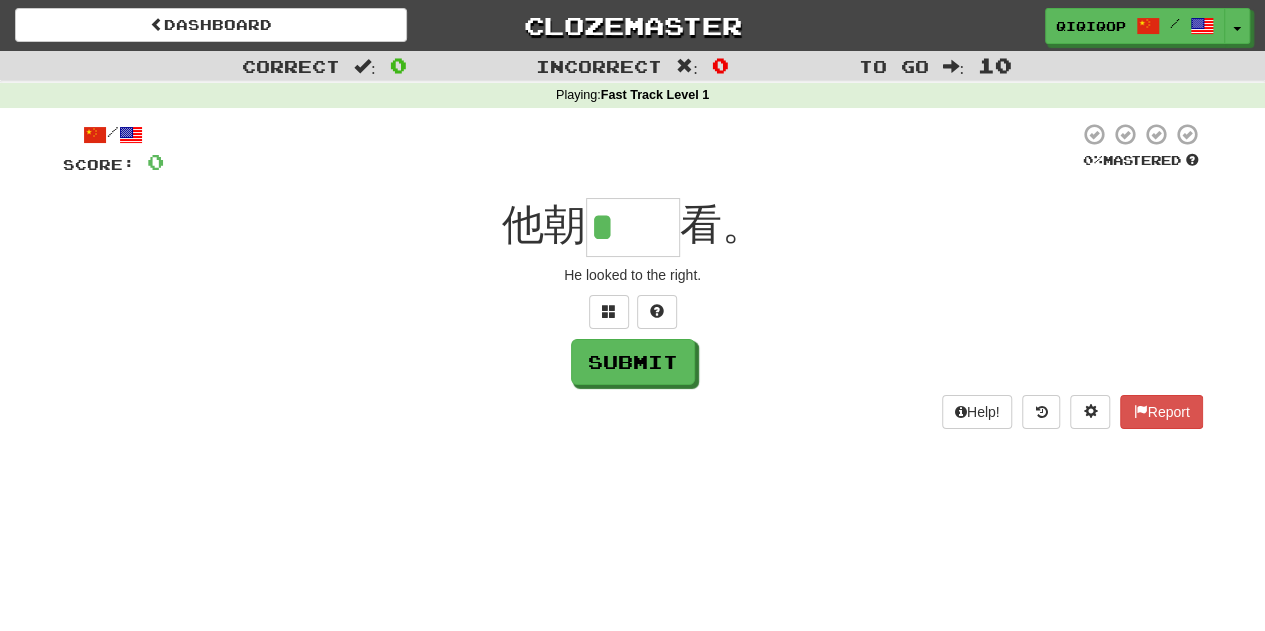 click on "*" at bounding box center [633, 227] 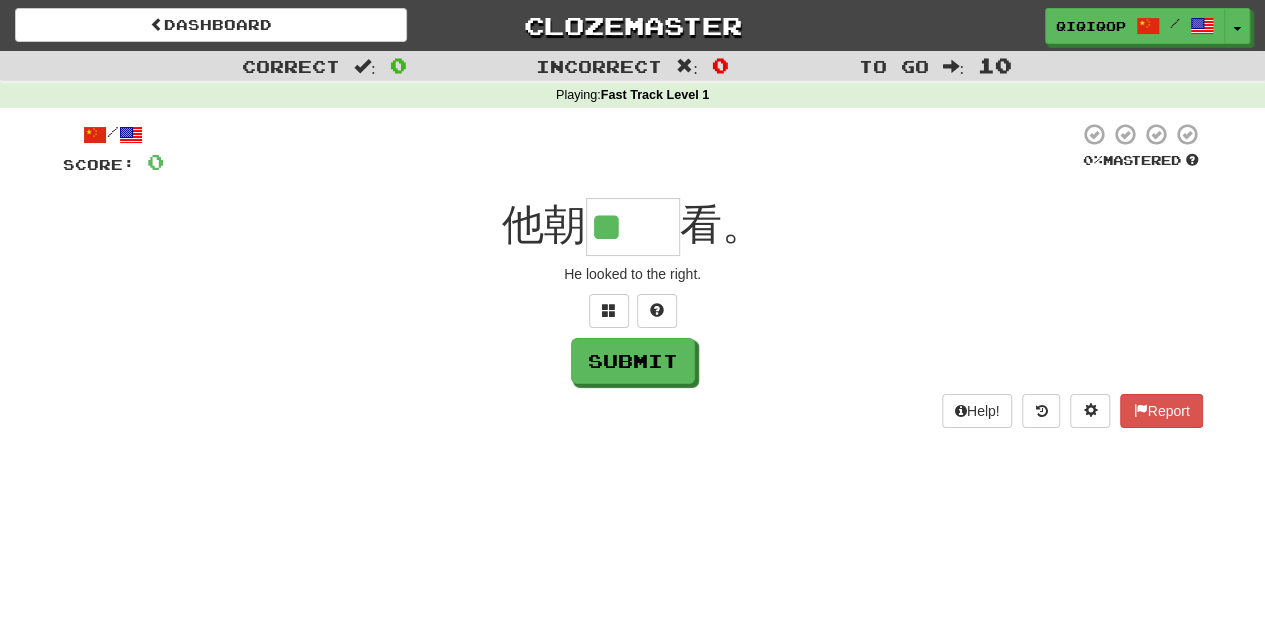 scroll, scrollTop: 0, scrollLeft: 0, axis: both 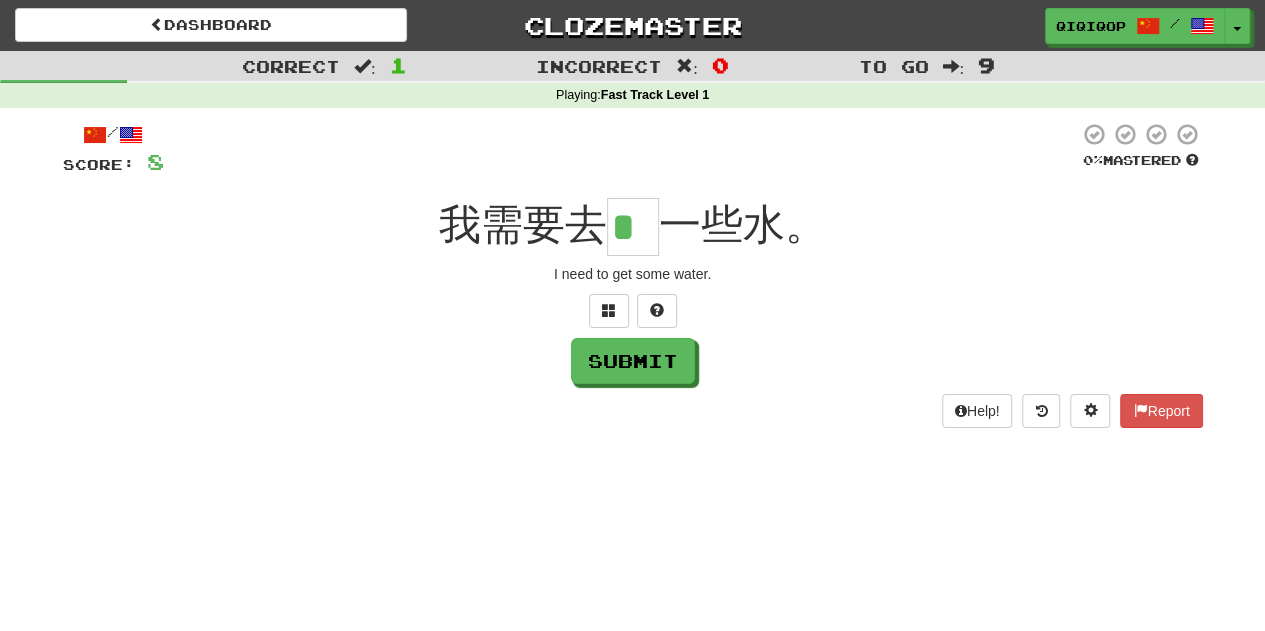 type on "*" 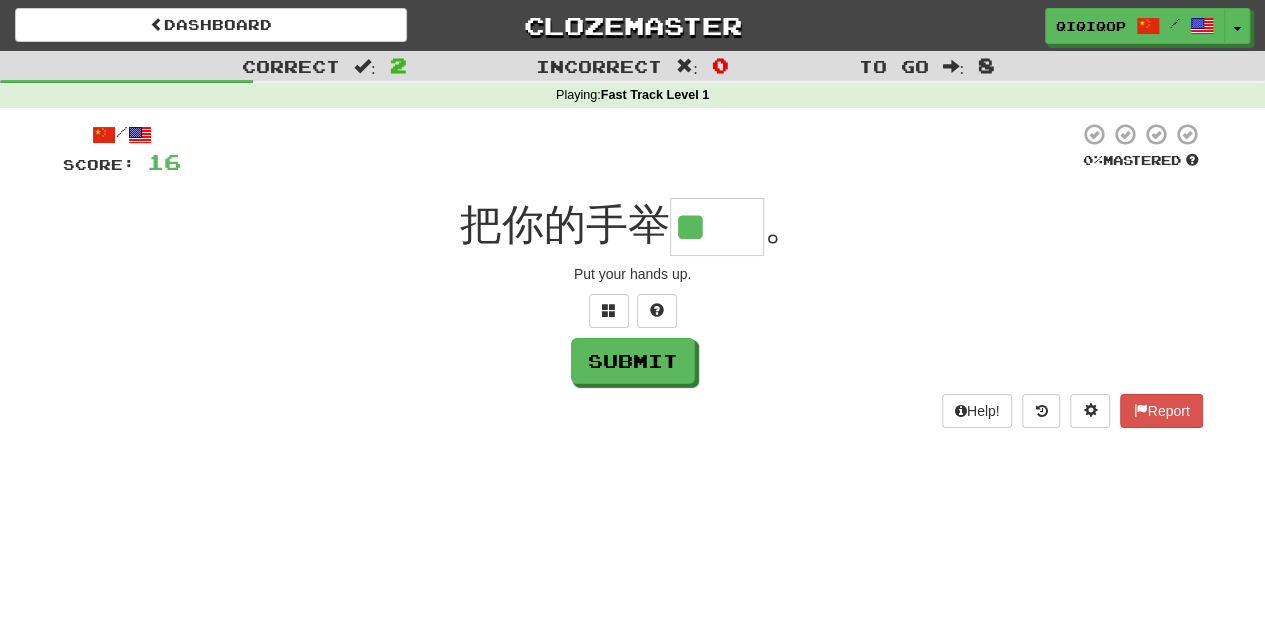 type on "**" 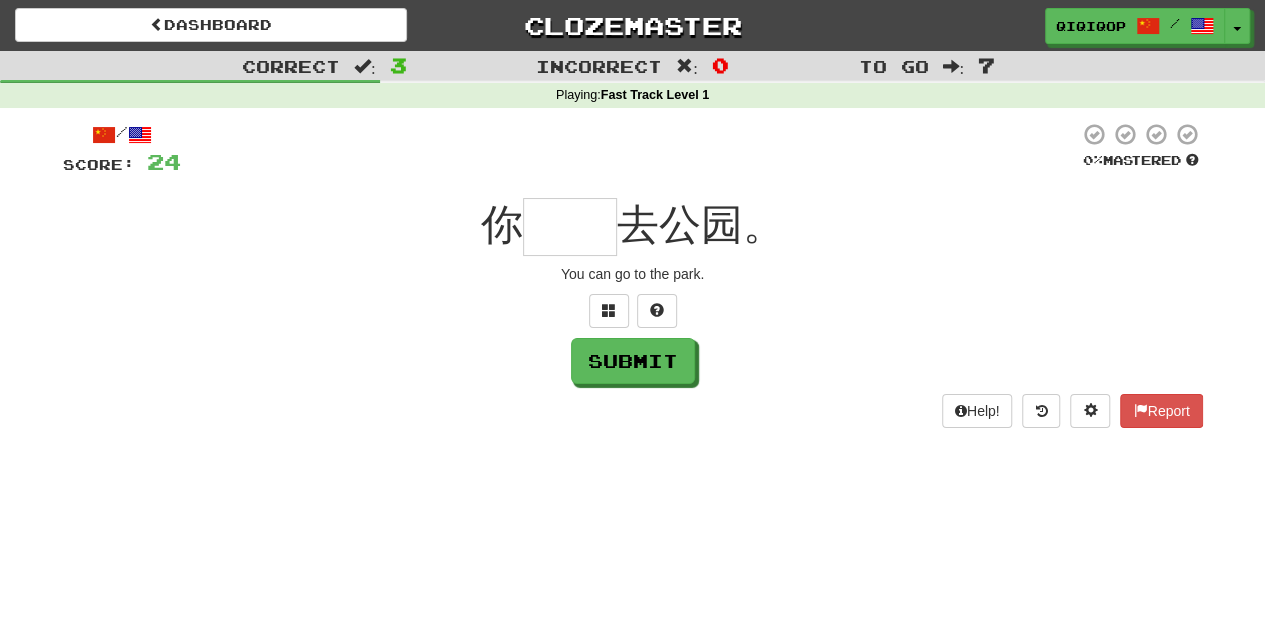 type on "*" 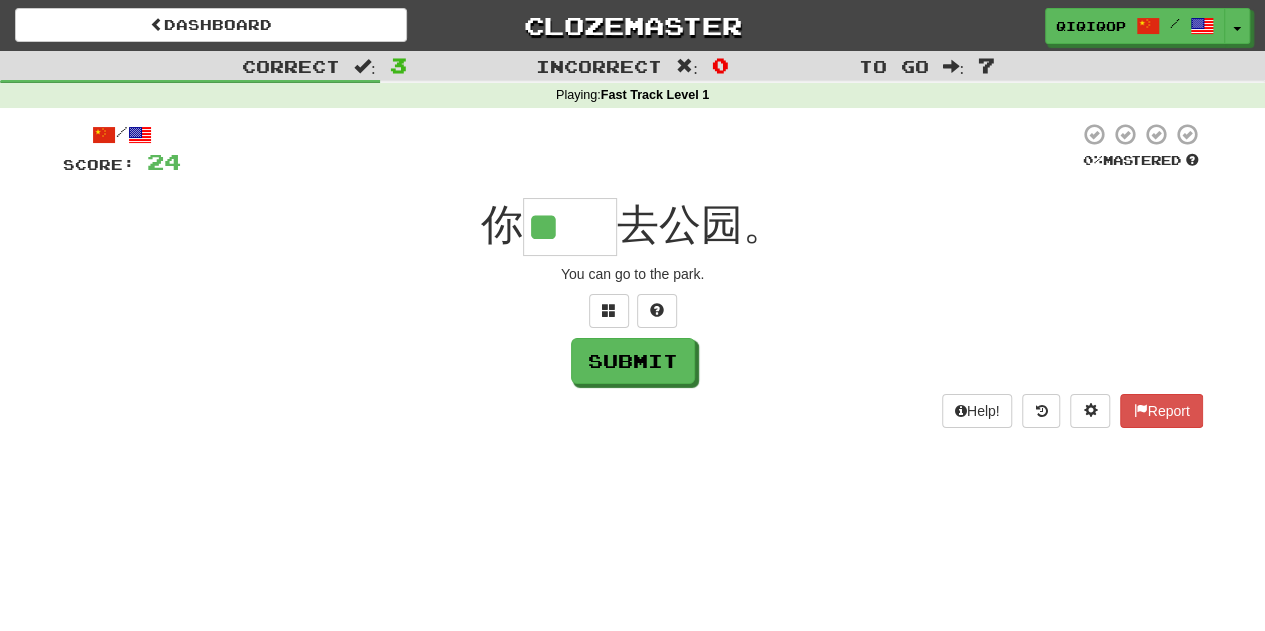 type on "**" 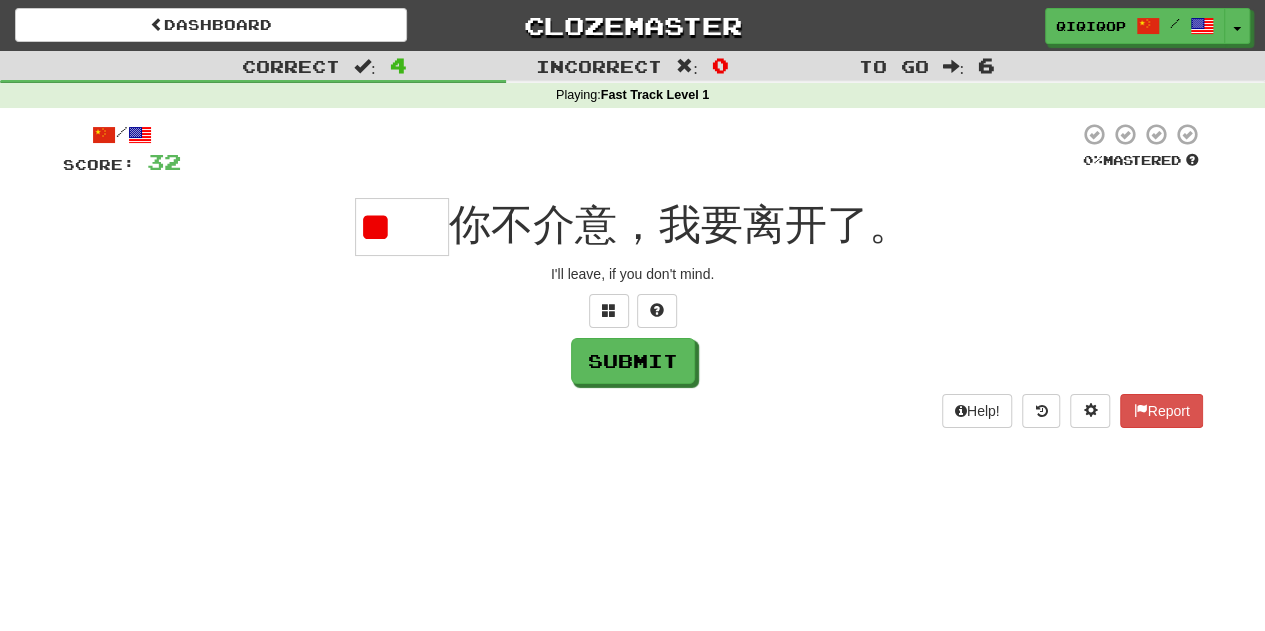 type on "*" 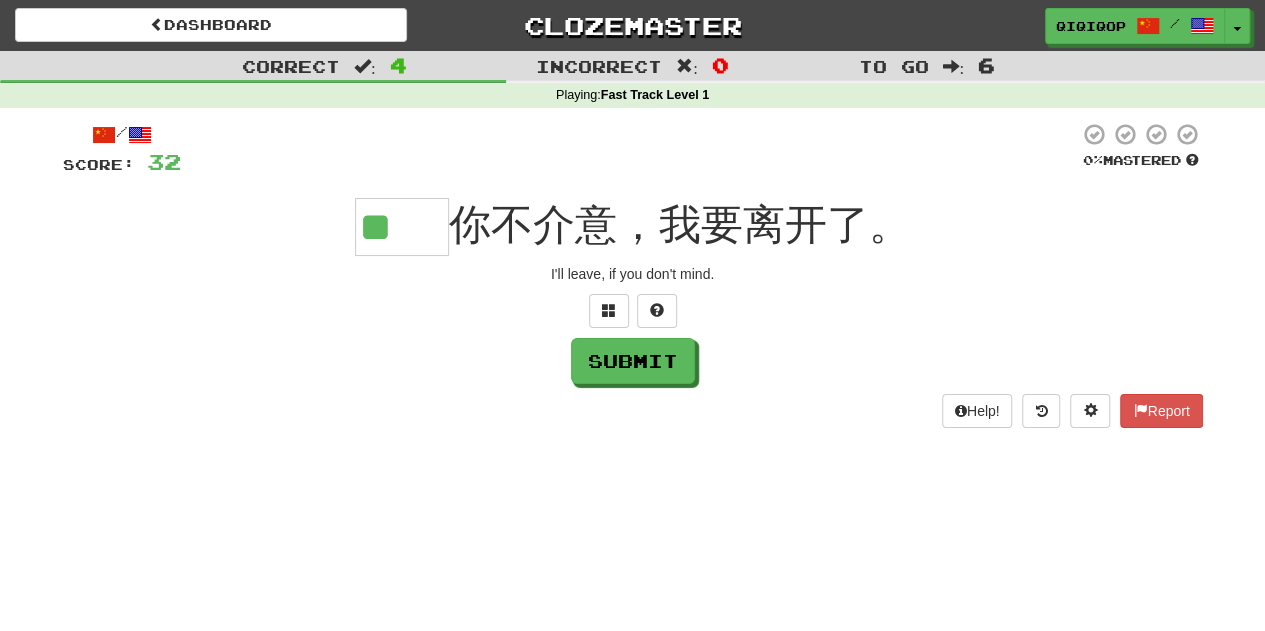 type on "**" 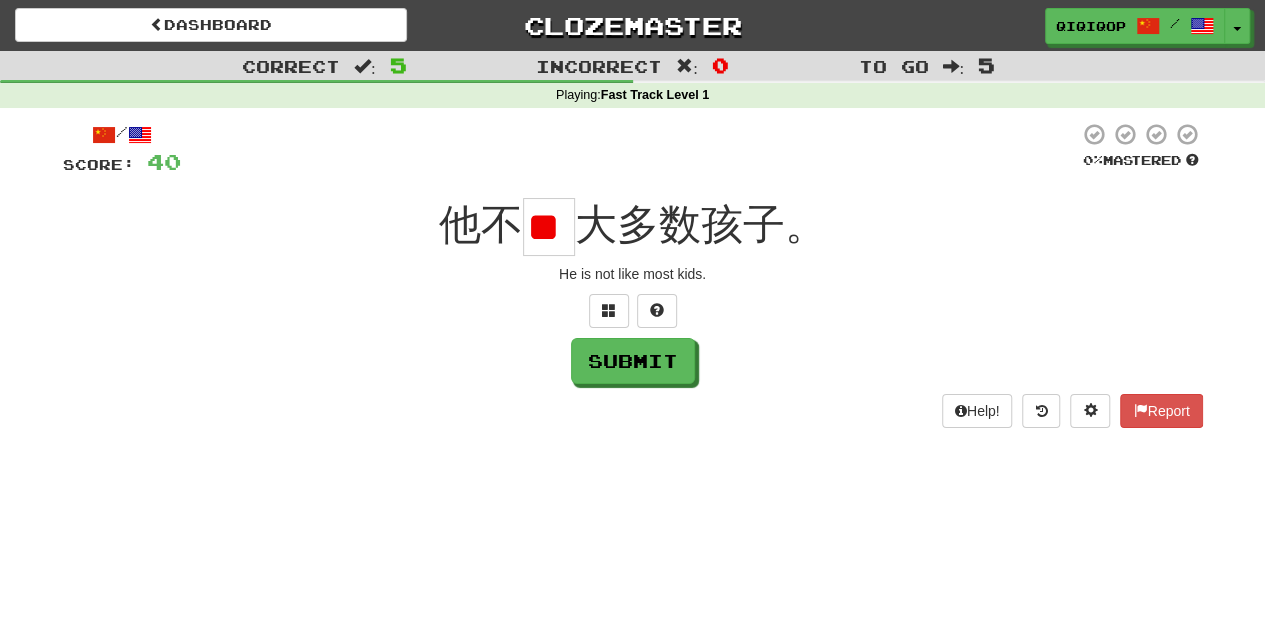 type on "*" 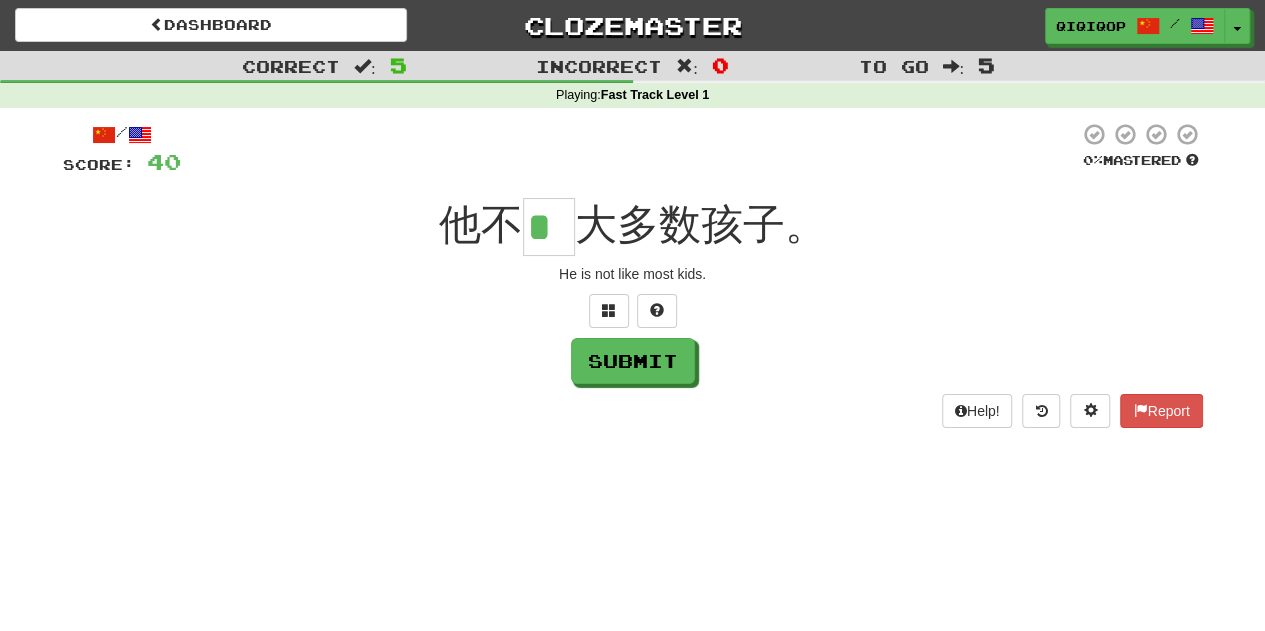 type on "*" 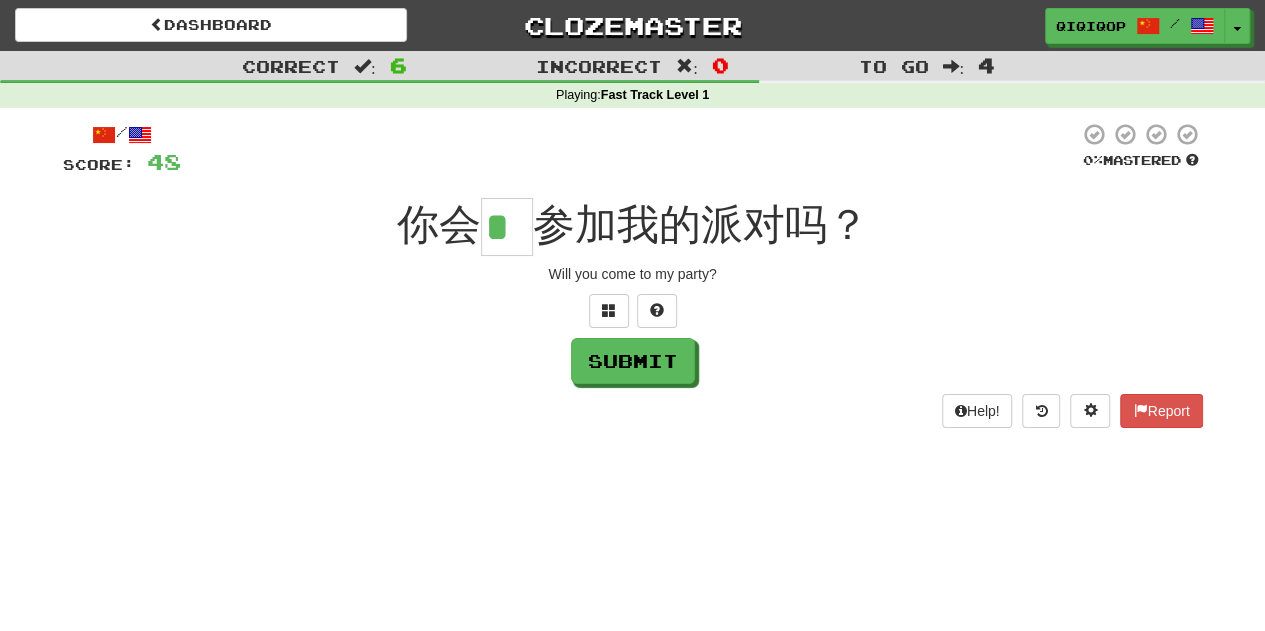 type on "*" 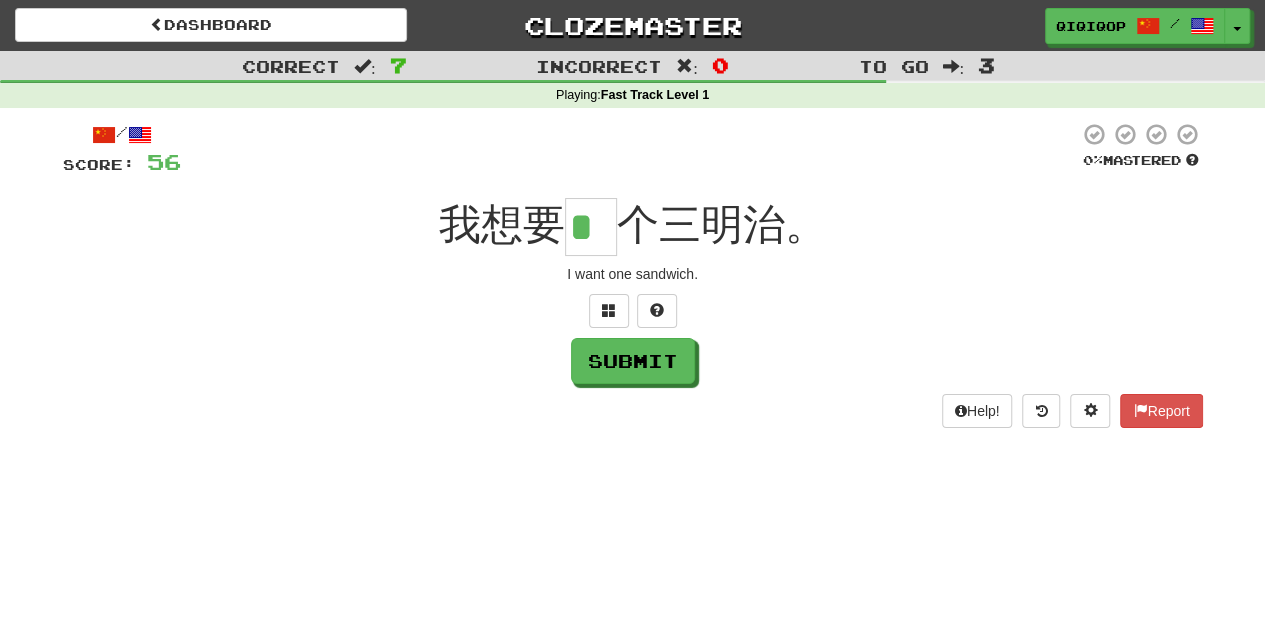 type on "*" 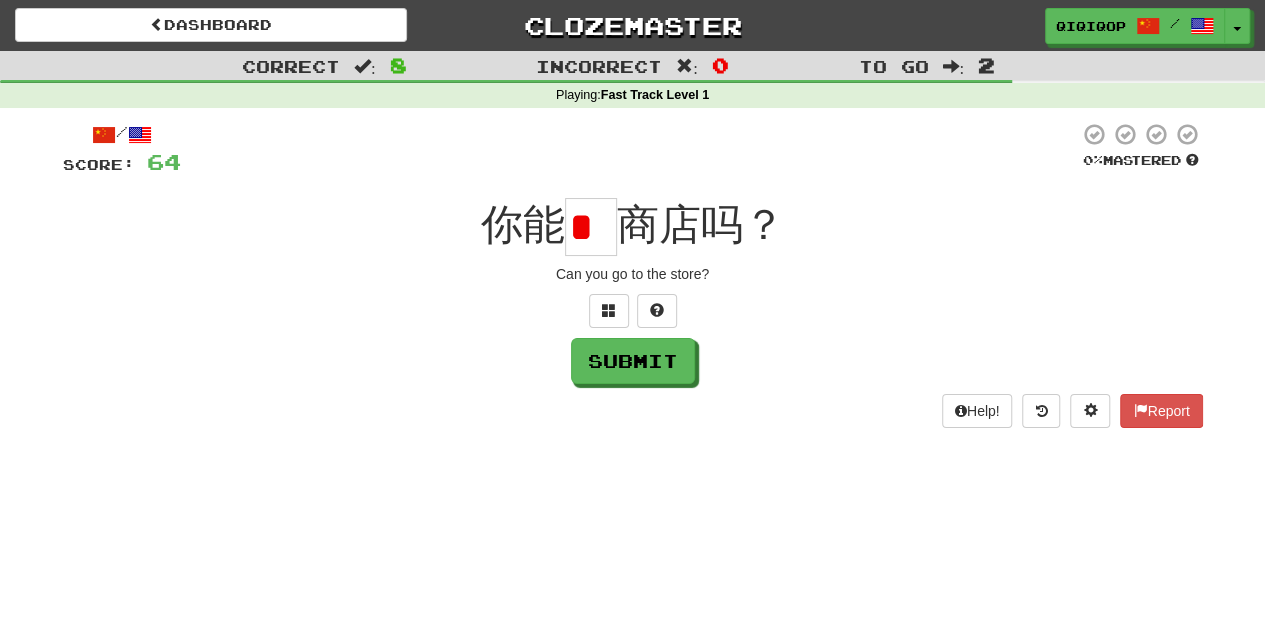 scroll, scrollTop: 0, scrollLeft: 0, axis: both 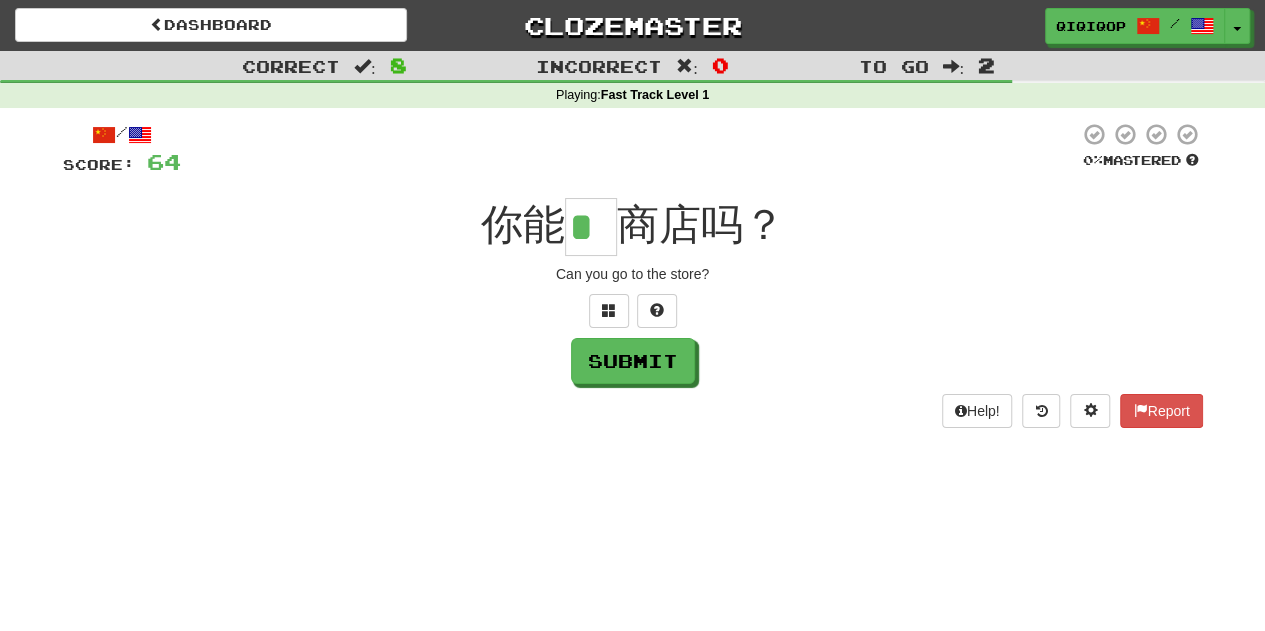type on "*" 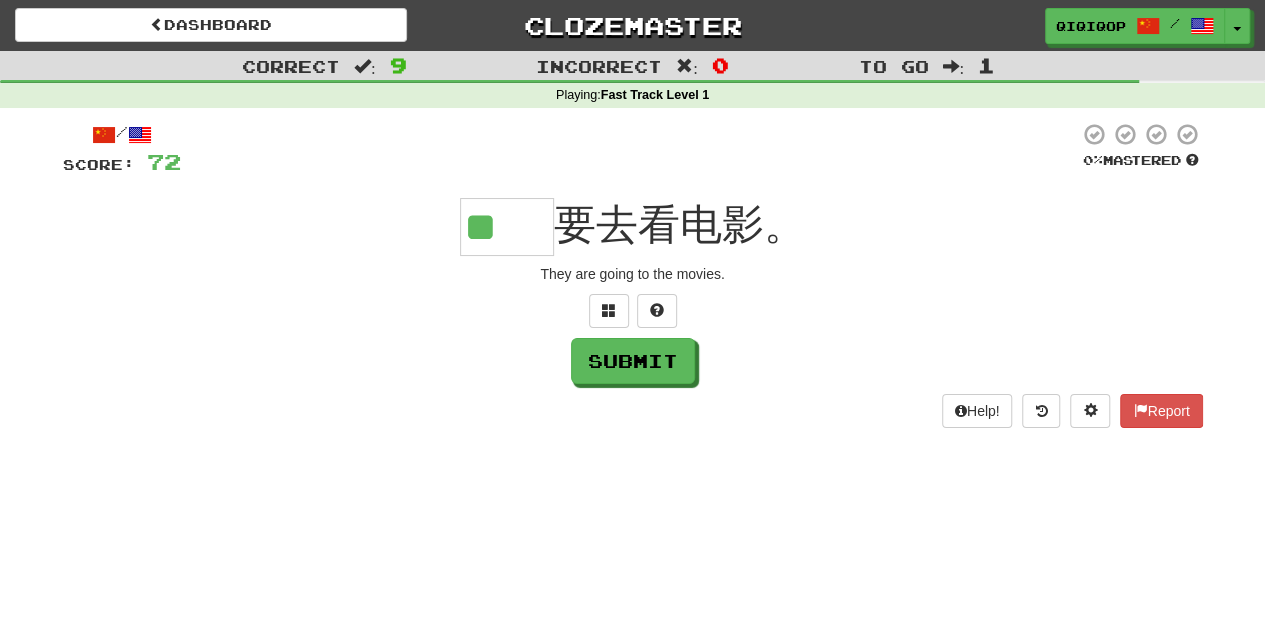 scroll, scrollTop: 0, scrollLeft: 0, axis: both 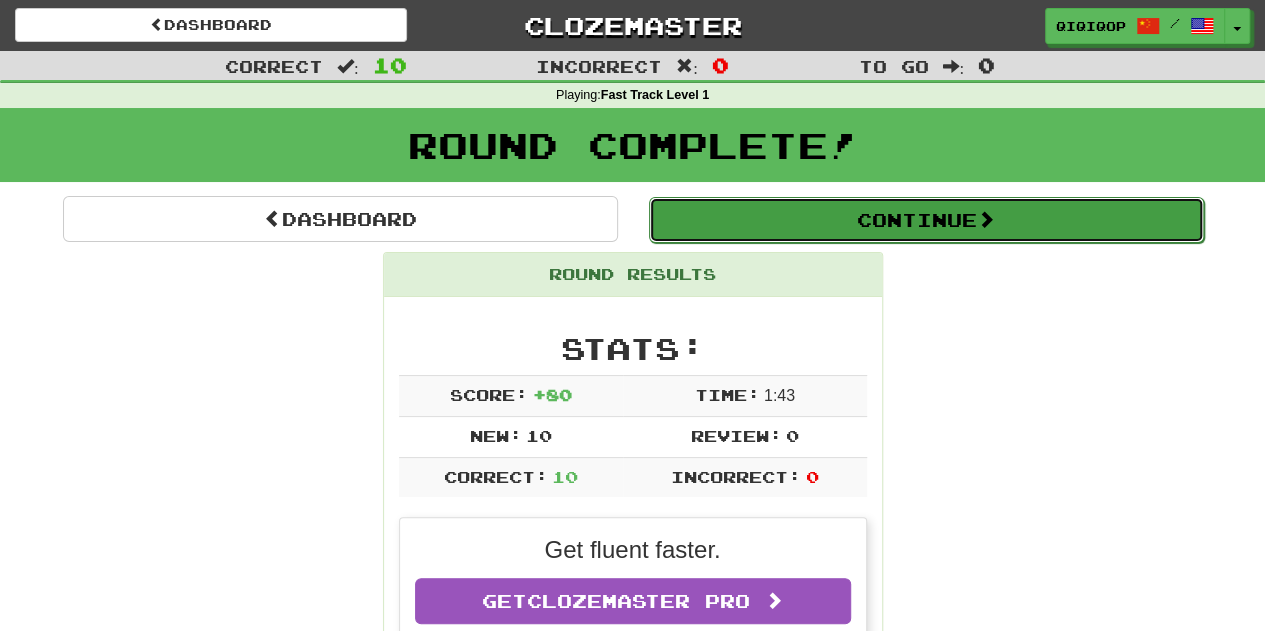 click on "Continue" at bounding box center (926, 220) 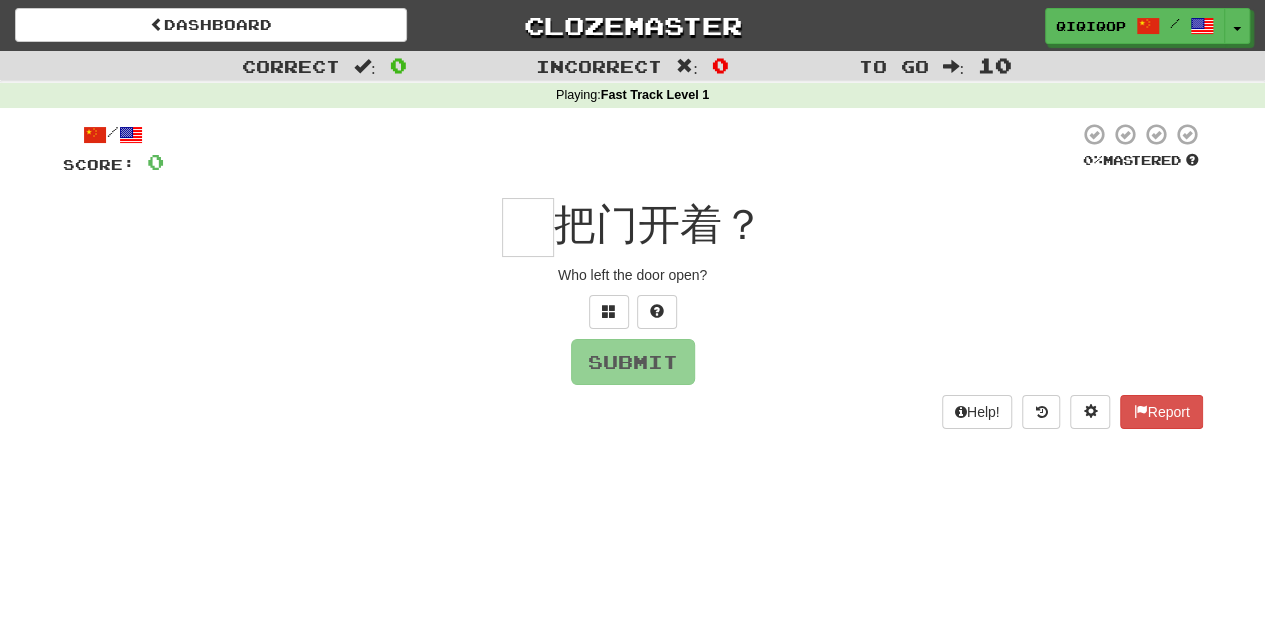 click at bounding box center [528, 227] 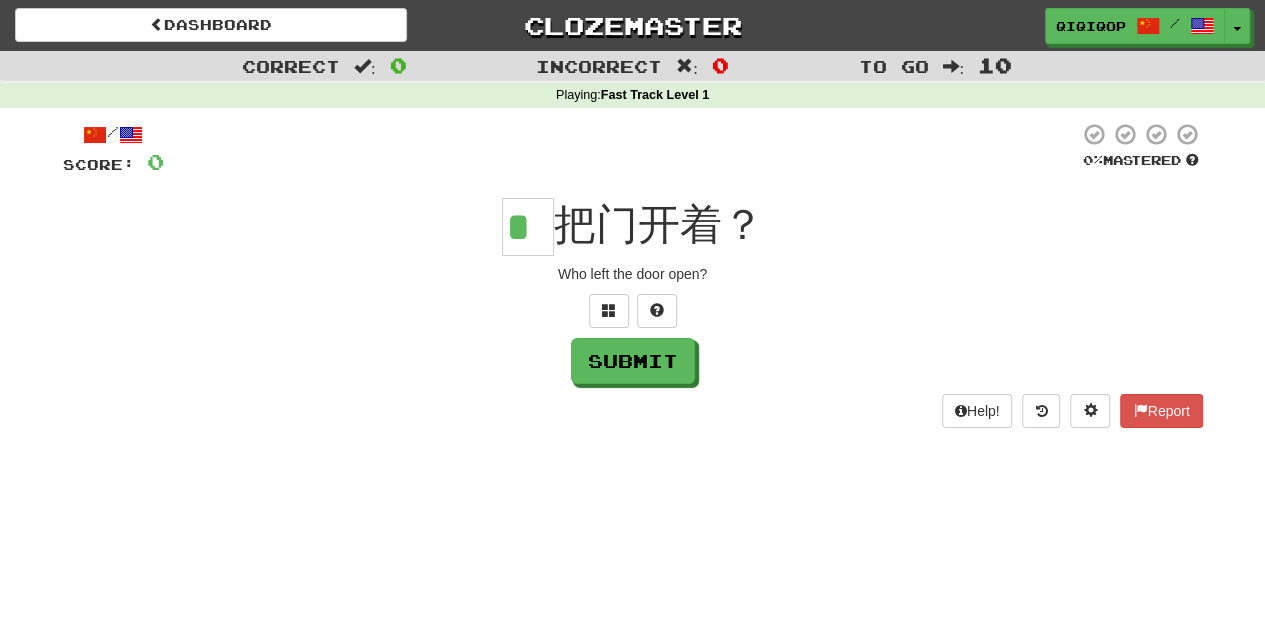 scroll, scrollTop: 0, scrollLeft: 0, axis: both 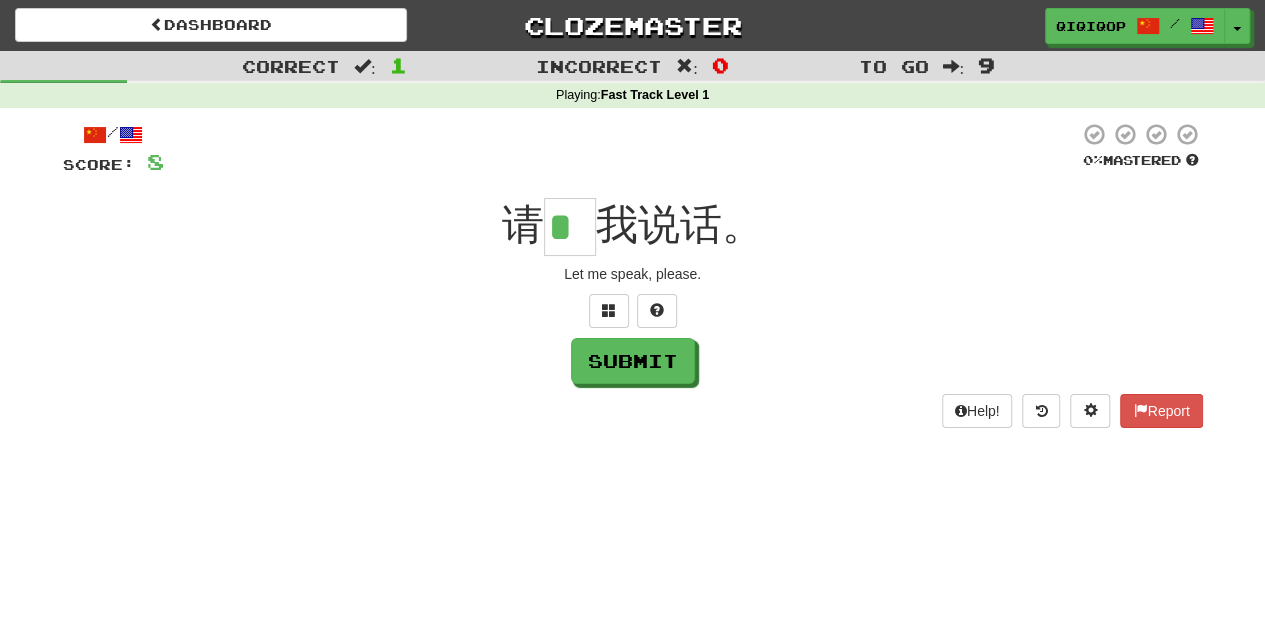 type on "*" 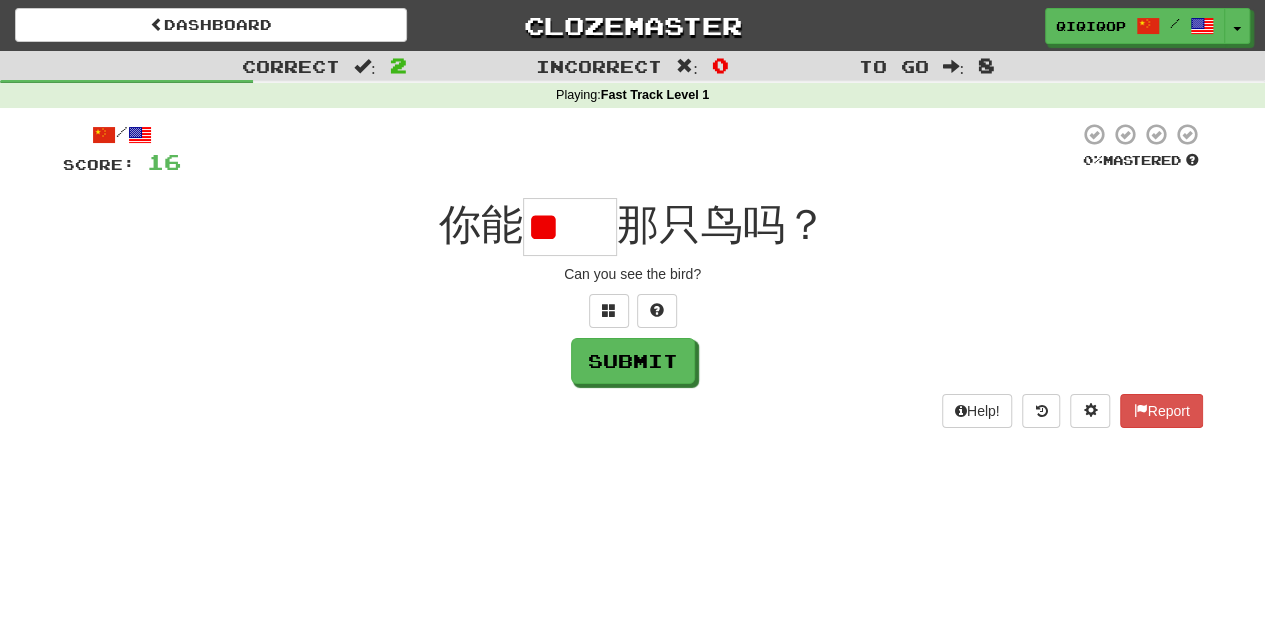 scroll, scrollTop: 0, scrollLeft: 0, axis: both 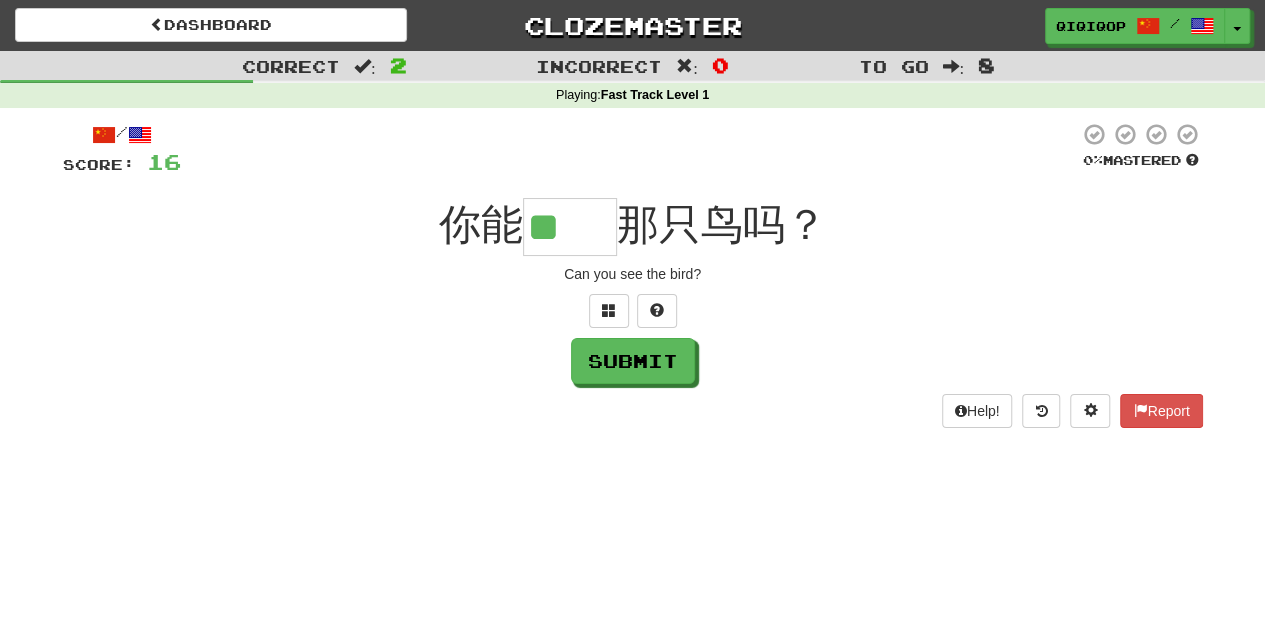 type on "**" 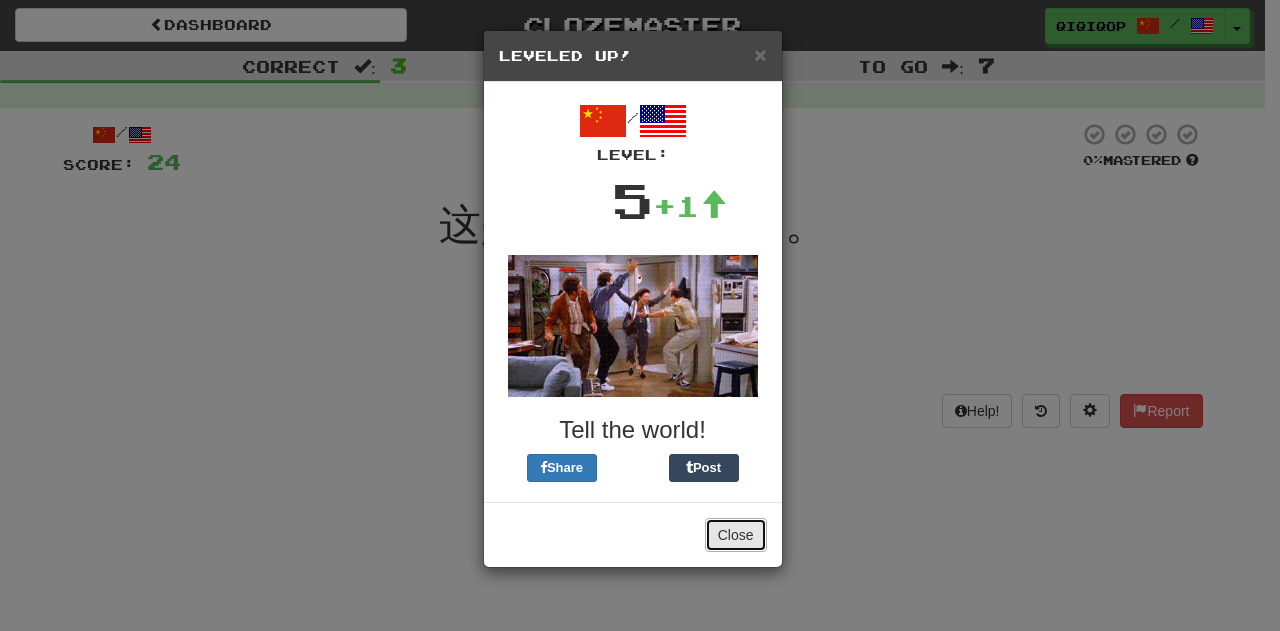 click on "Close" at bounding box center [736, 535] 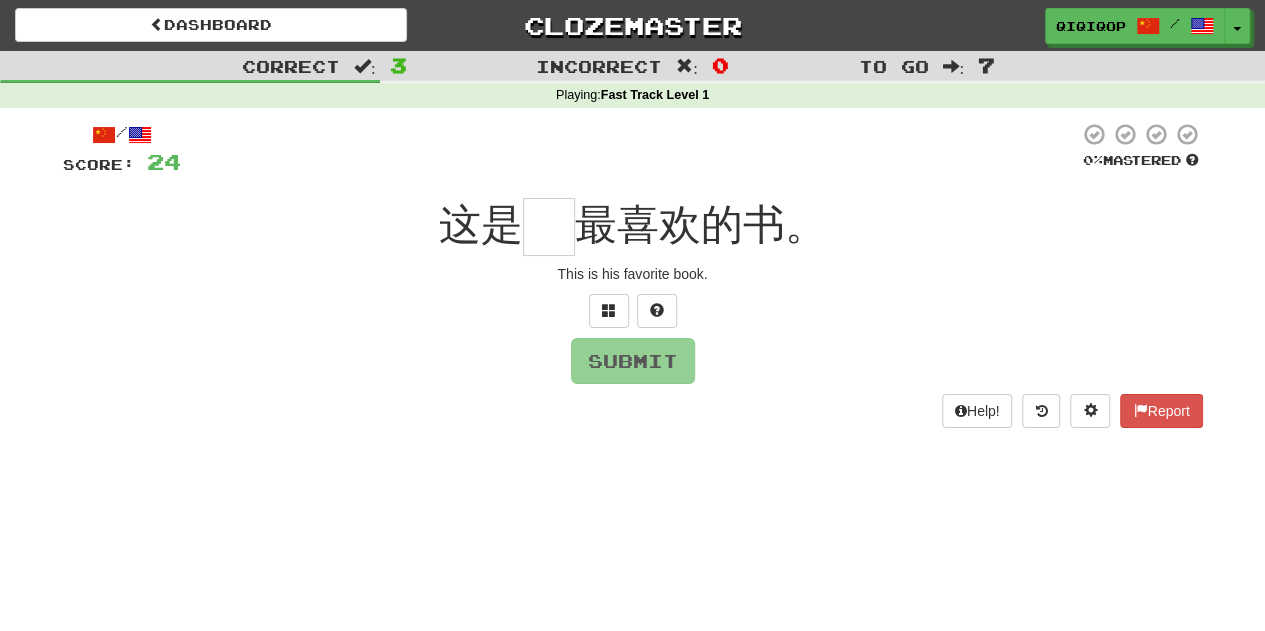 click at bounding box center [549, 227] 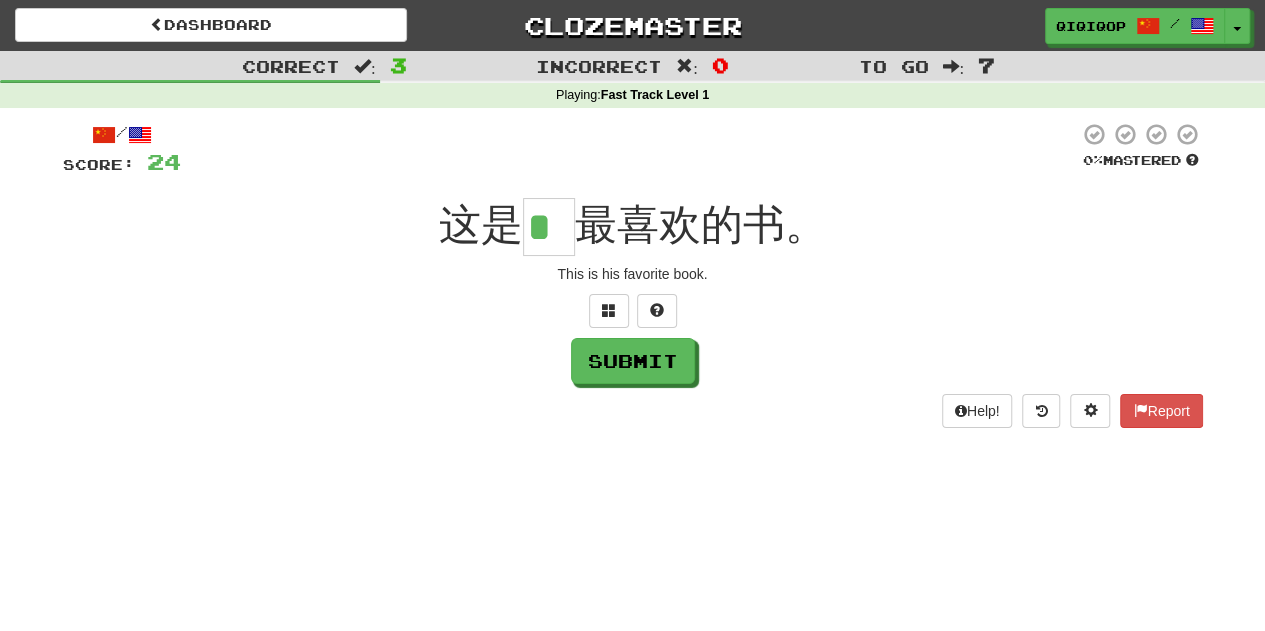type on "*" 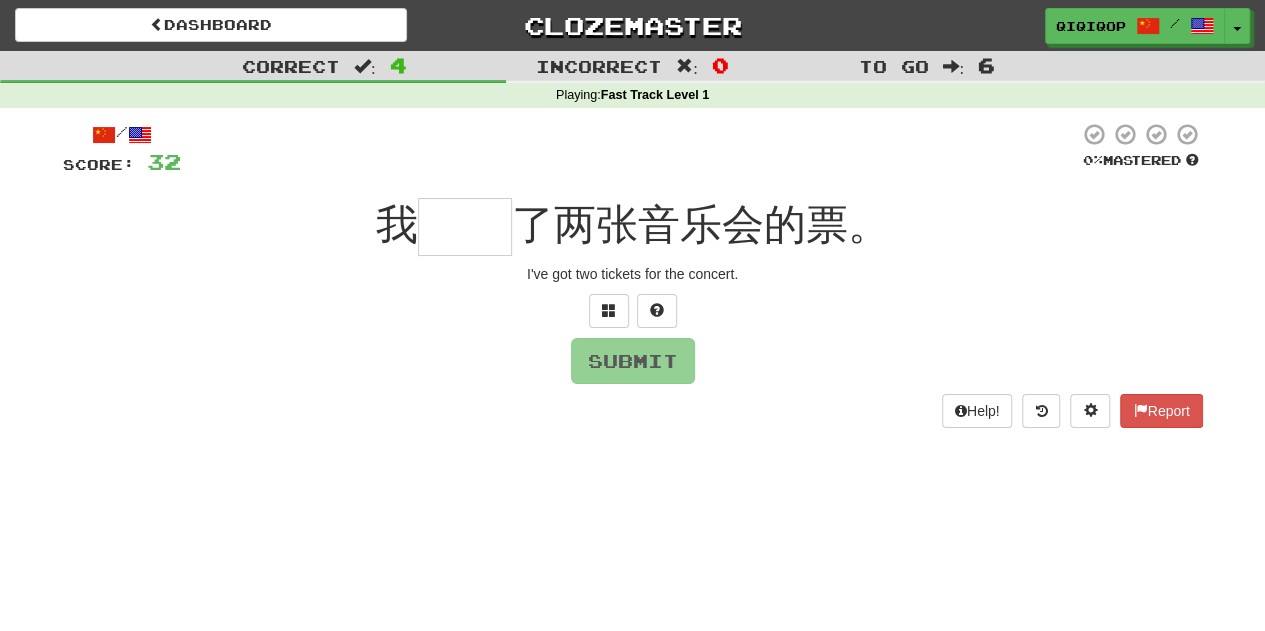 click at bounding box center [465, 227] 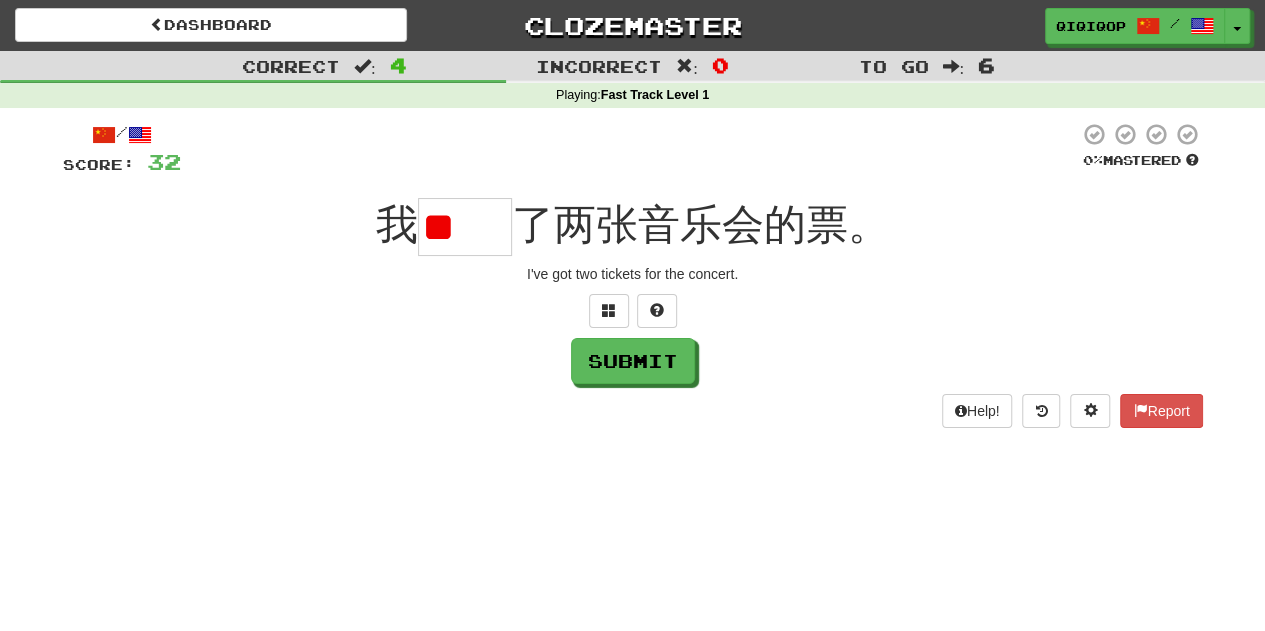 type on "*" 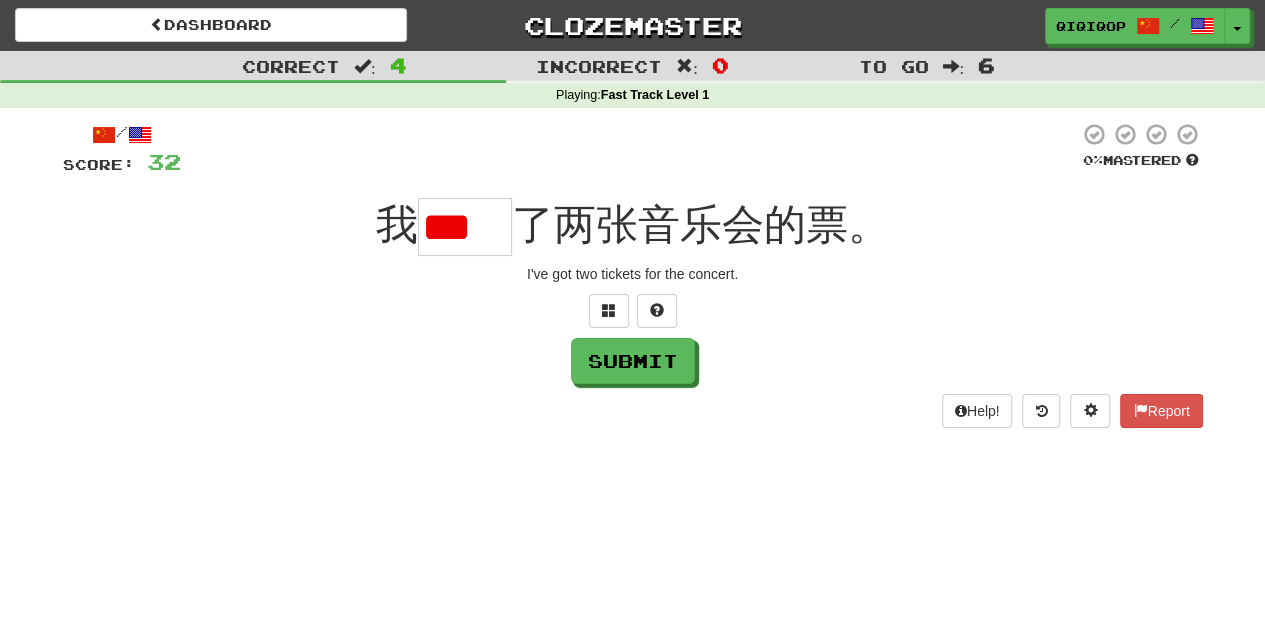 type on "*" 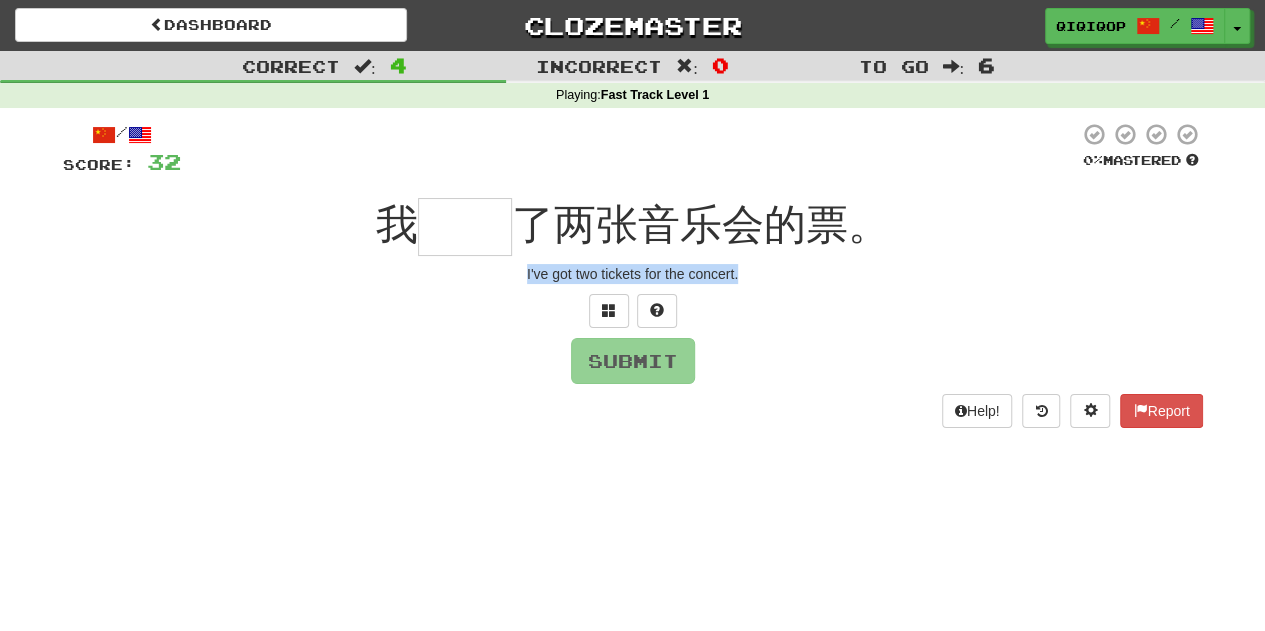 drag, startPoint x: 746, startPoint y: 275, endPoint x: 514, endPoint y: 278, distance: 232.0194 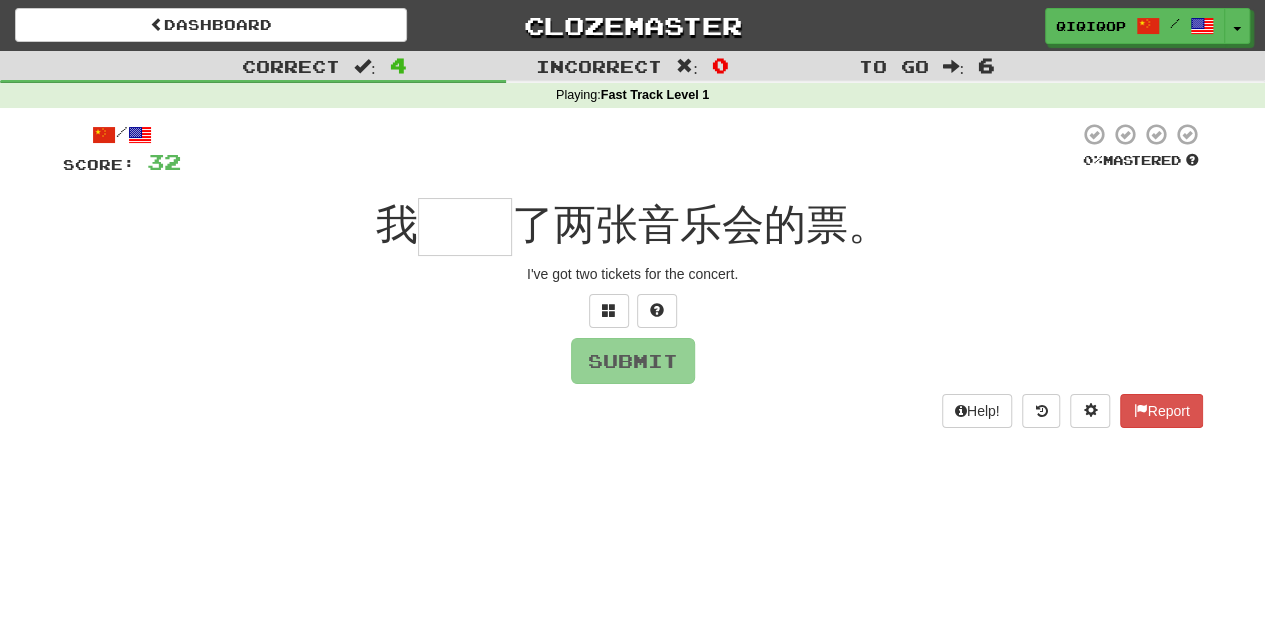 click on "Help!  Report" at bounding box center (633, 411) 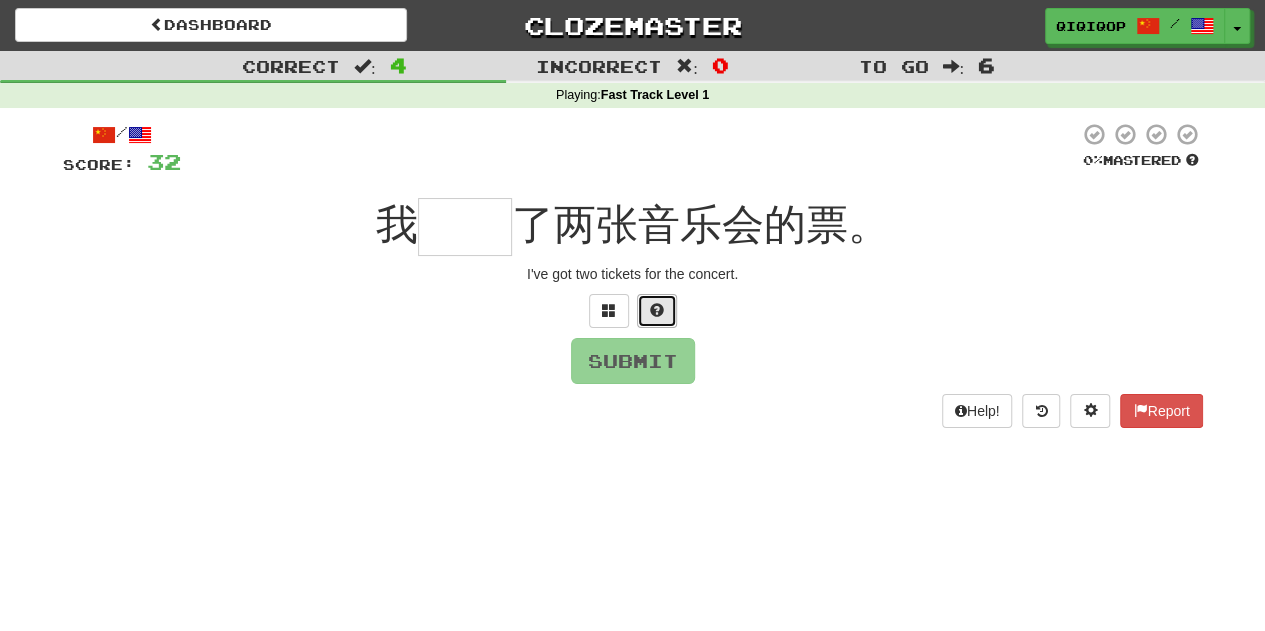 click at bounding box center [657, 310] 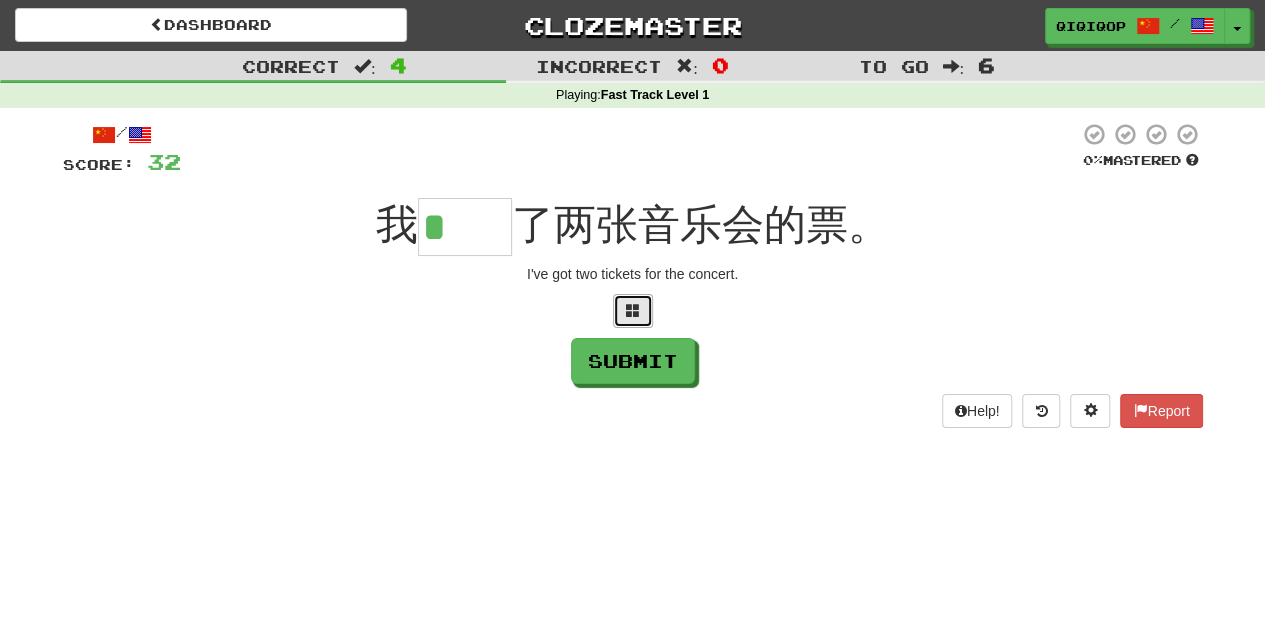 click at bounding box center (633, 310) 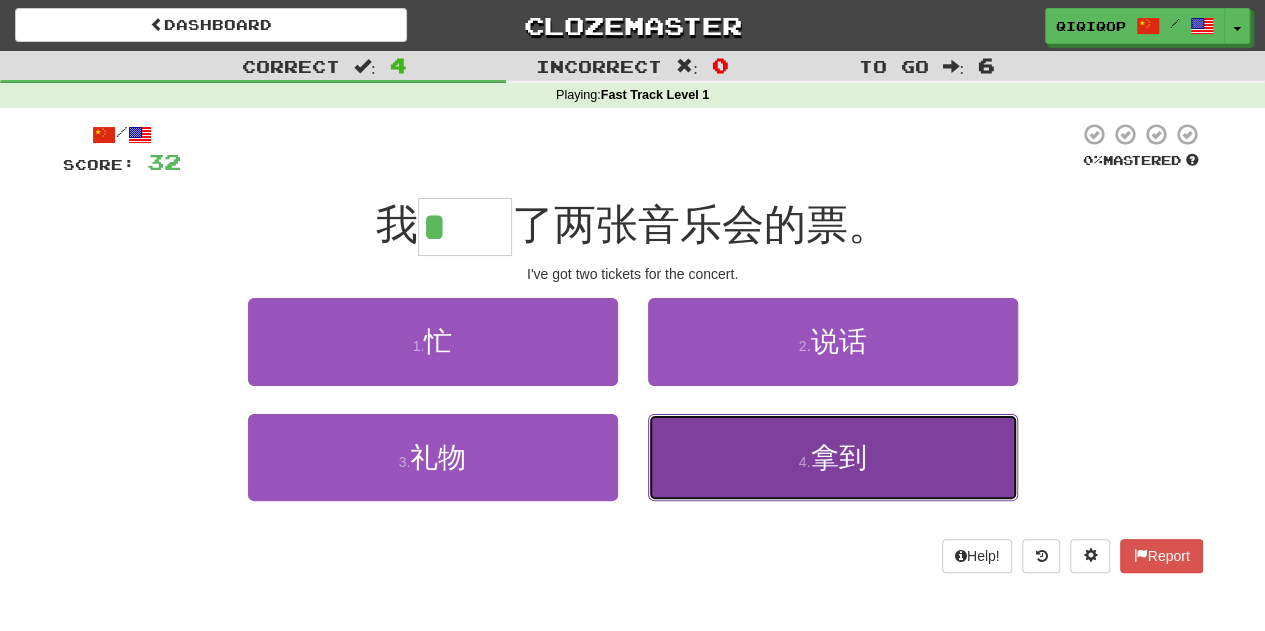click on "4 .  拿到" at bounding box center (833, 457) 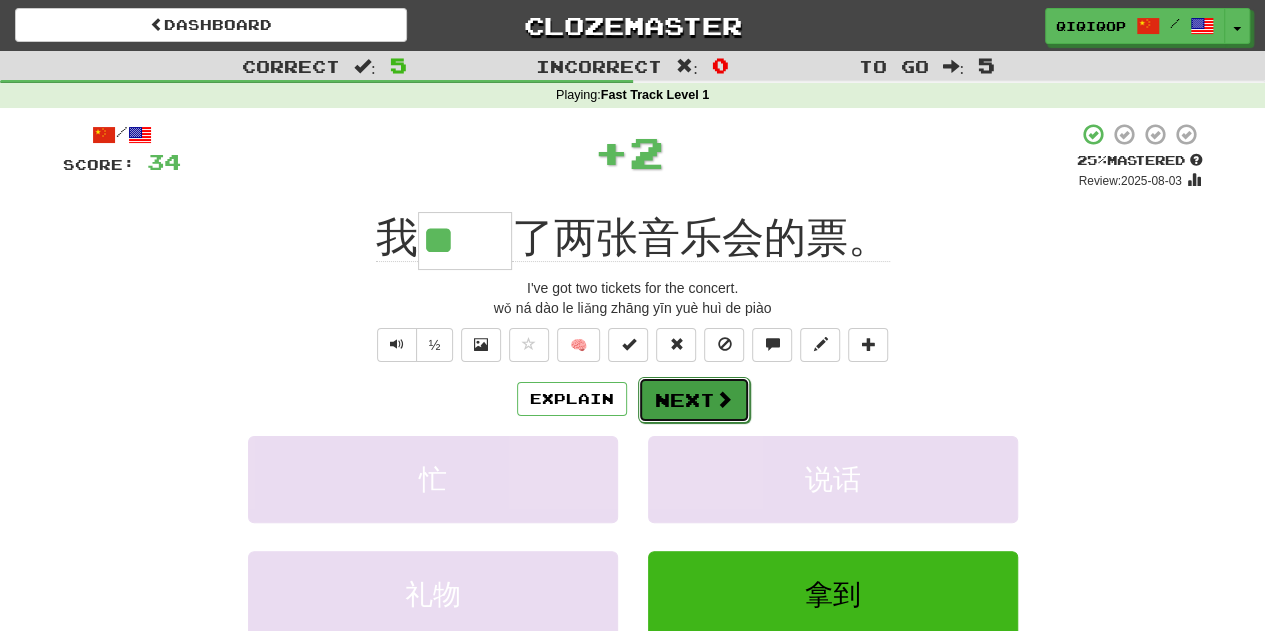click on "Next" at bounding box center (694, 400) 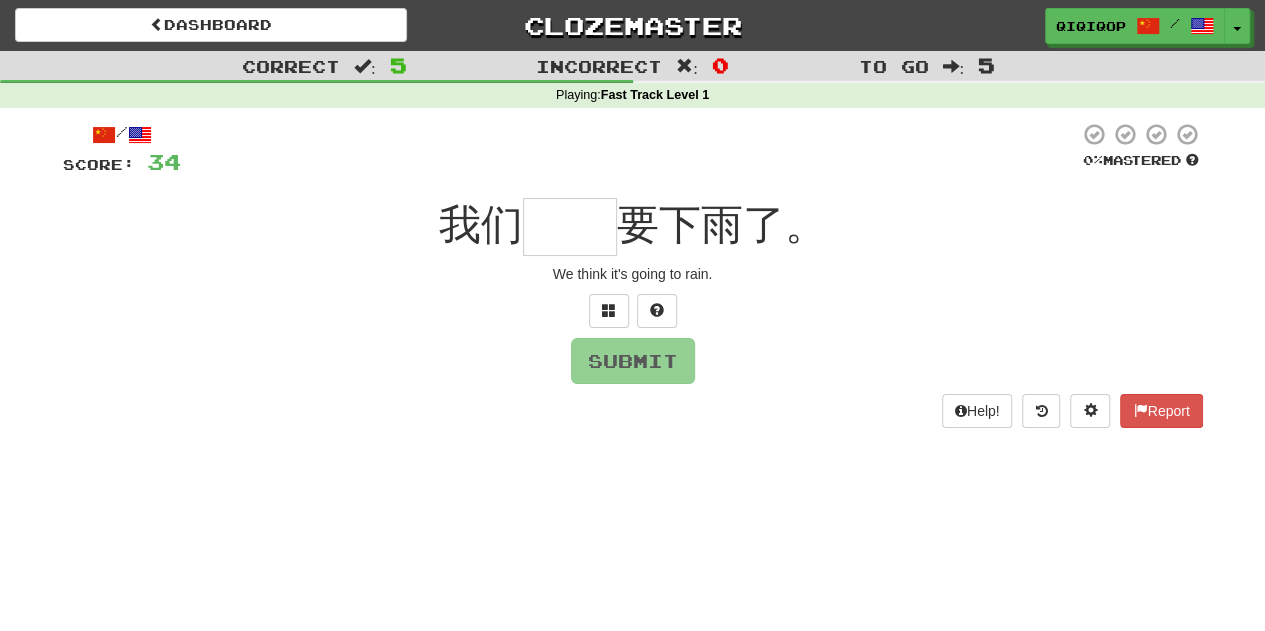 click at bounding box center (570, 227) 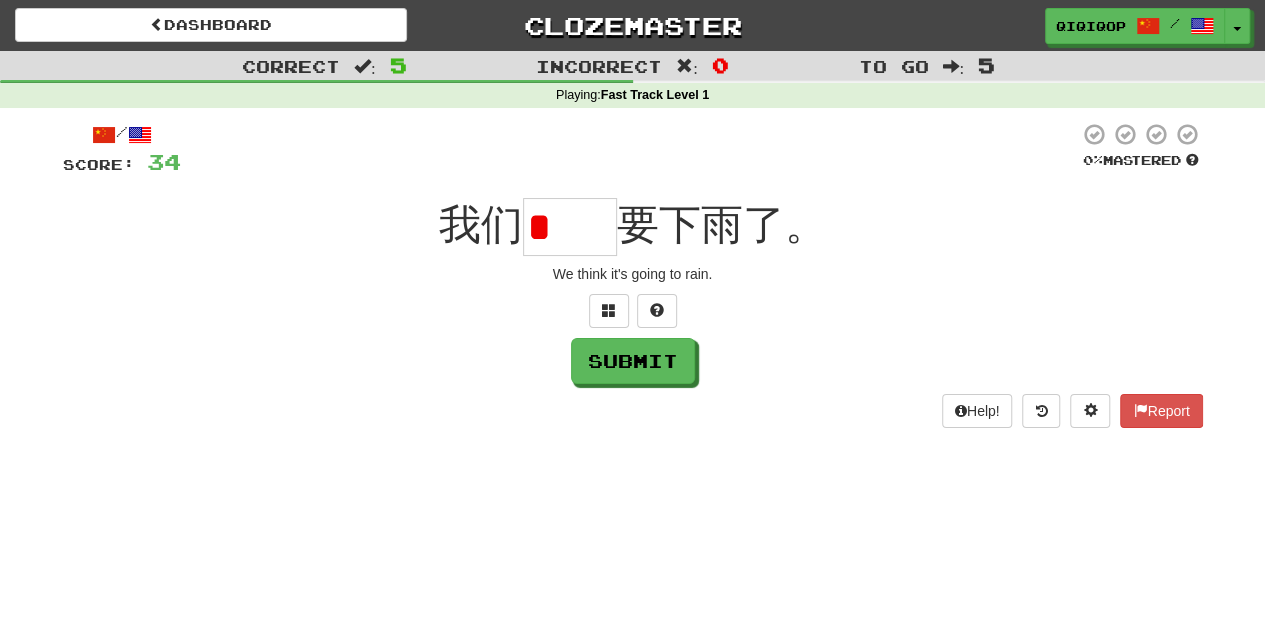 type on "*" 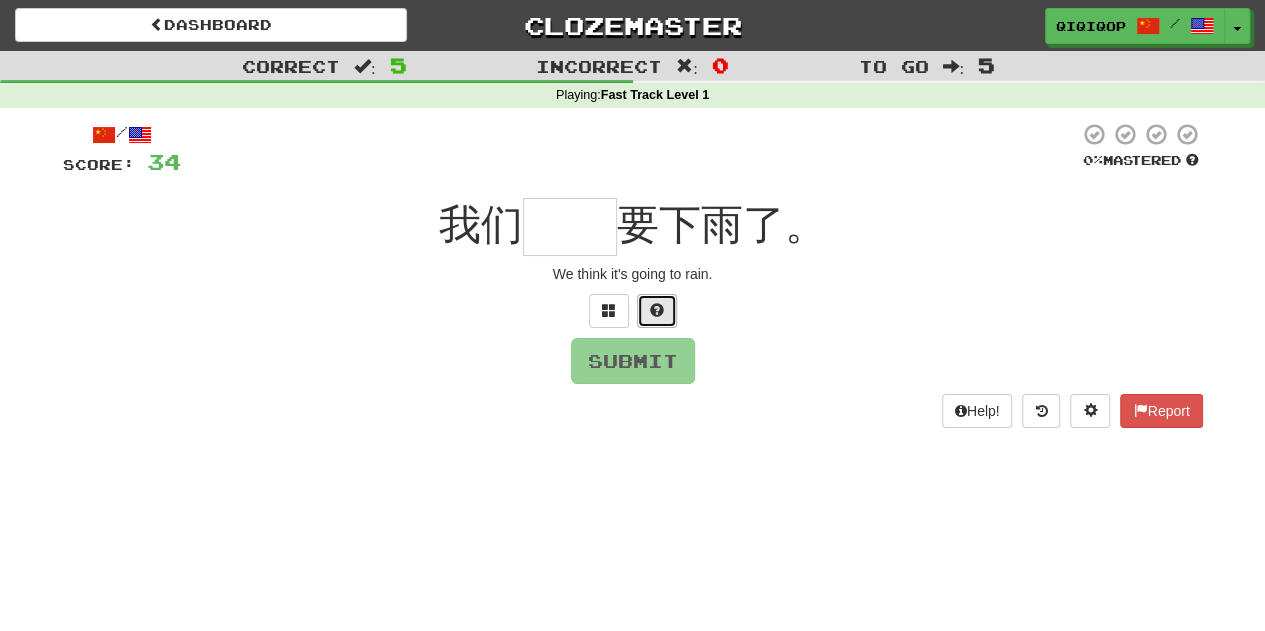 click at bounding box center (657, 311) 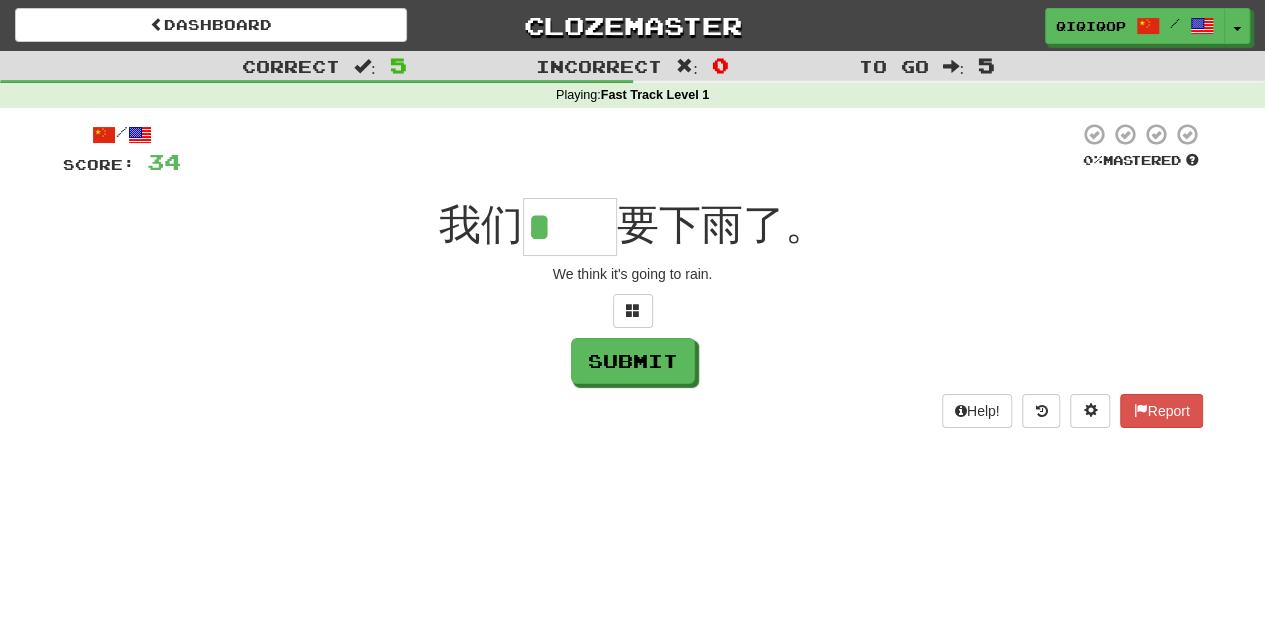 click on "*" at bounding box center (570, 227) 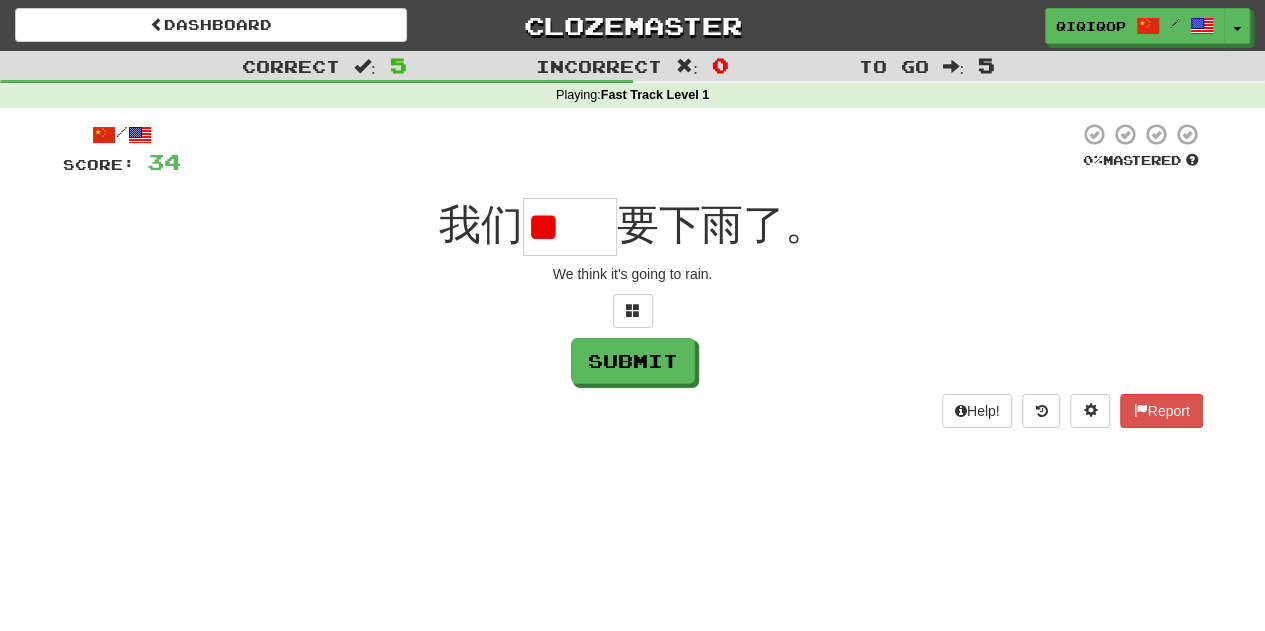 scroll, scrollTop: 0, scrollLeft: 0, axis: both 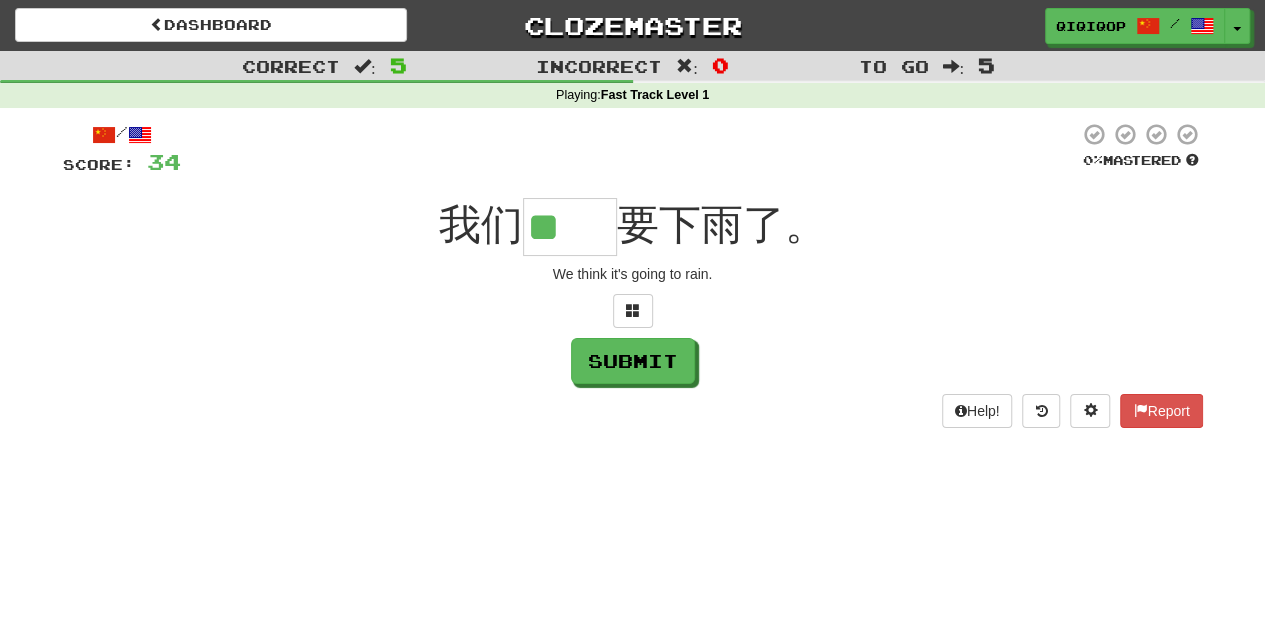 type on "**" 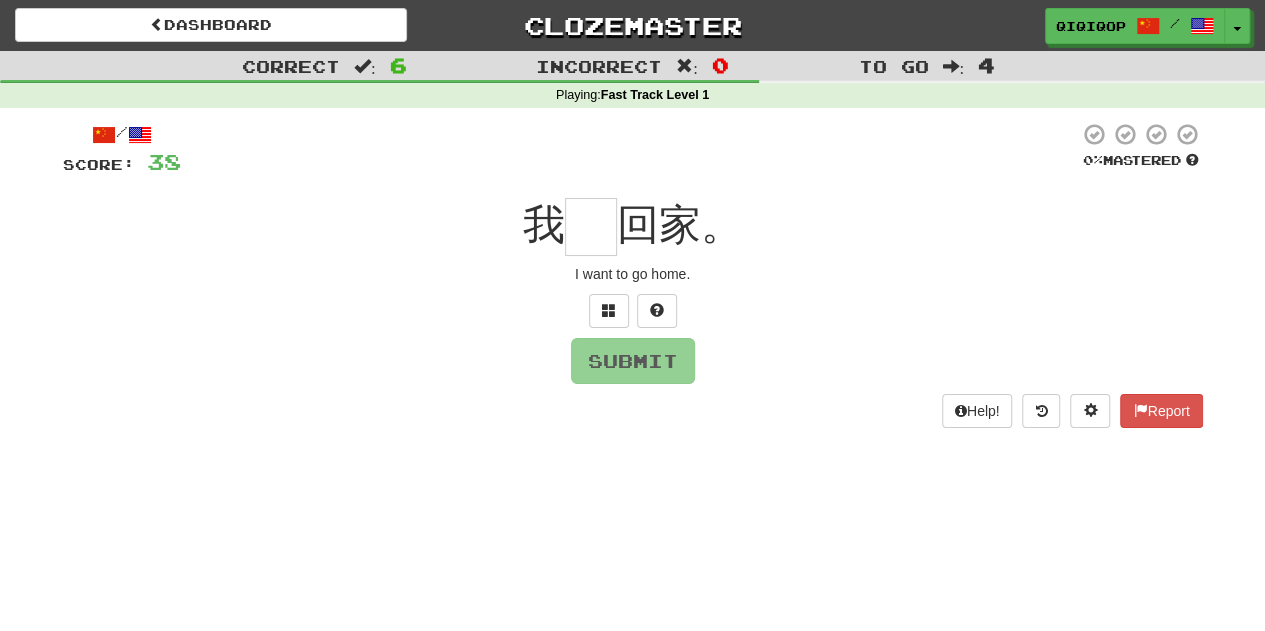 click at bounding box center (591, 227) 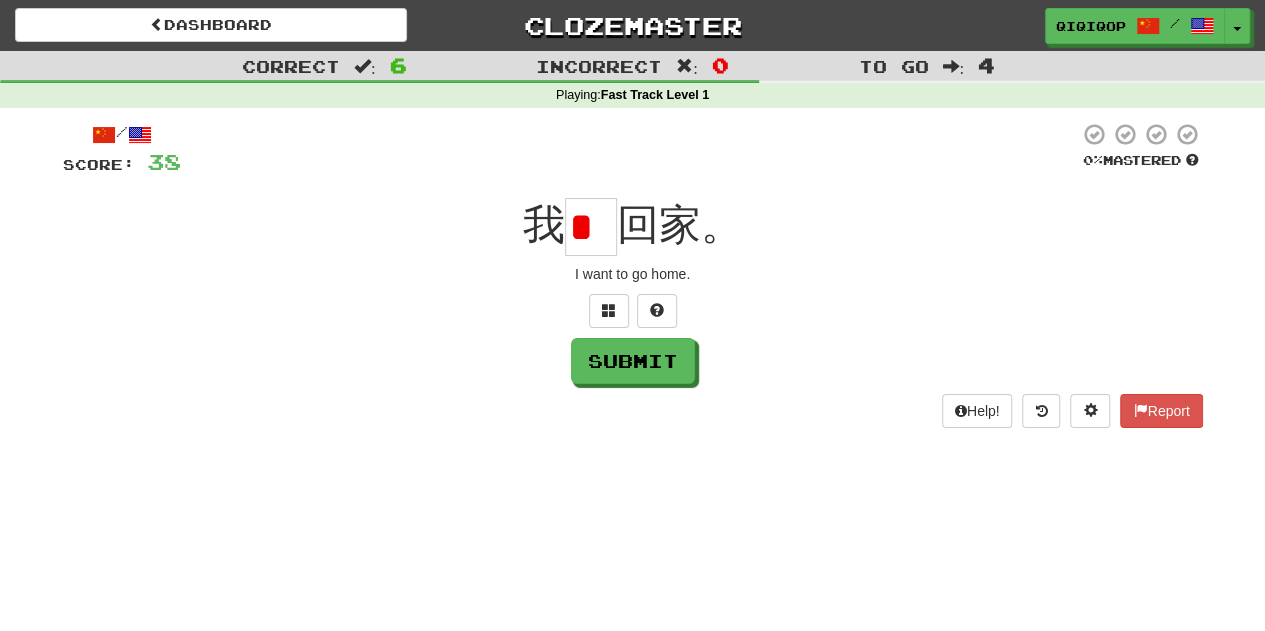 scroll, scrollTop: 0, scrollLeft: 0, axis: both 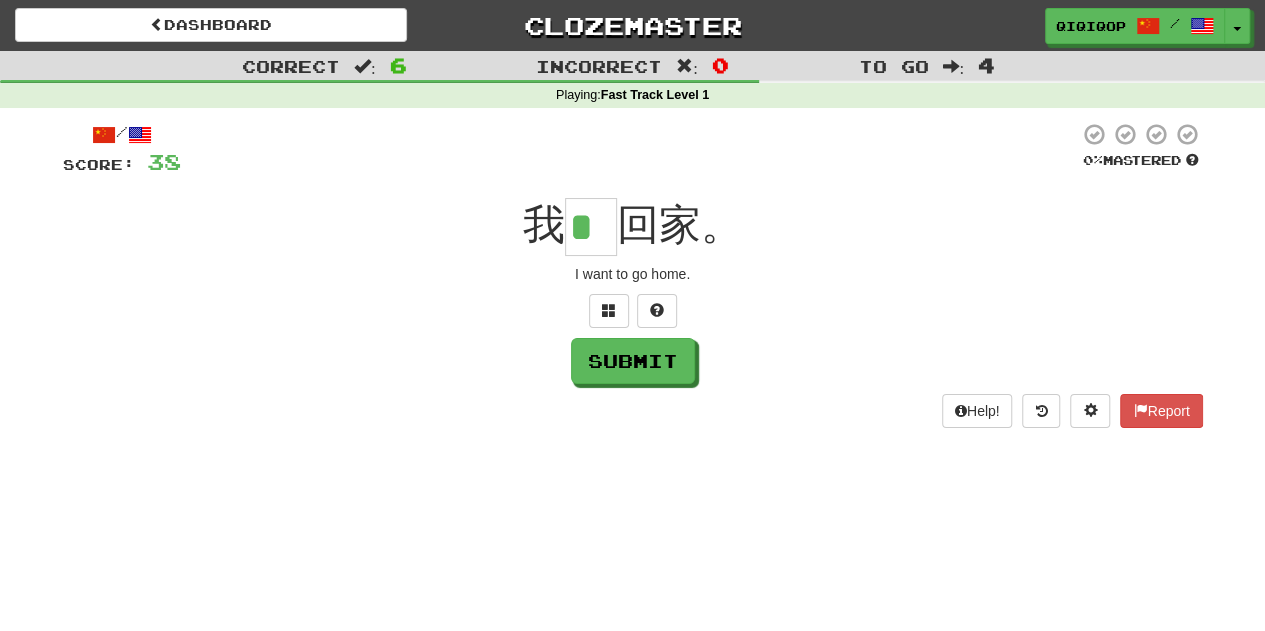 type on "*" 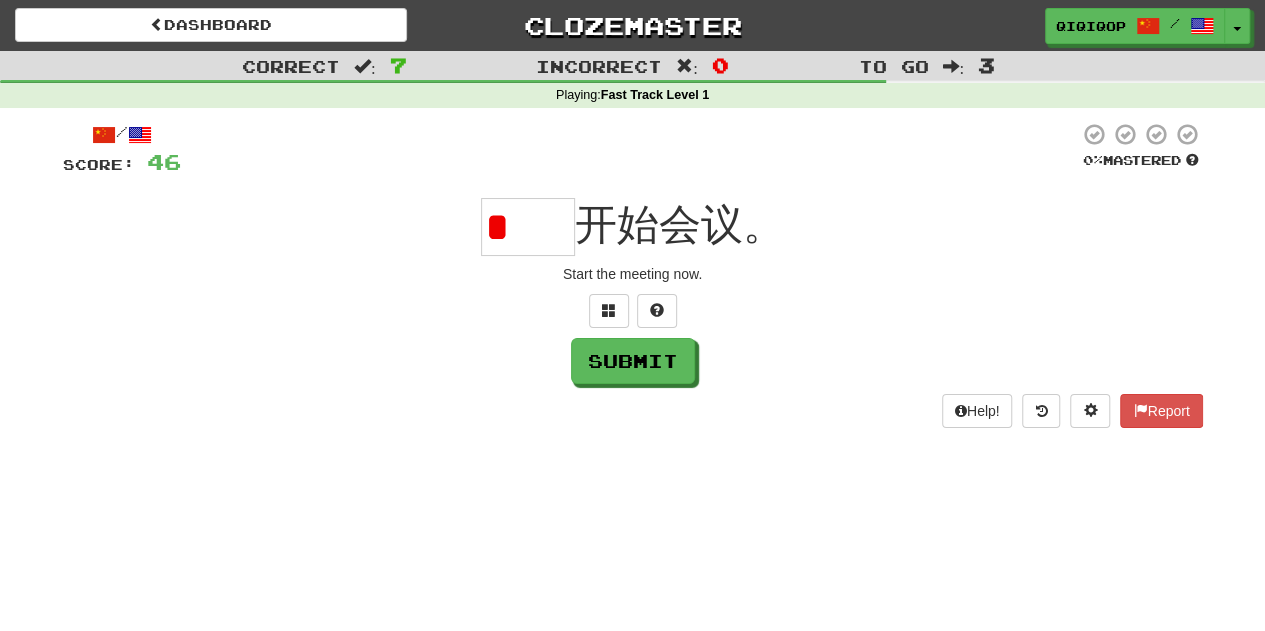 click on "*" at bounding box center [528, 227] 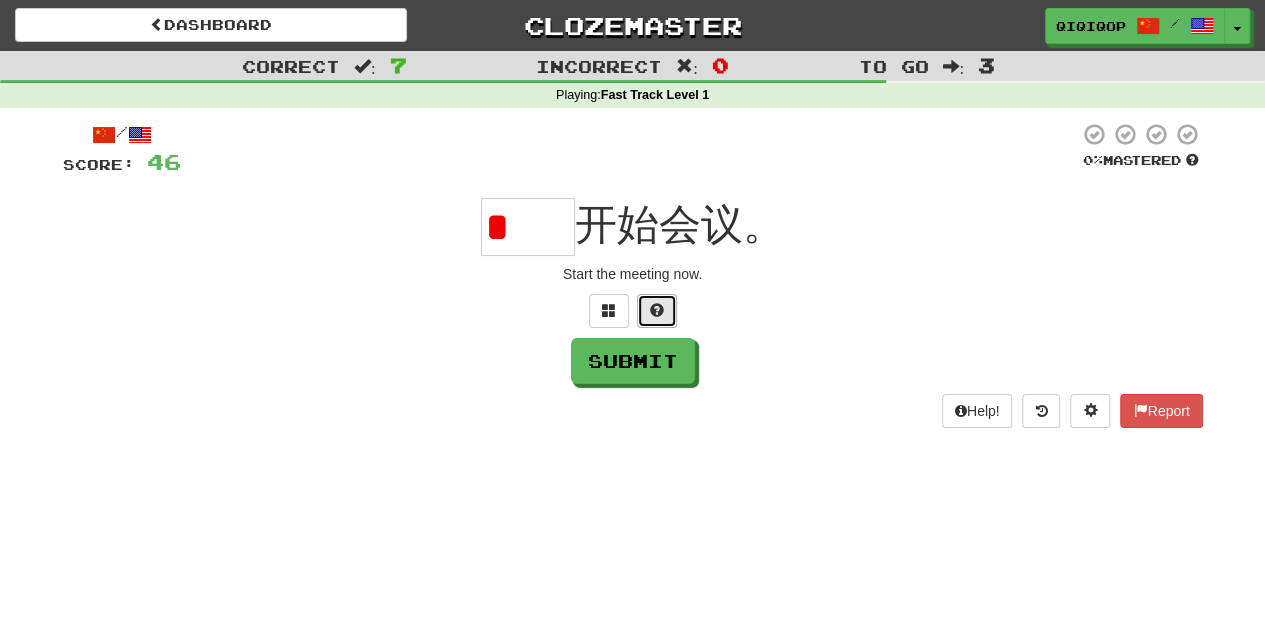 click at bounding box center (657, 311) 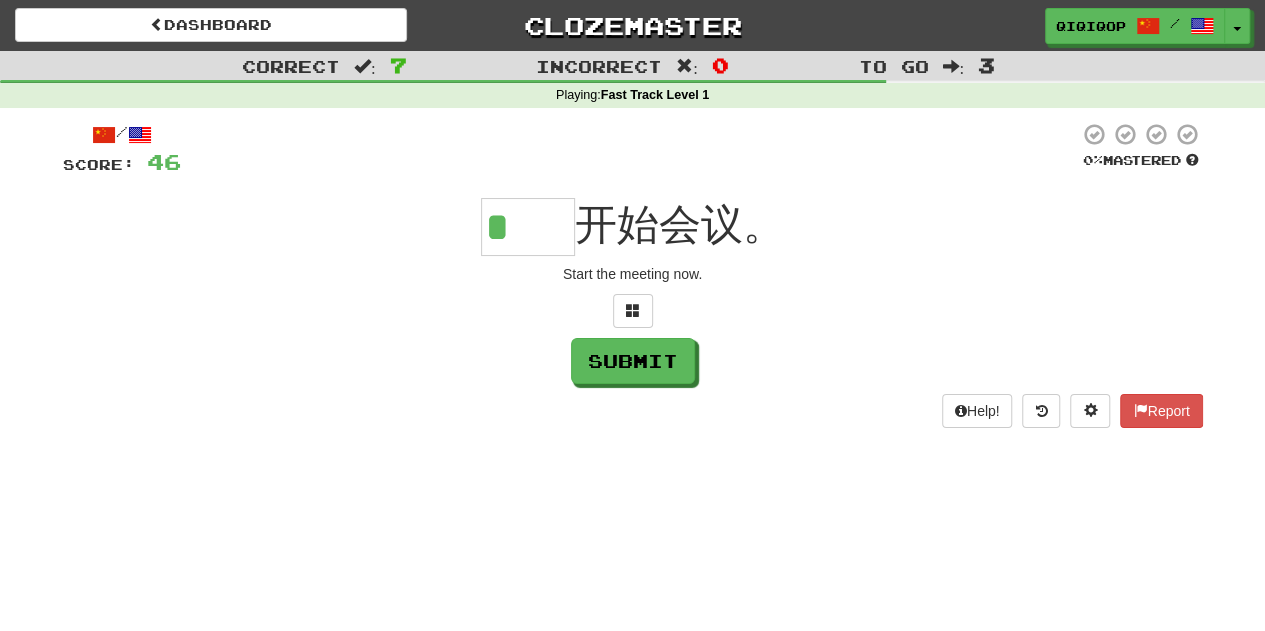 click on "*" at bounding box center (528, 227) 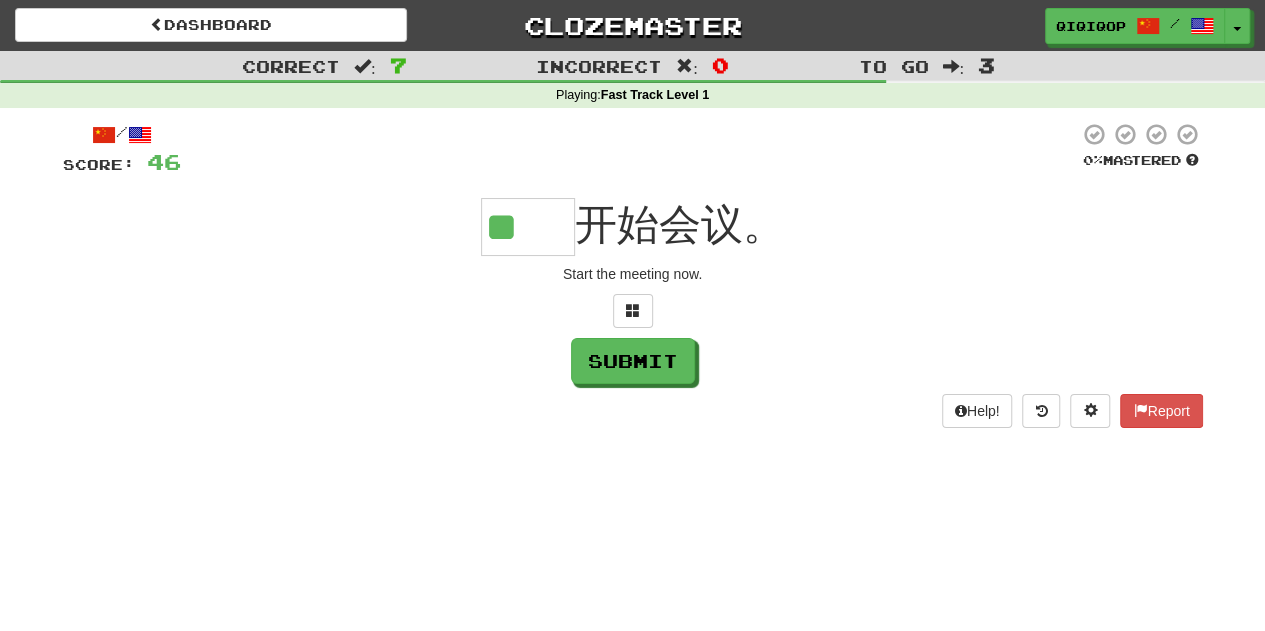 scroll, scrollTop: 0, scrollLeft: 0, axis: both 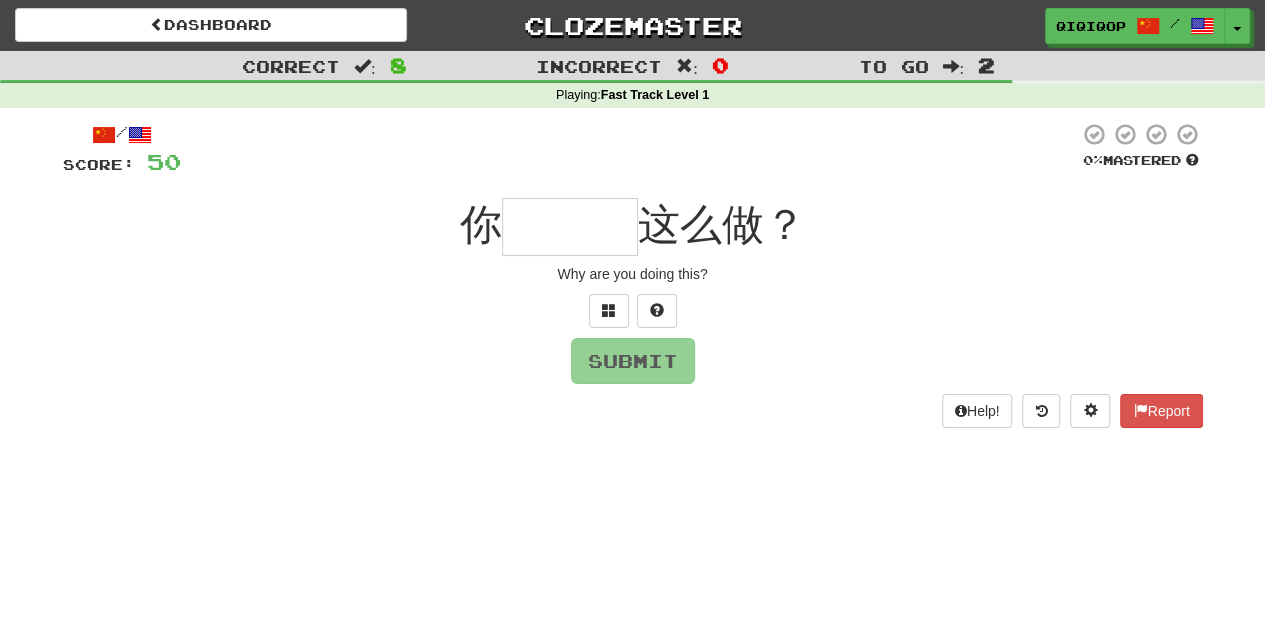 click at bounding box center (570, 227) 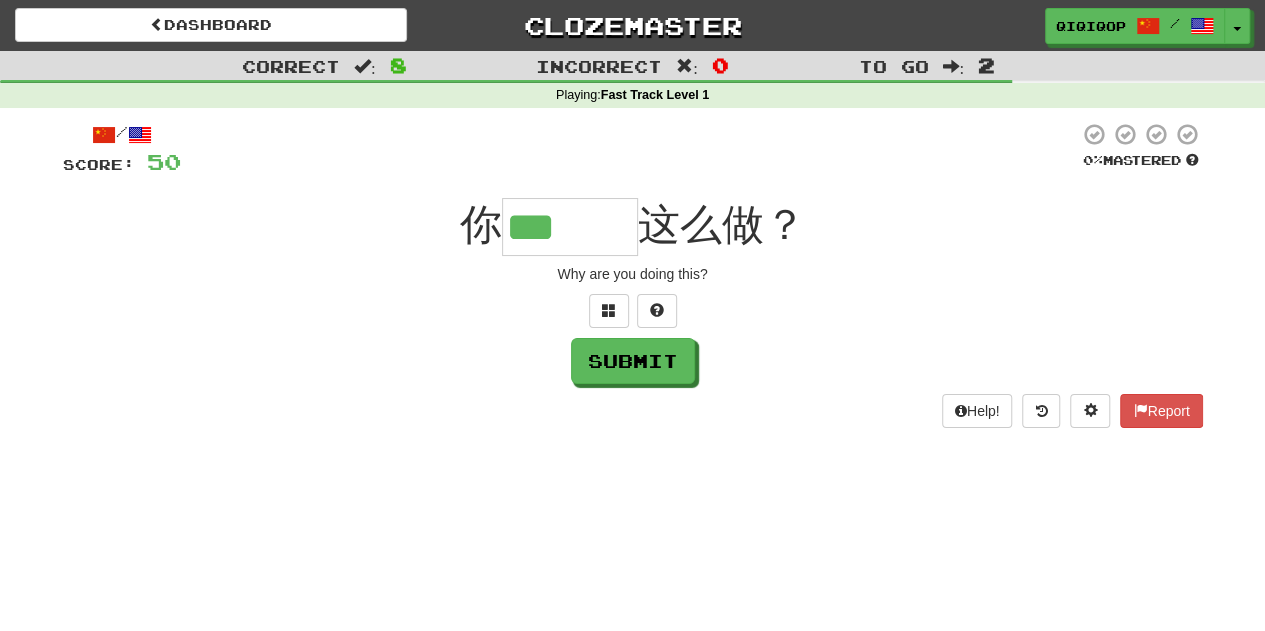 scroll, scrollTop: 0, scrollLeft: 0, axis: both 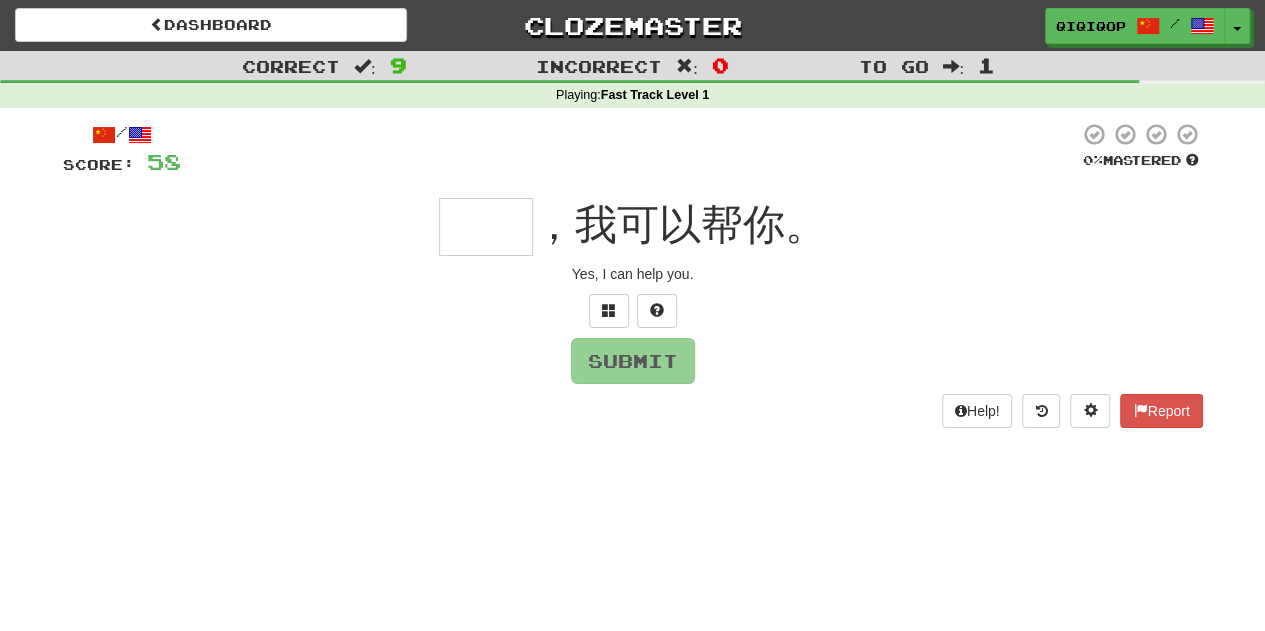 click at bounding box center (486, 227) 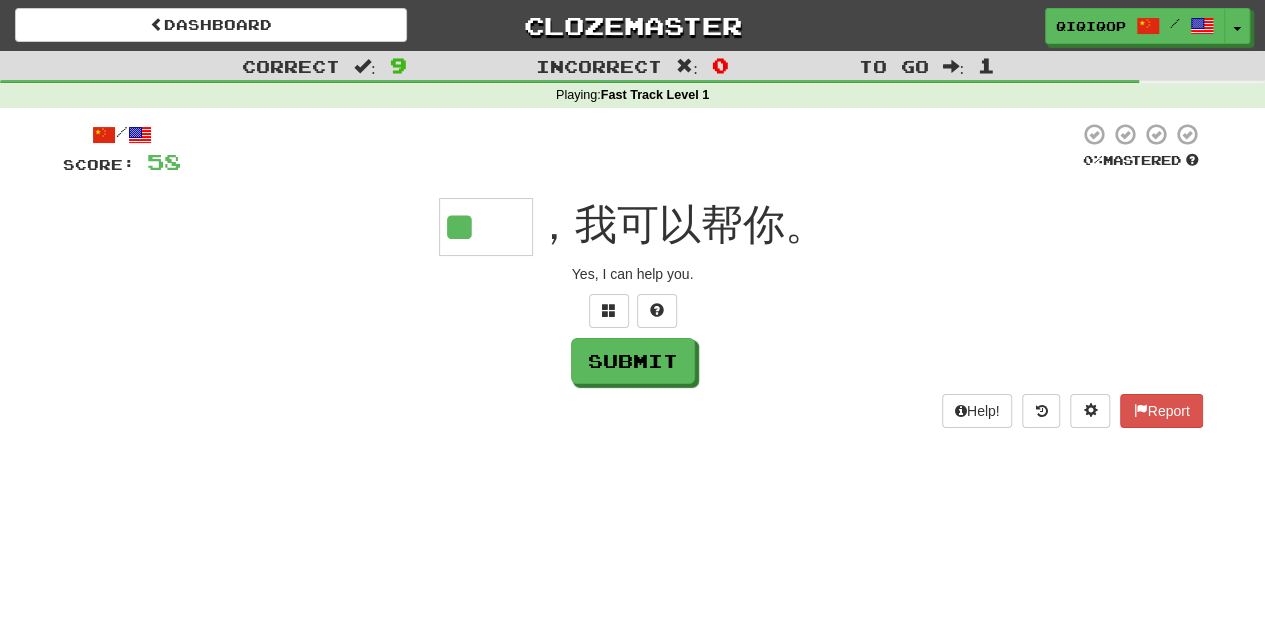 scroll, scrollTop: 0, scrollLeft: 0, axis: both 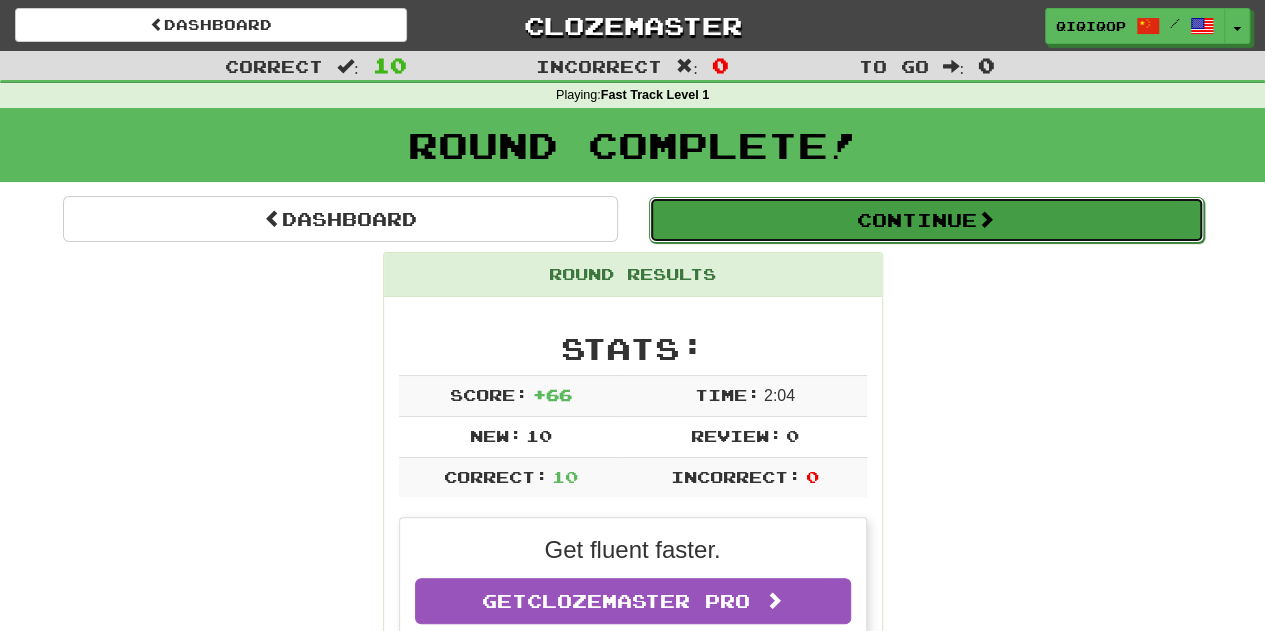 click on "Continue" at bounding box center [926, 220] 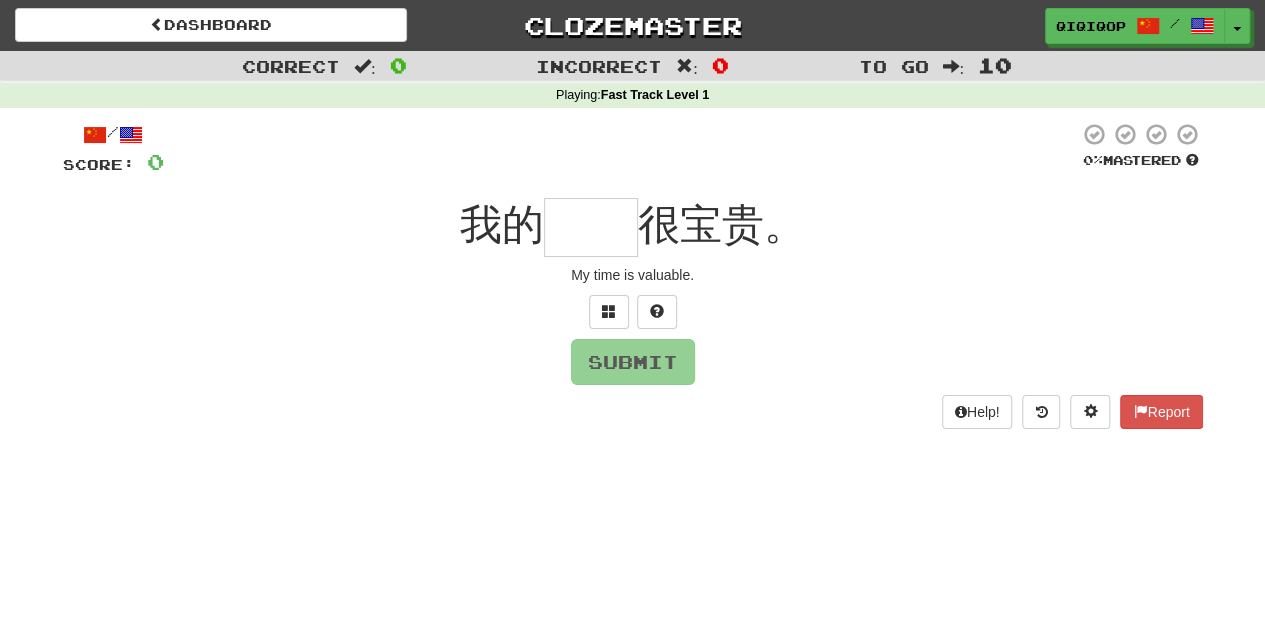 click at bounding box center (591, 227) 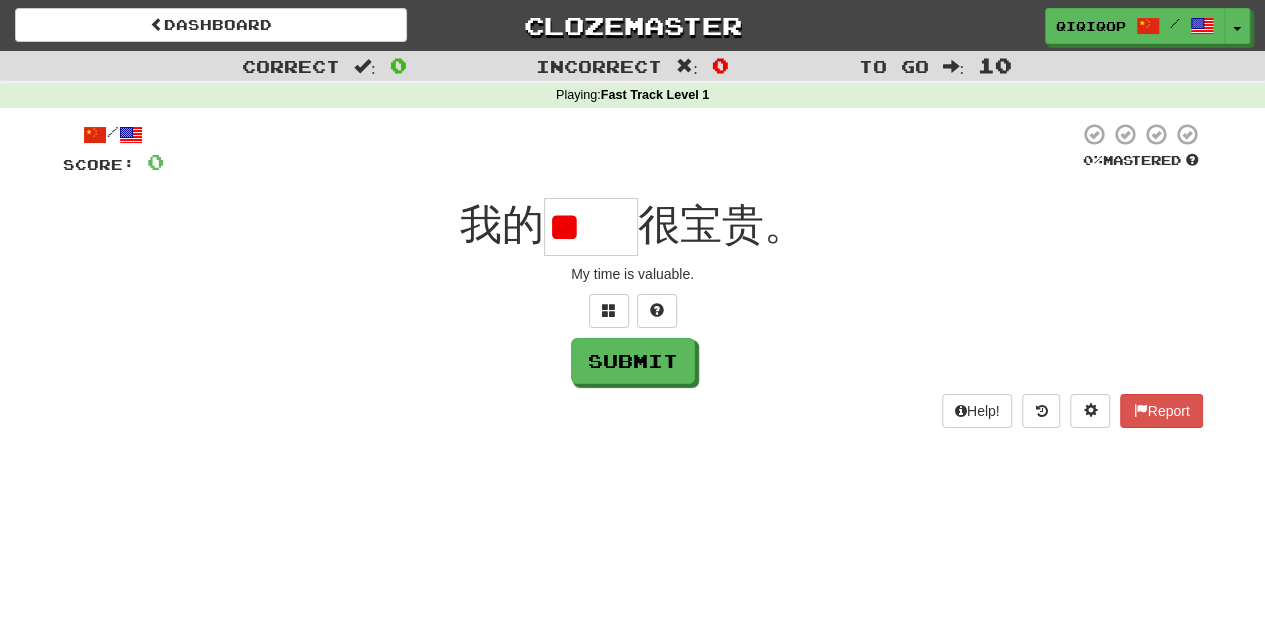 scroll, scrollTop: 0, scrollLeft: 0, axis: both 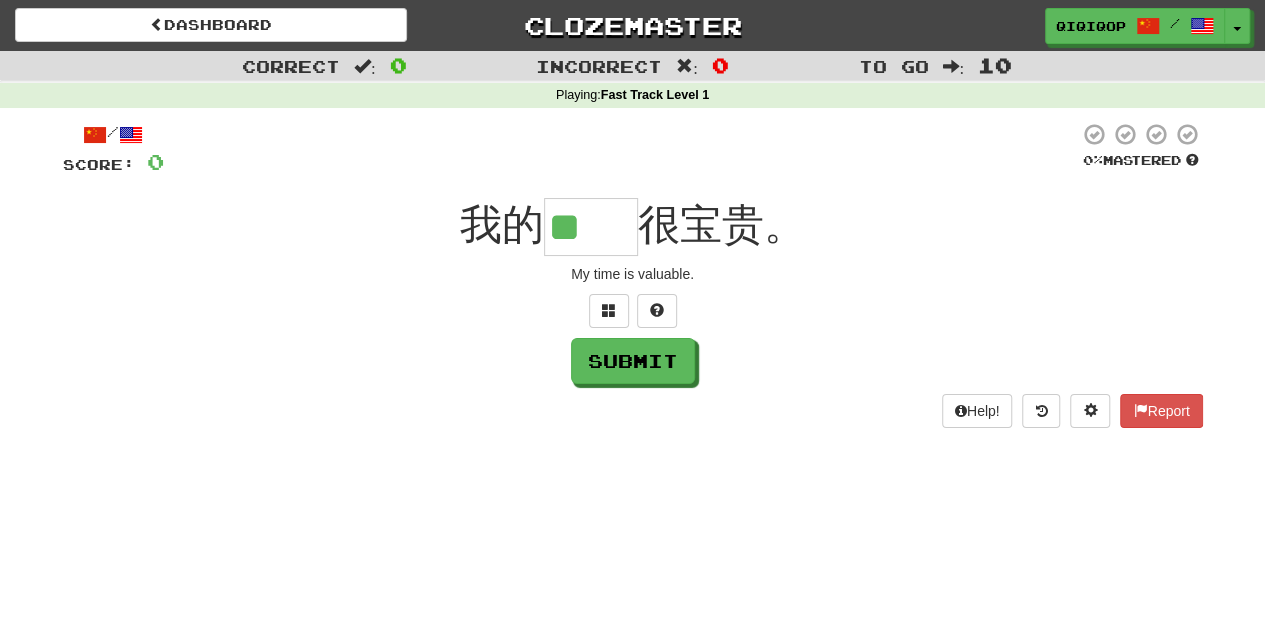 type on "**" 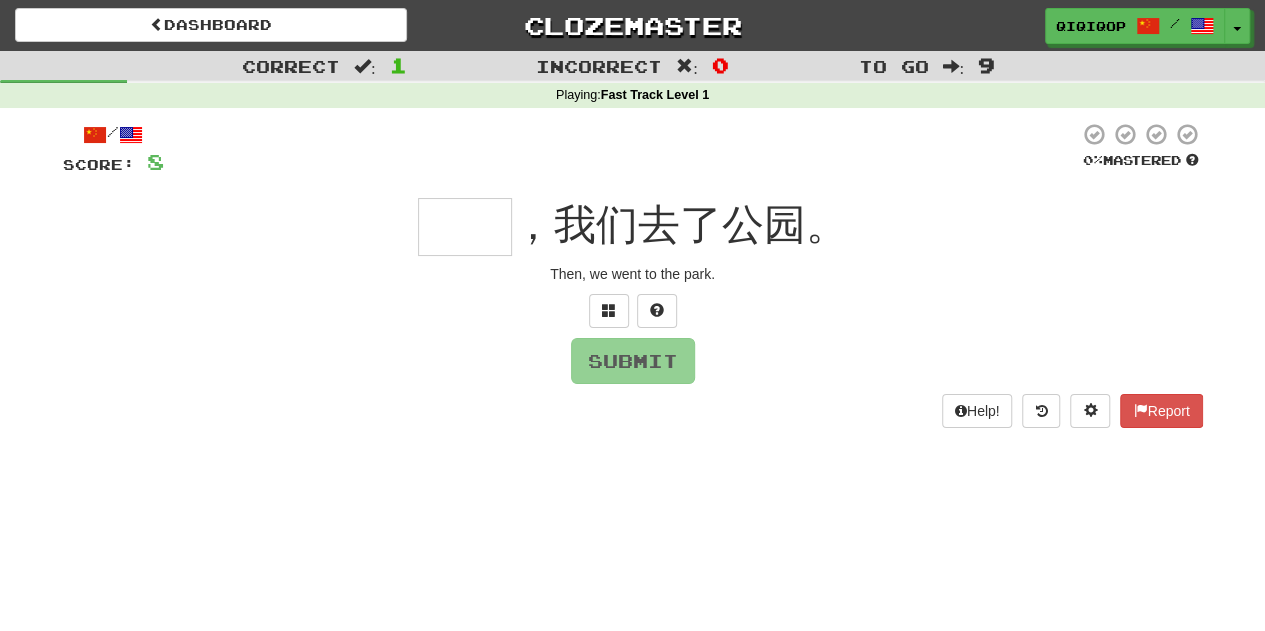 click at bounding box center (465, 227) 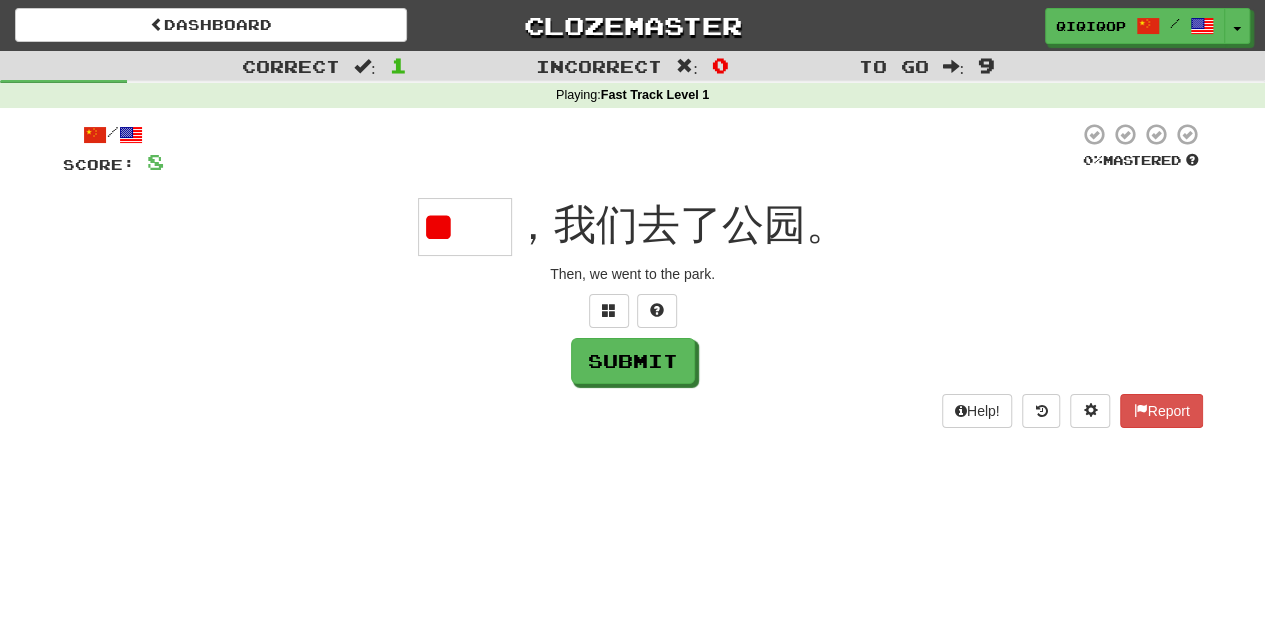 type on "*" 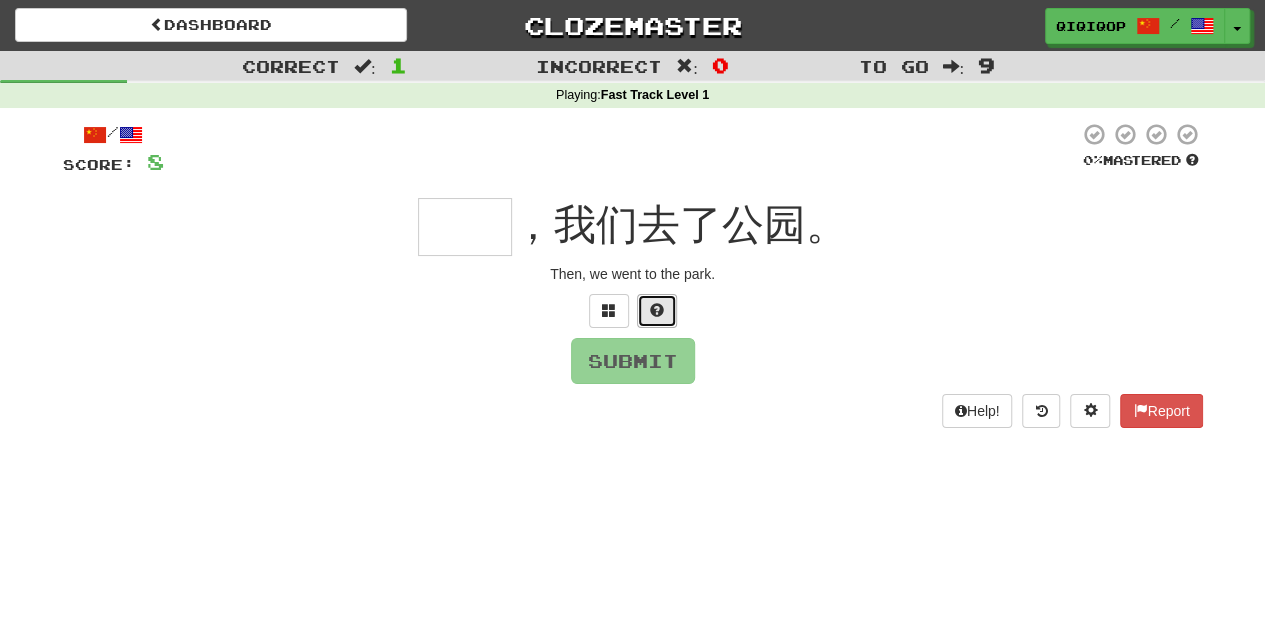 click at bounding box center [657, 311] 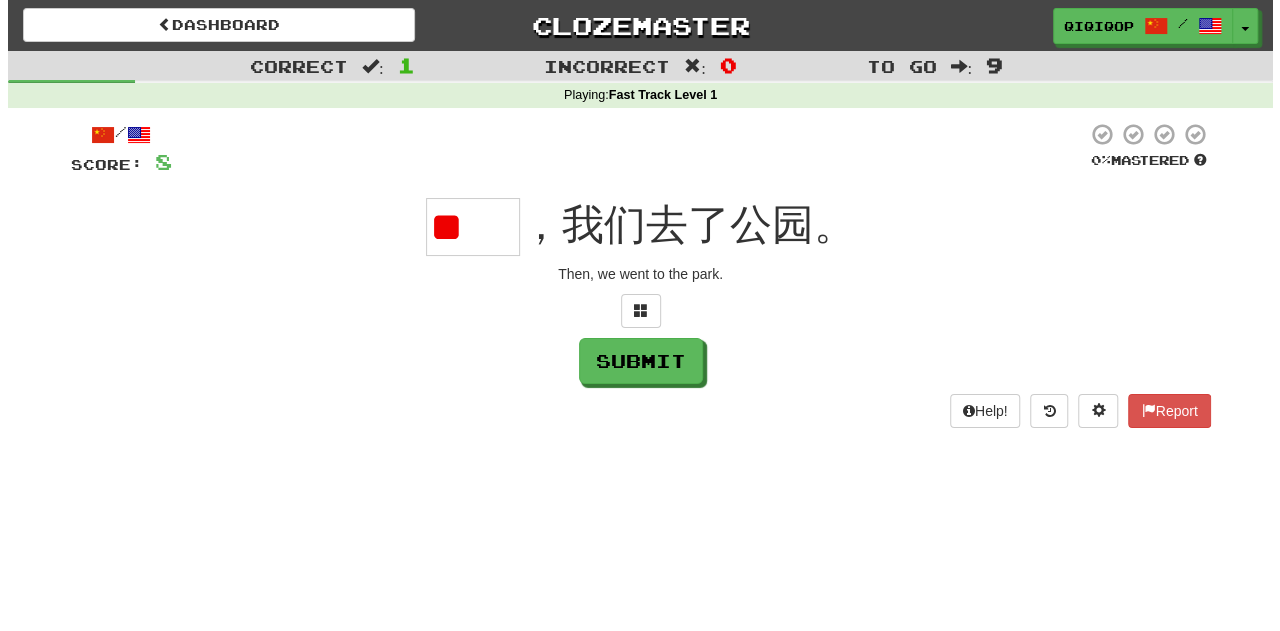scroll, scrollTop: 0, scrollLeft: 0, axis: both 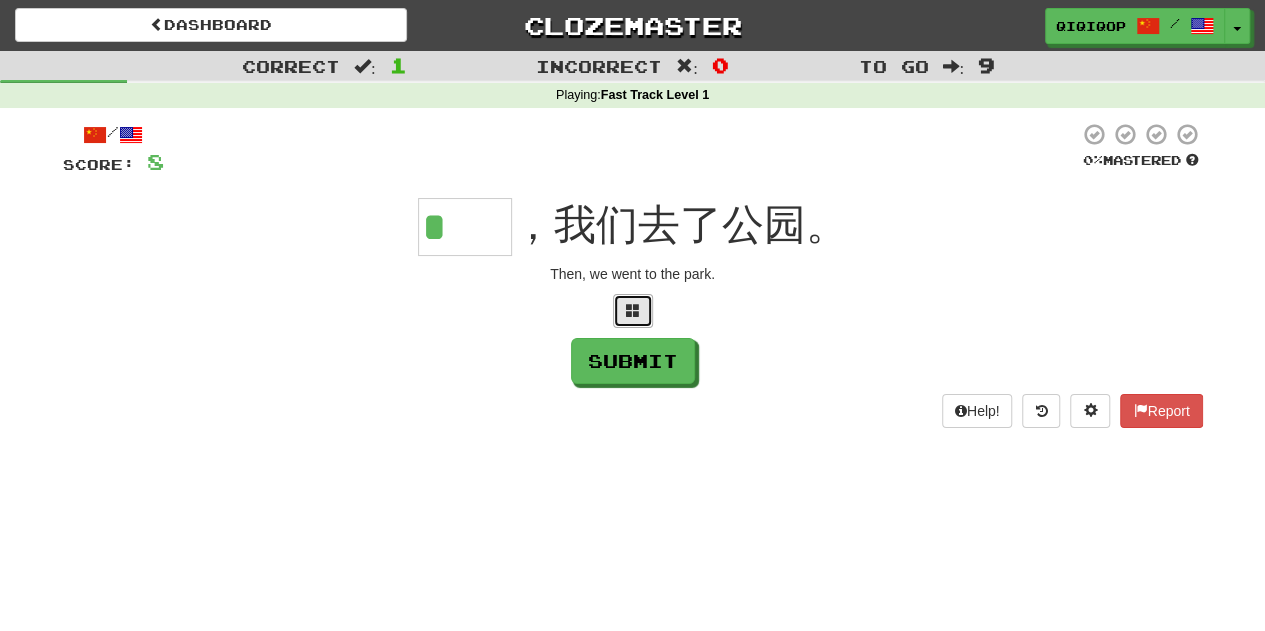 click at bounding box center [633, 311] 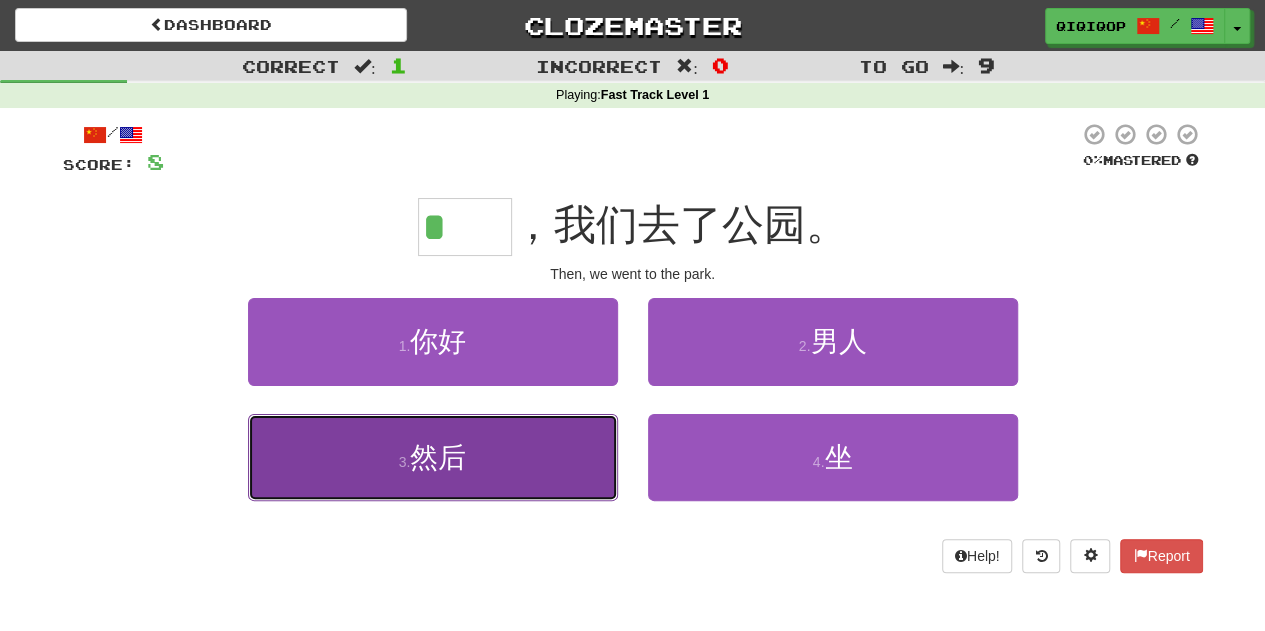 click on "3 .  然后" at bounding box center [433, 457] 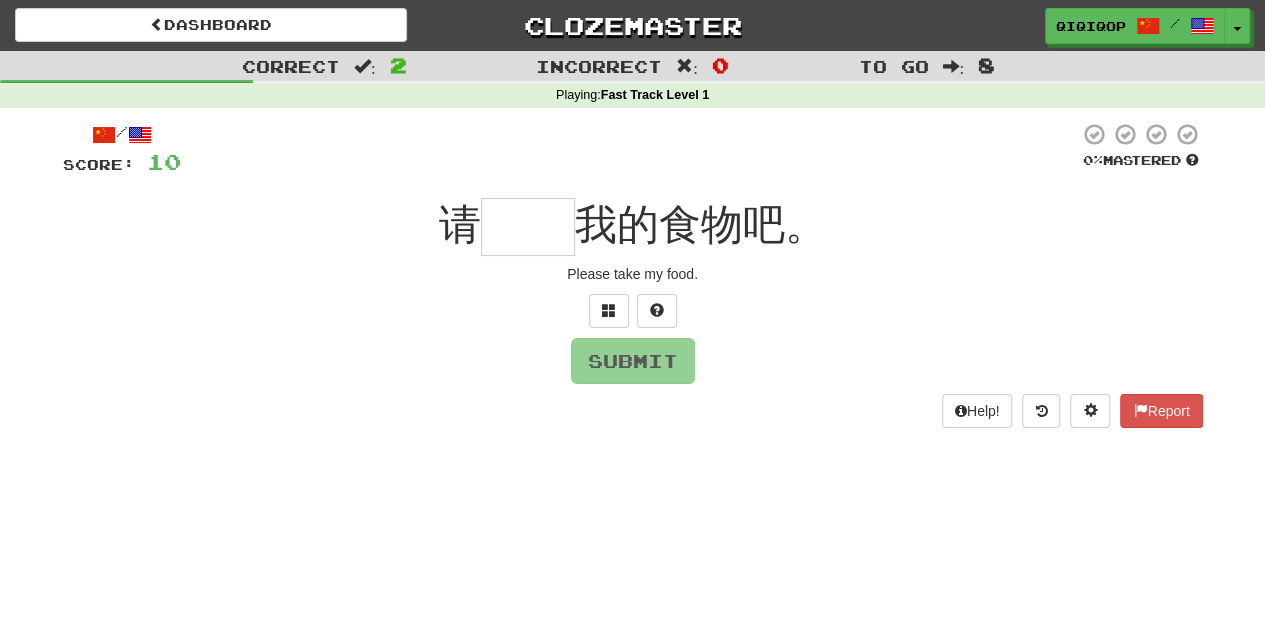 click at bounding box center (528, 227) 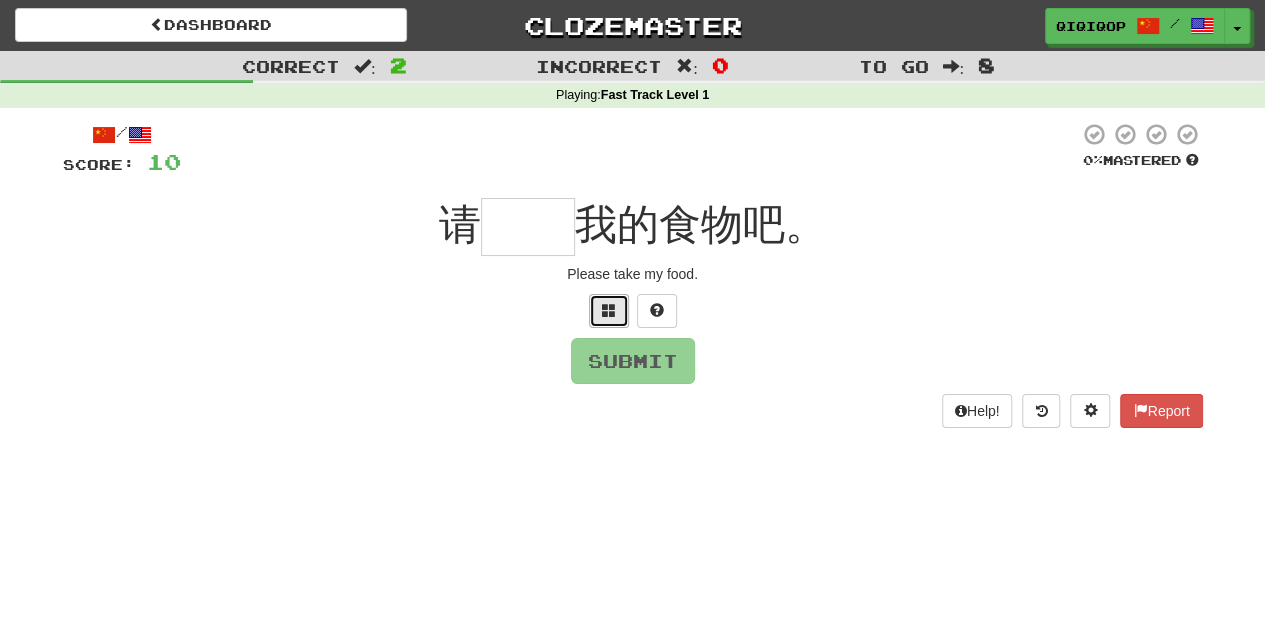 click at bounding box center (609, 310) 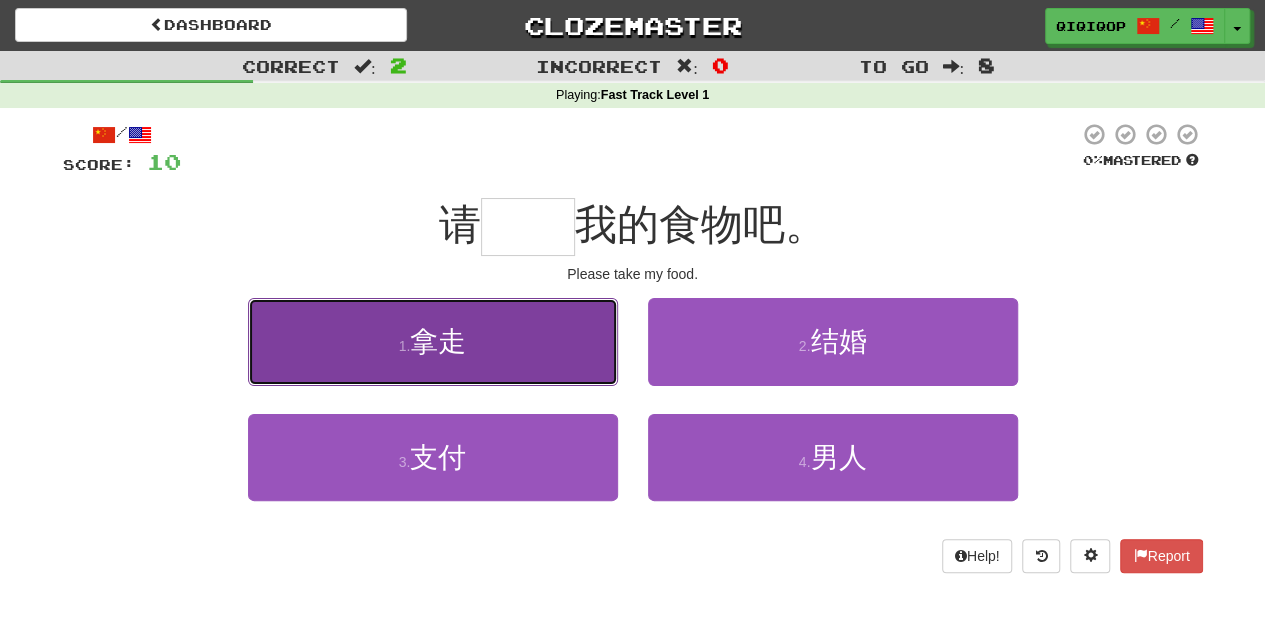 click on "1 .  拿走" at bounding box center (433, 341) 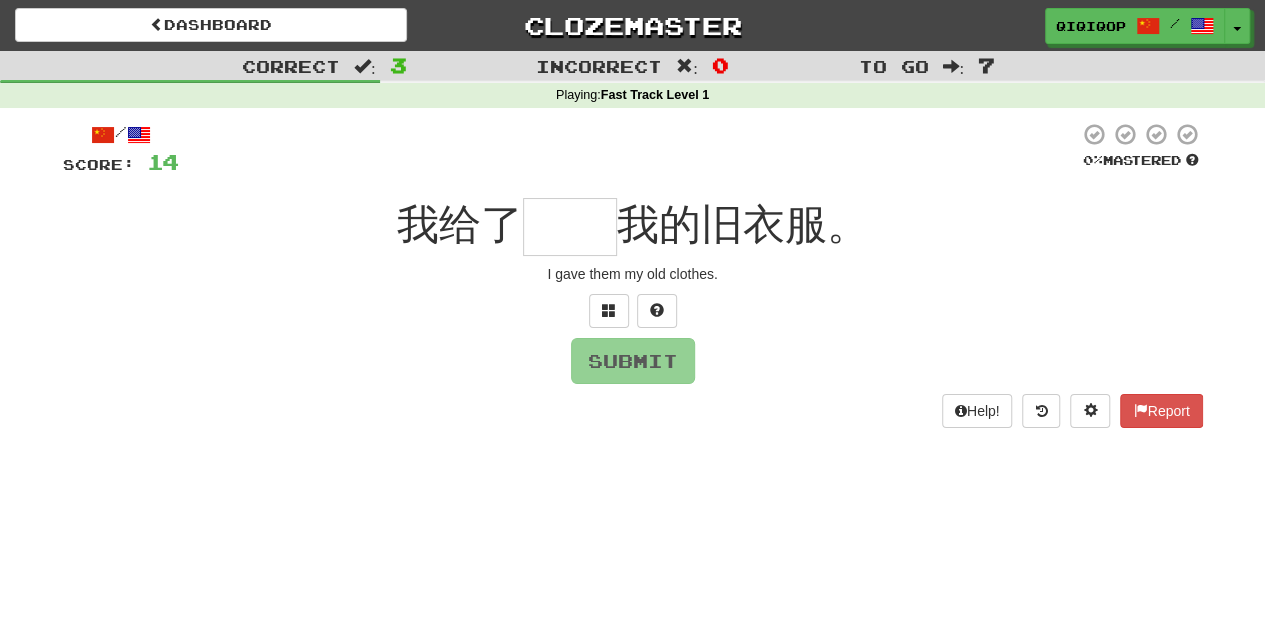 click at bounding box center [633, 311] 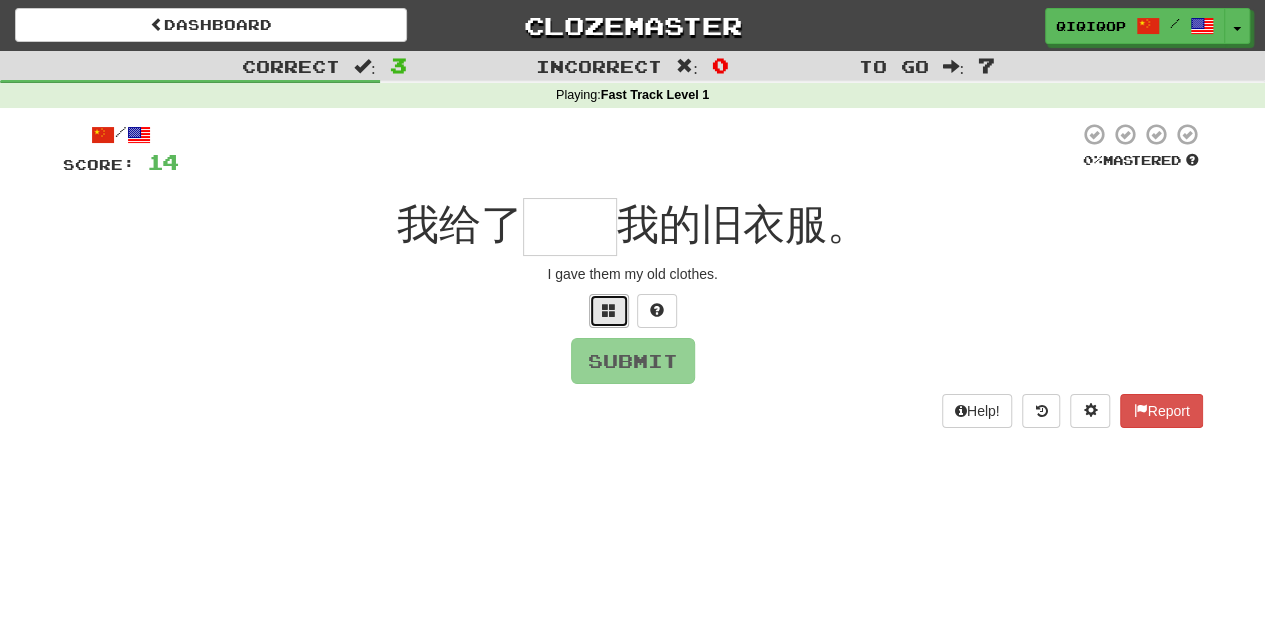 click at bounding box center (609, 311) 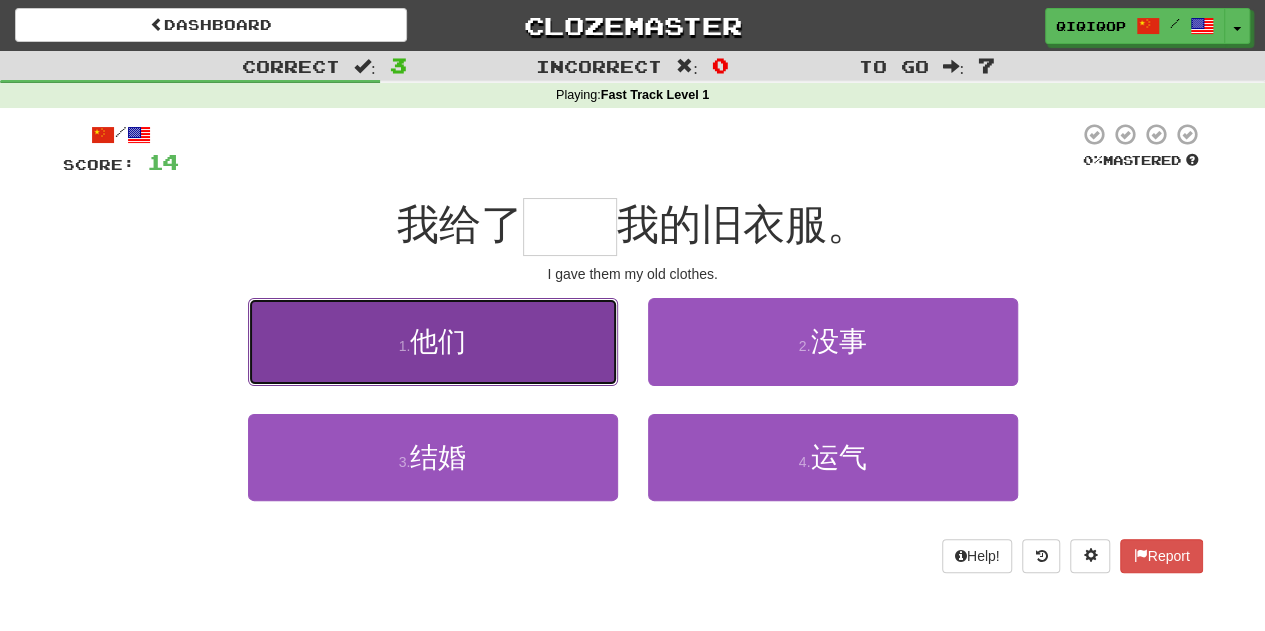 click on "1 .  他们" at bounding box center (433, 341) 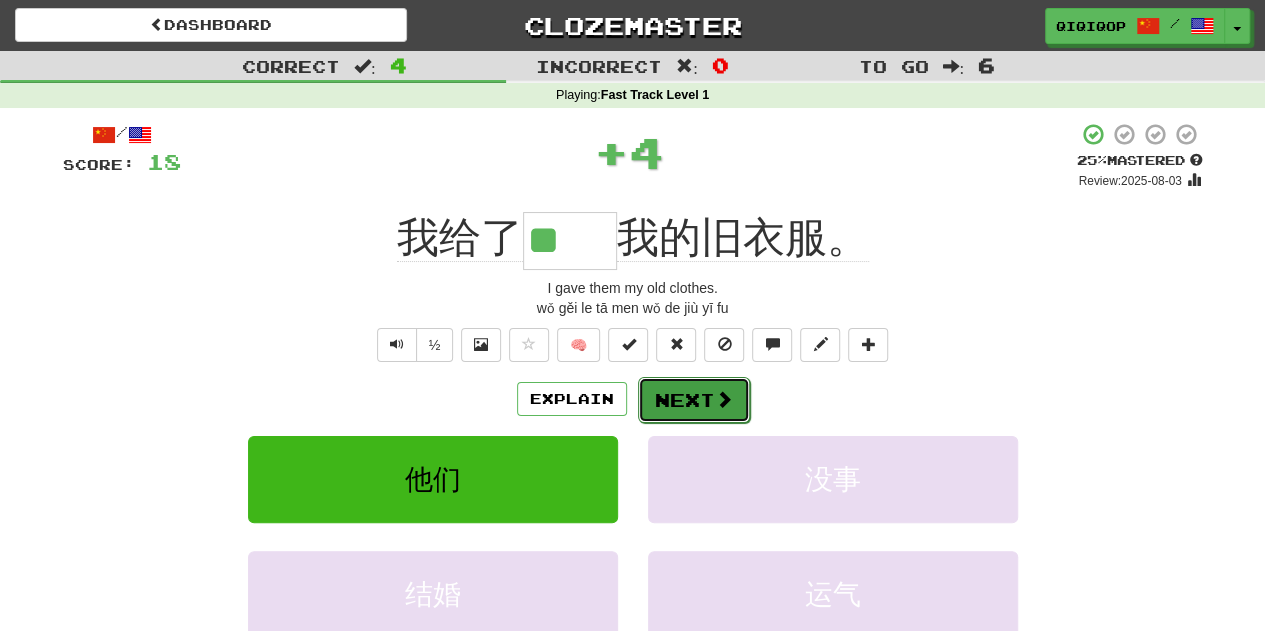 click on "Next" at bounding box center [694, 400] 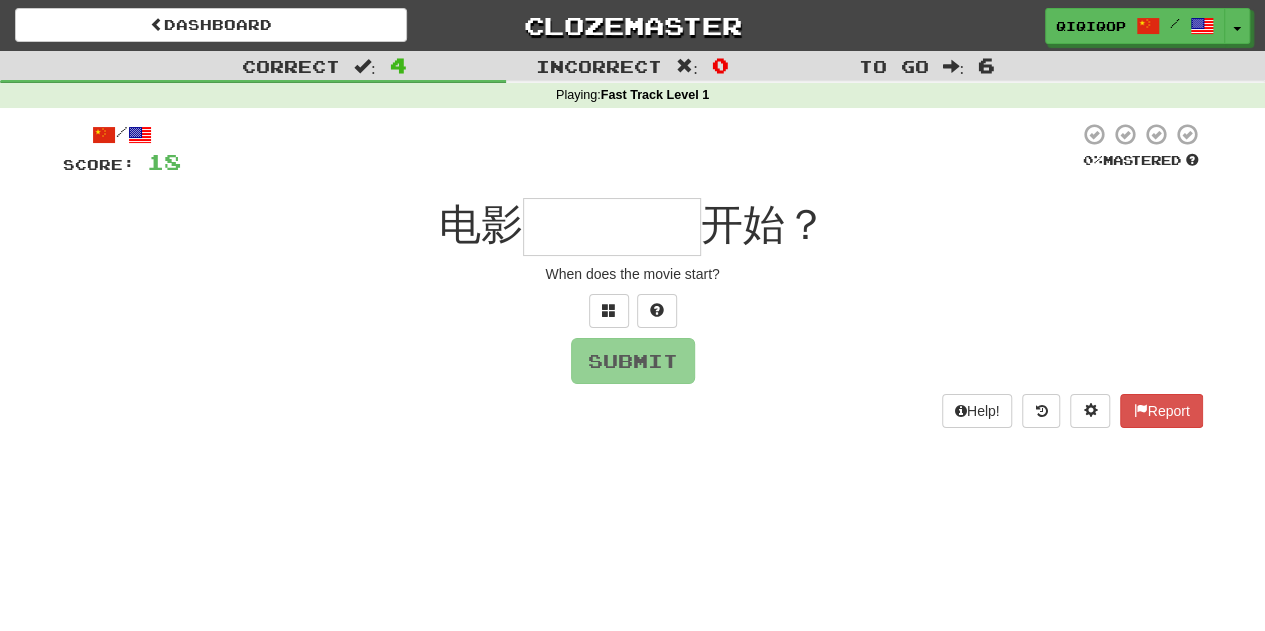 click at bounding box center (612, 227) 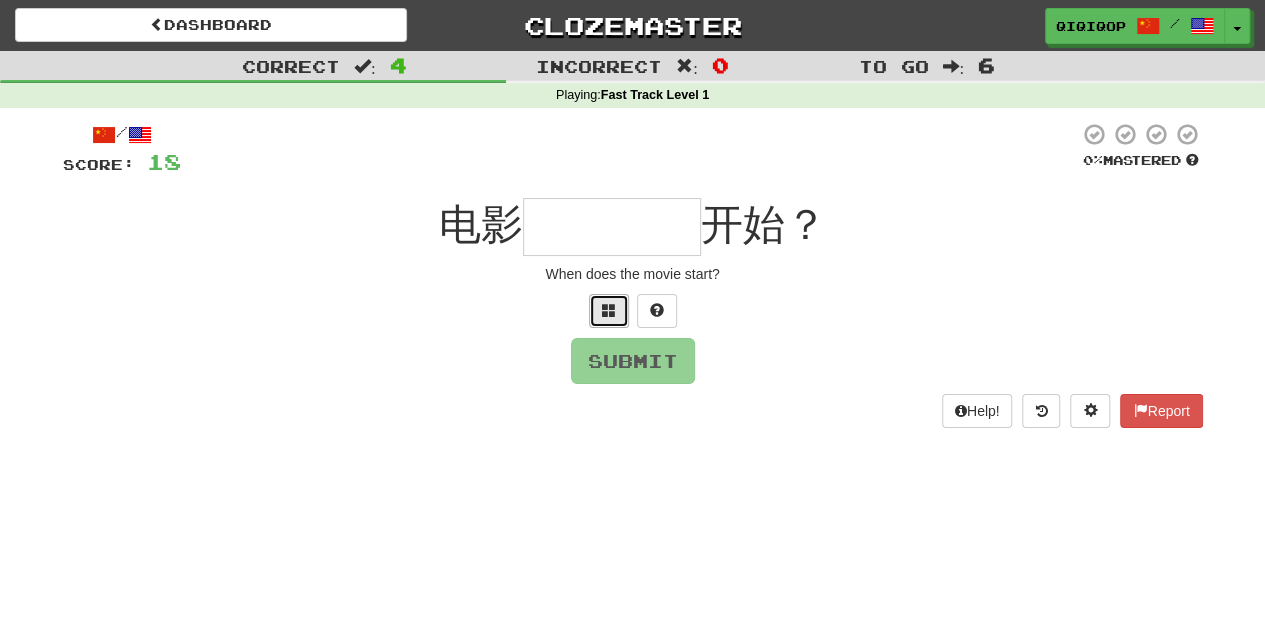 click at bounding box center (609, 311) 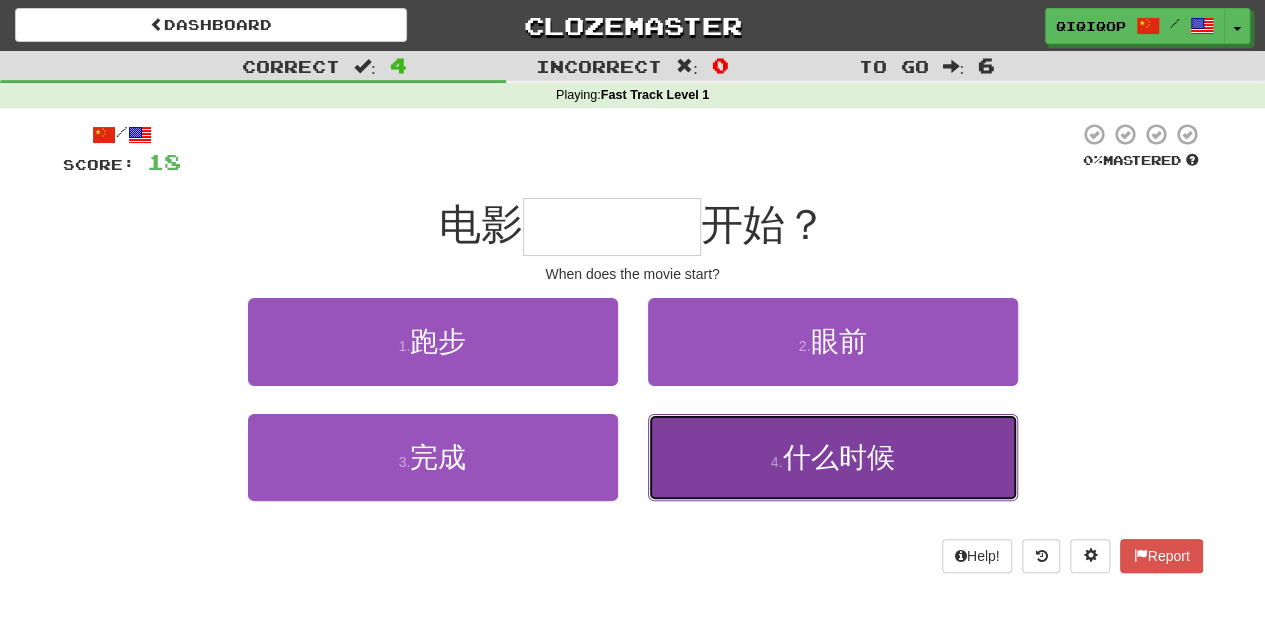 click on "4 .  什么时候" at bounding box center [833, 457] 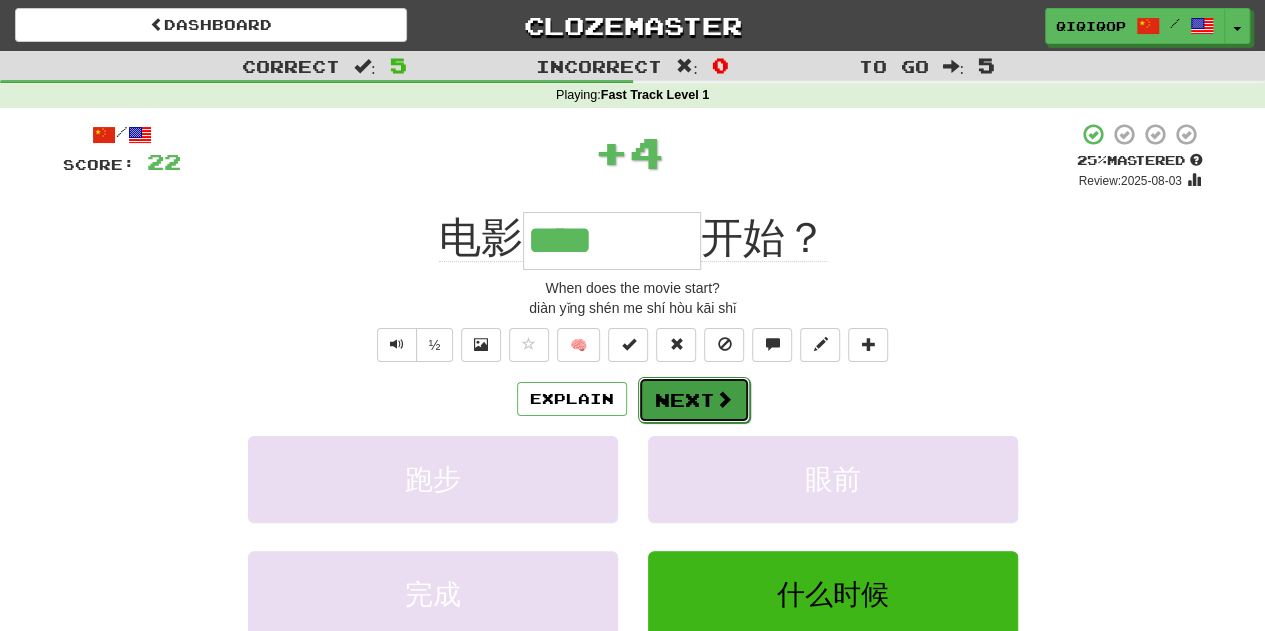 click on "Next" at bounding box center (694, 400) 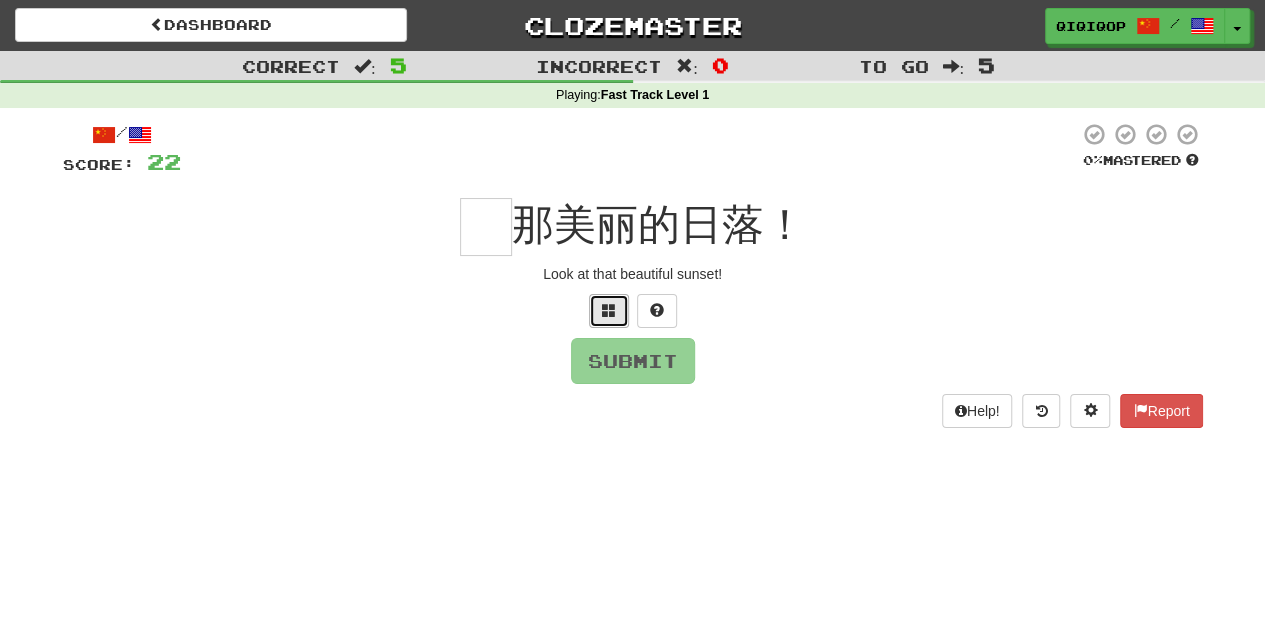 click at bounding box center (609, 310) 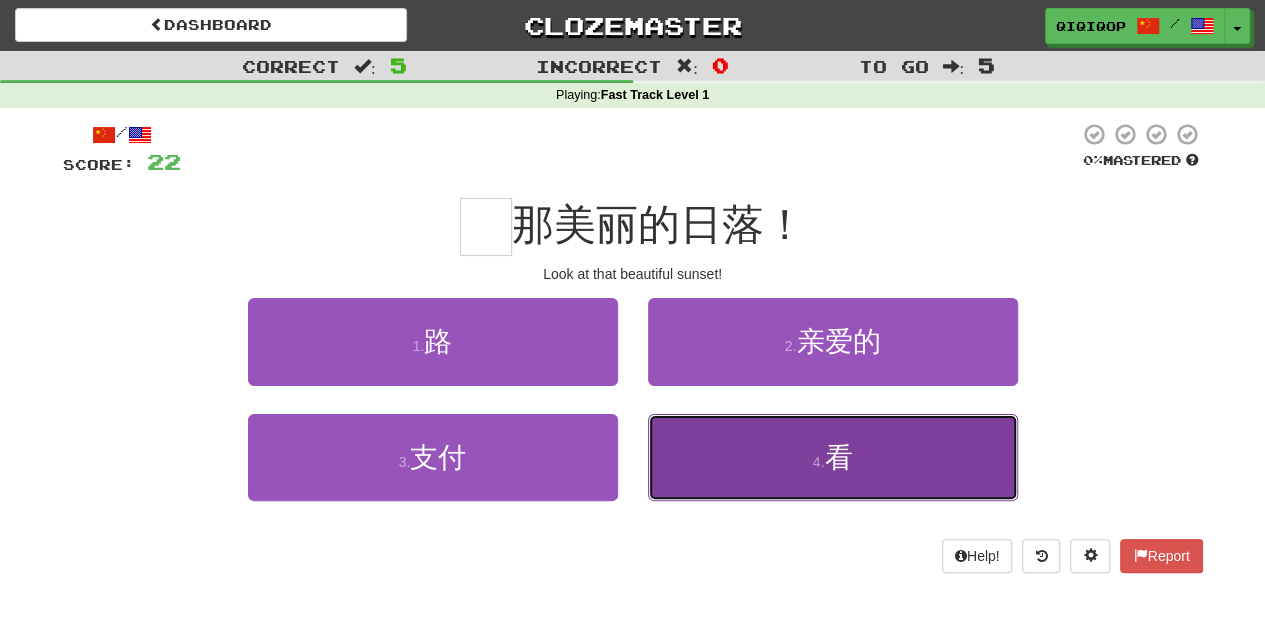 click on "4 .  看" at bounding box center (833, 457) 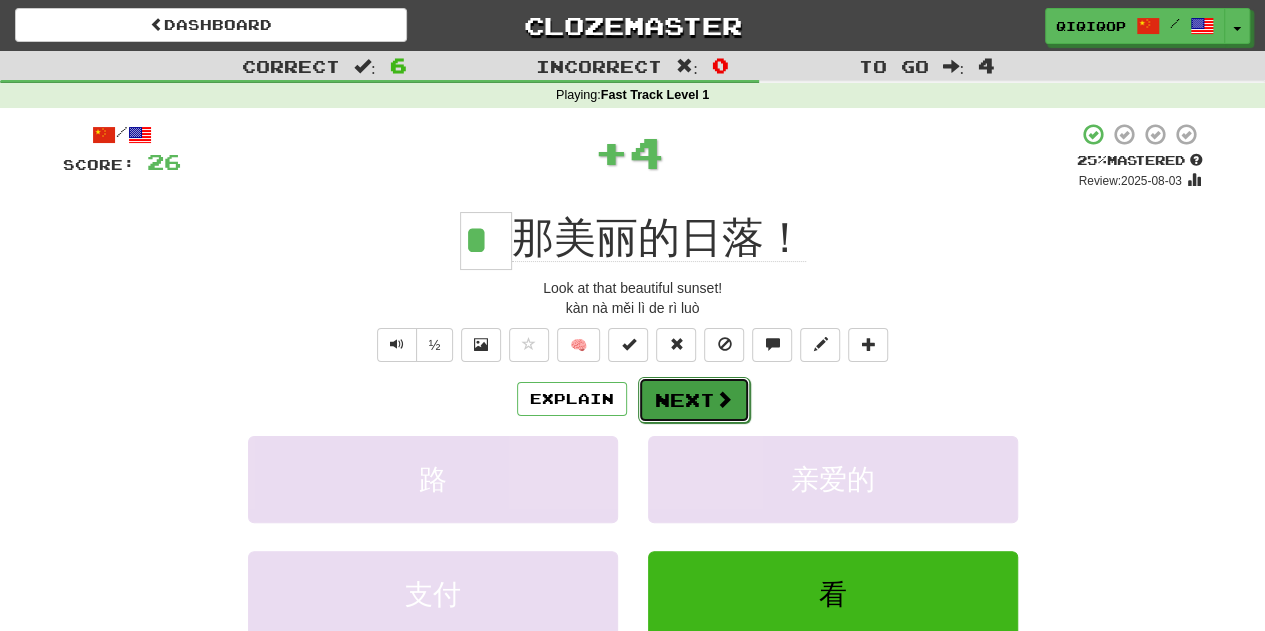 click on "Next" at bounding box center [694, 400] 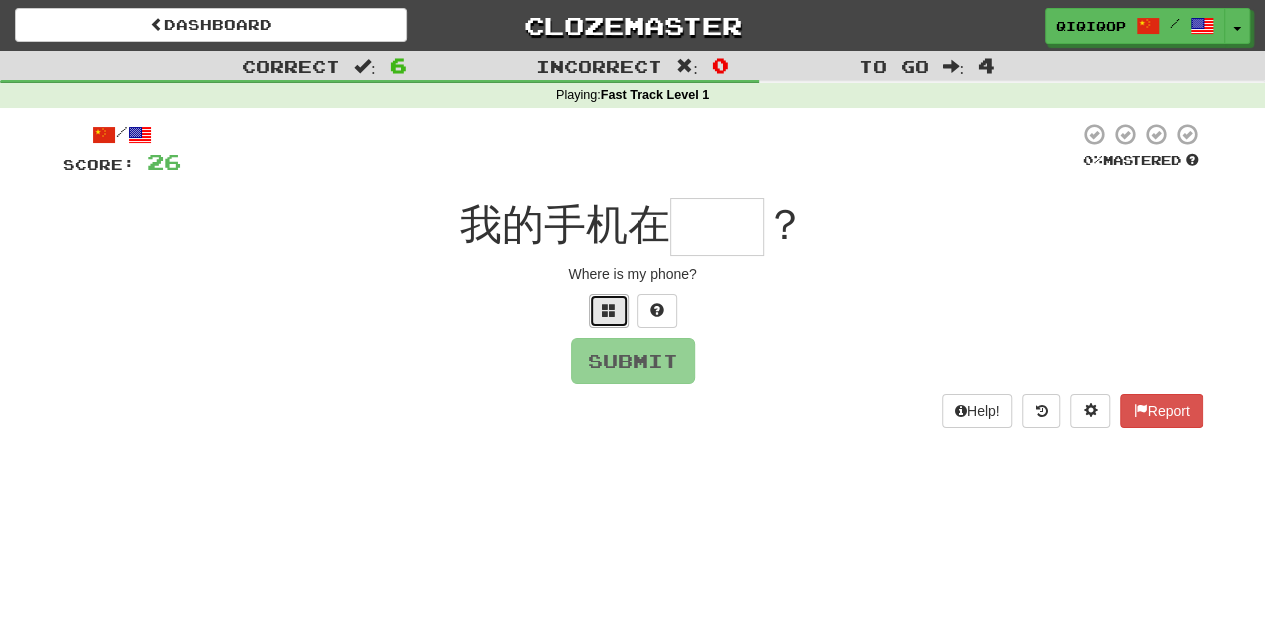 click at bounding box center (609, 311) 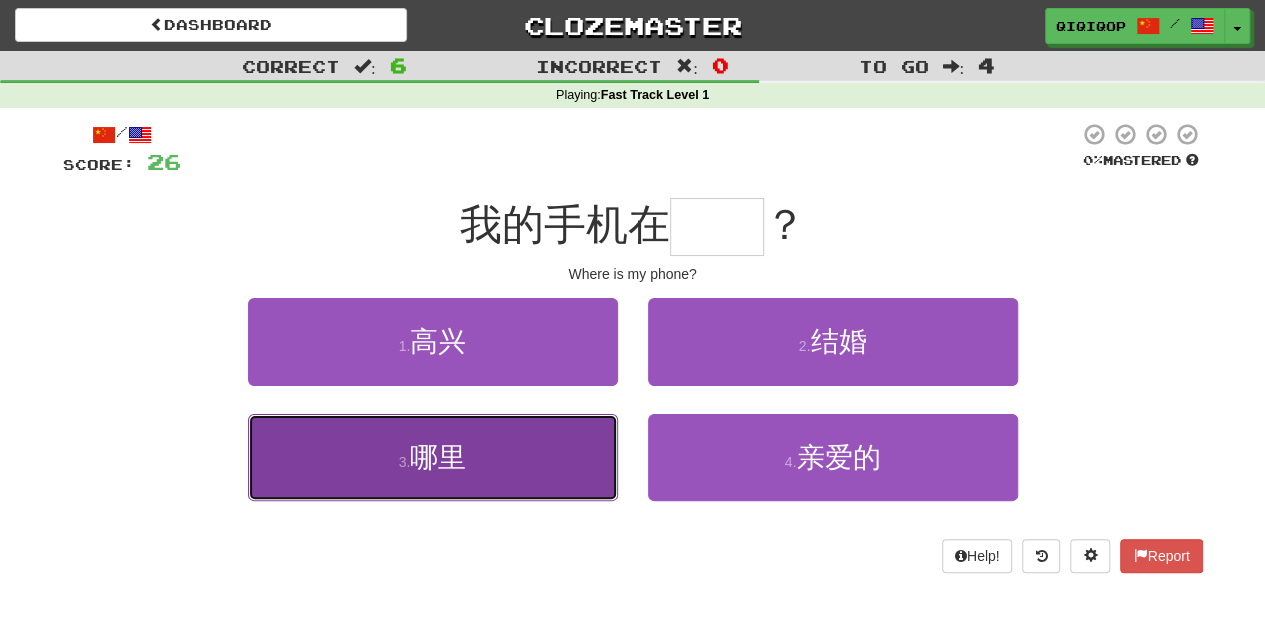 click on "3 .  哪里" at bounding box center (433, 457) 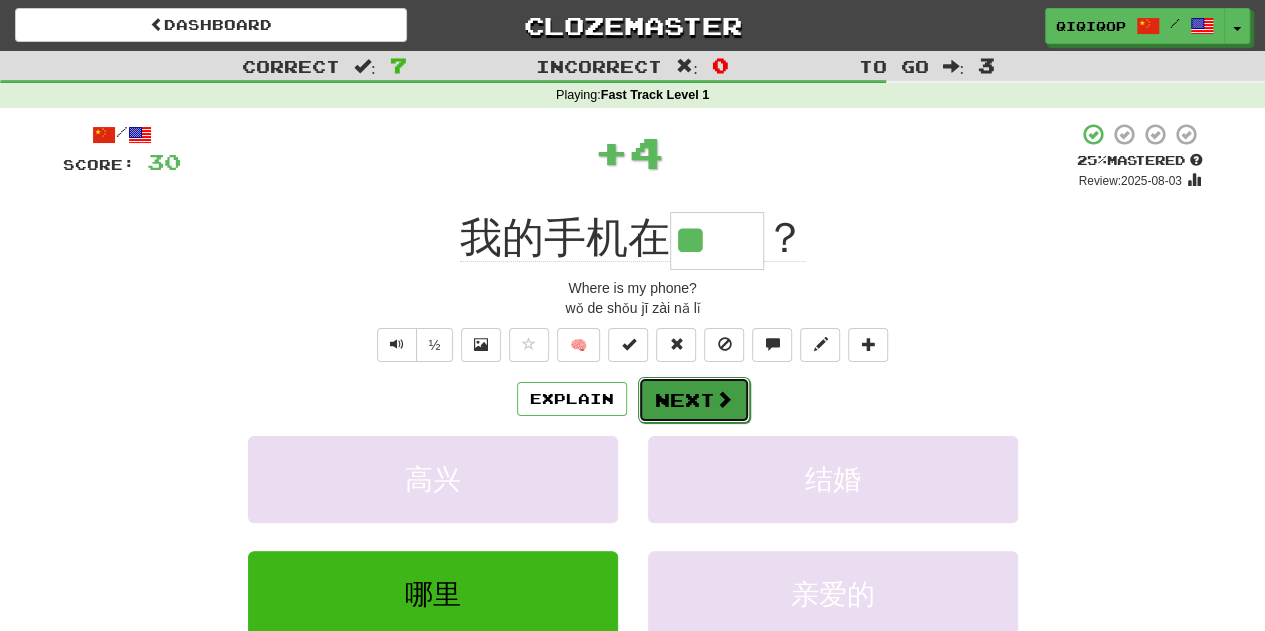click on "Next" at bounding box center (694, 400) 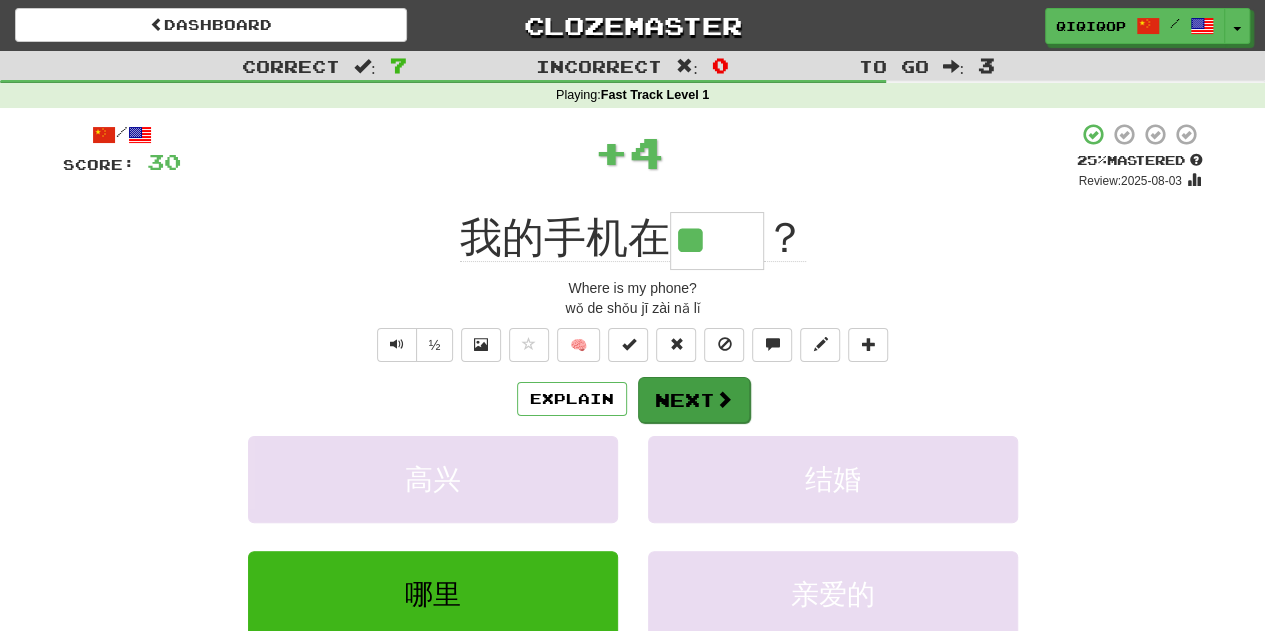 type 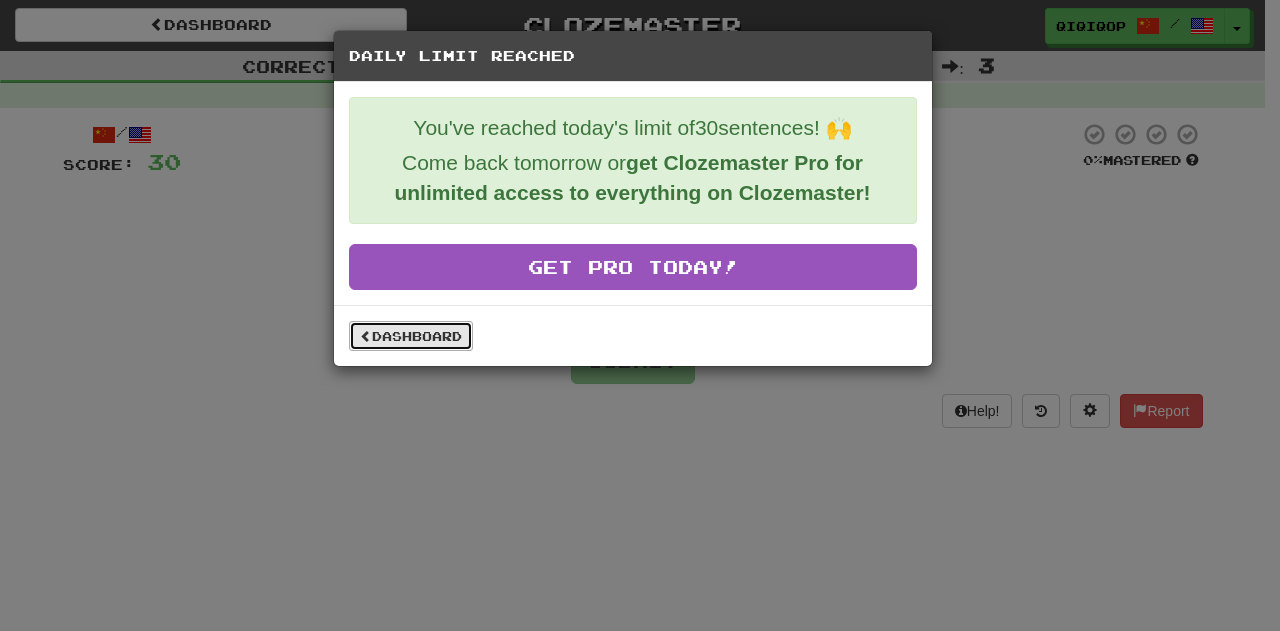 click on "Dashboard" at bounding box center (411, 336) 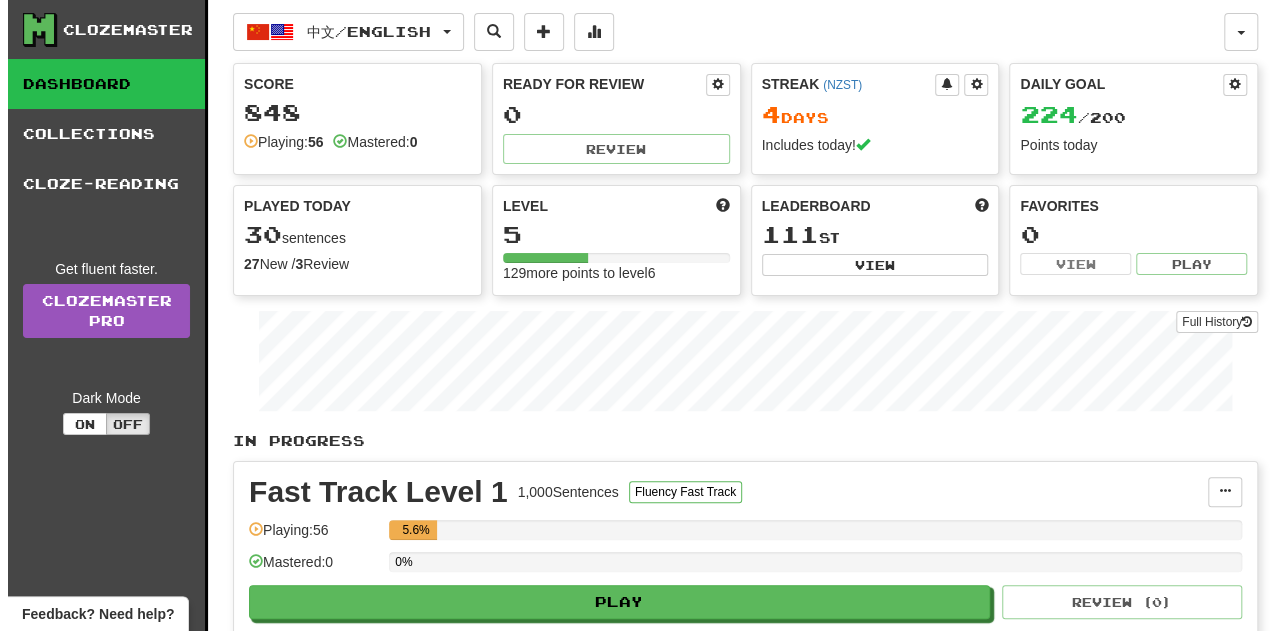 scroll, scrollTop: 5, scrollLeft: 0, axis: vertical 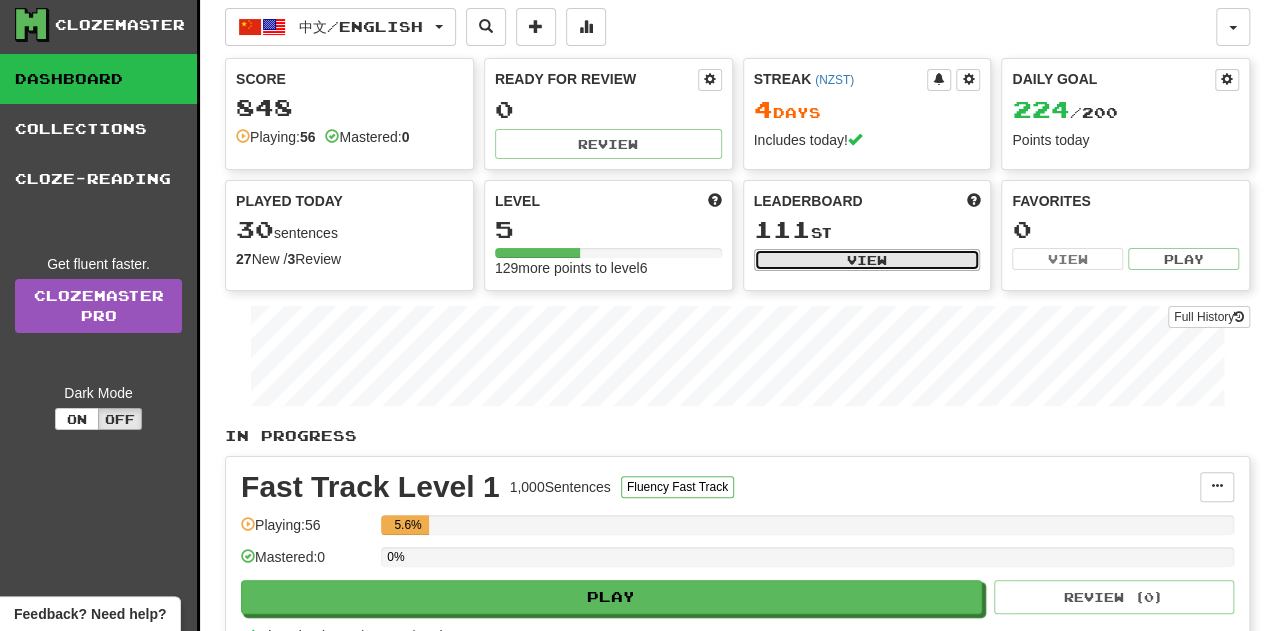 click on "View" at bounding box center [867, 260] 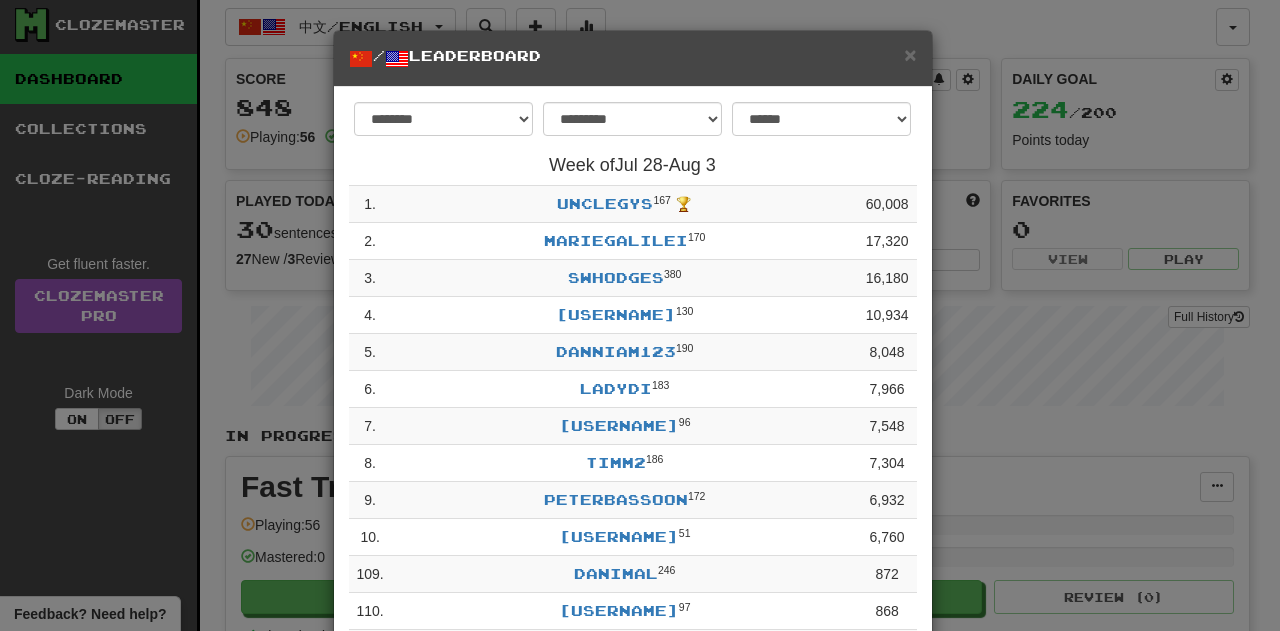 scroll, scrollTop: 233, scrollLeft: 0, axis: vertical 